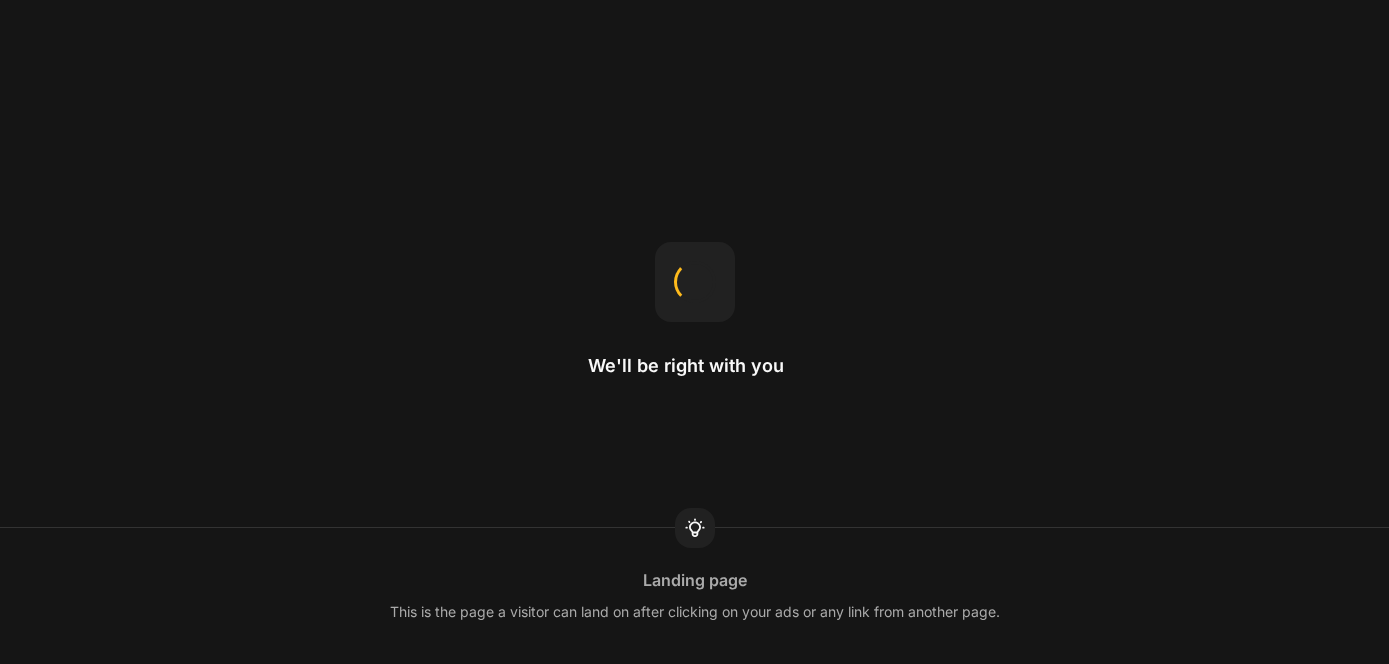 scroll, scrollTop: 0, scrollLeft: 0, axis: both 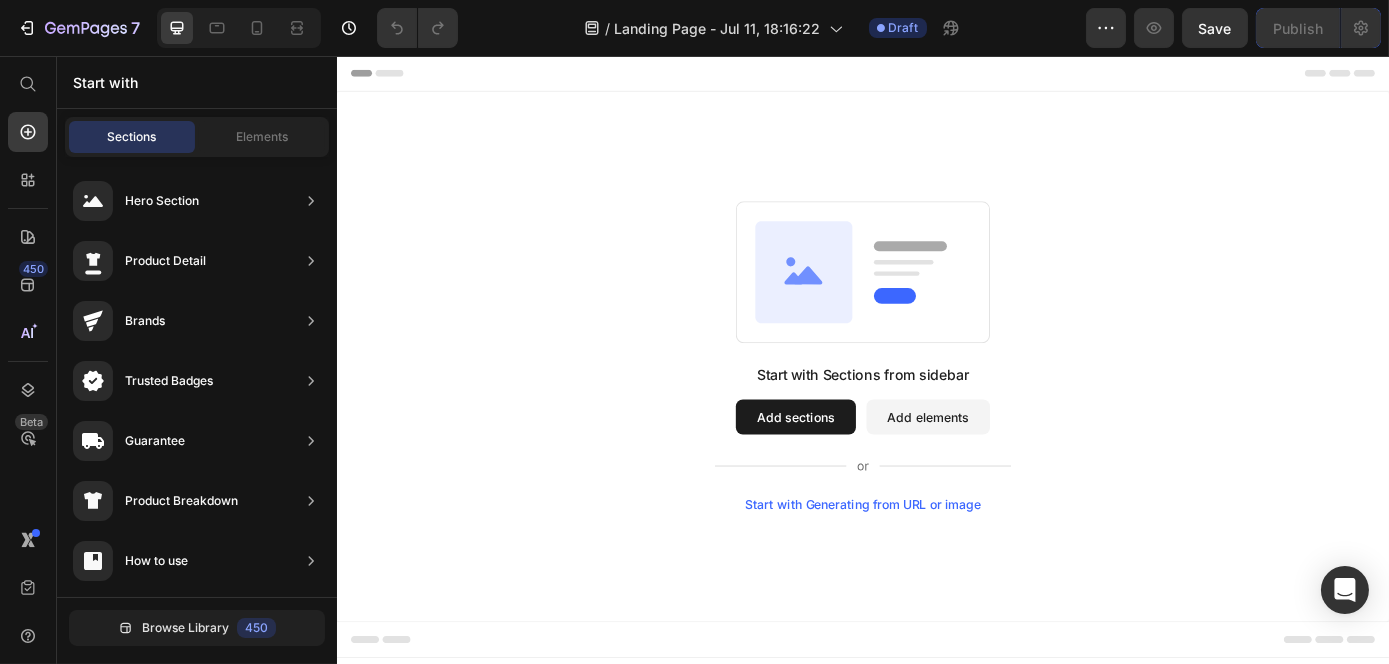 click on "Add elements" at bounding box center (1010, 468) 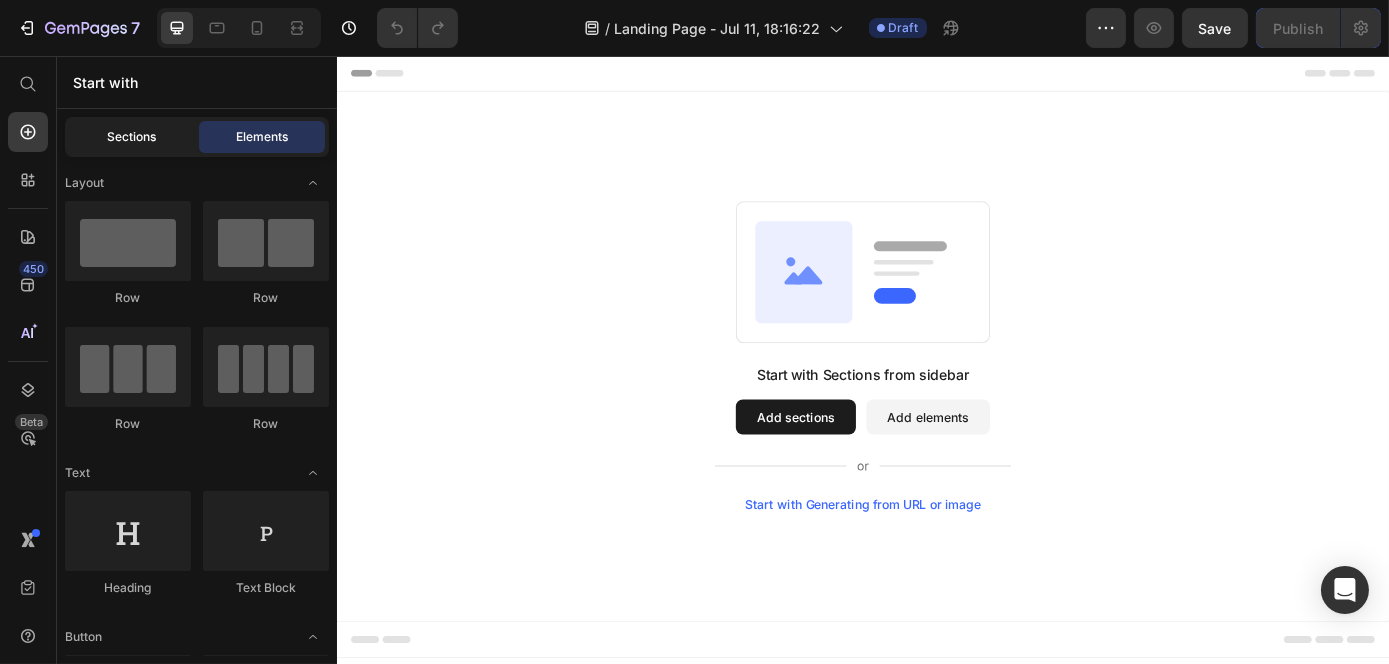 click on "Sections" 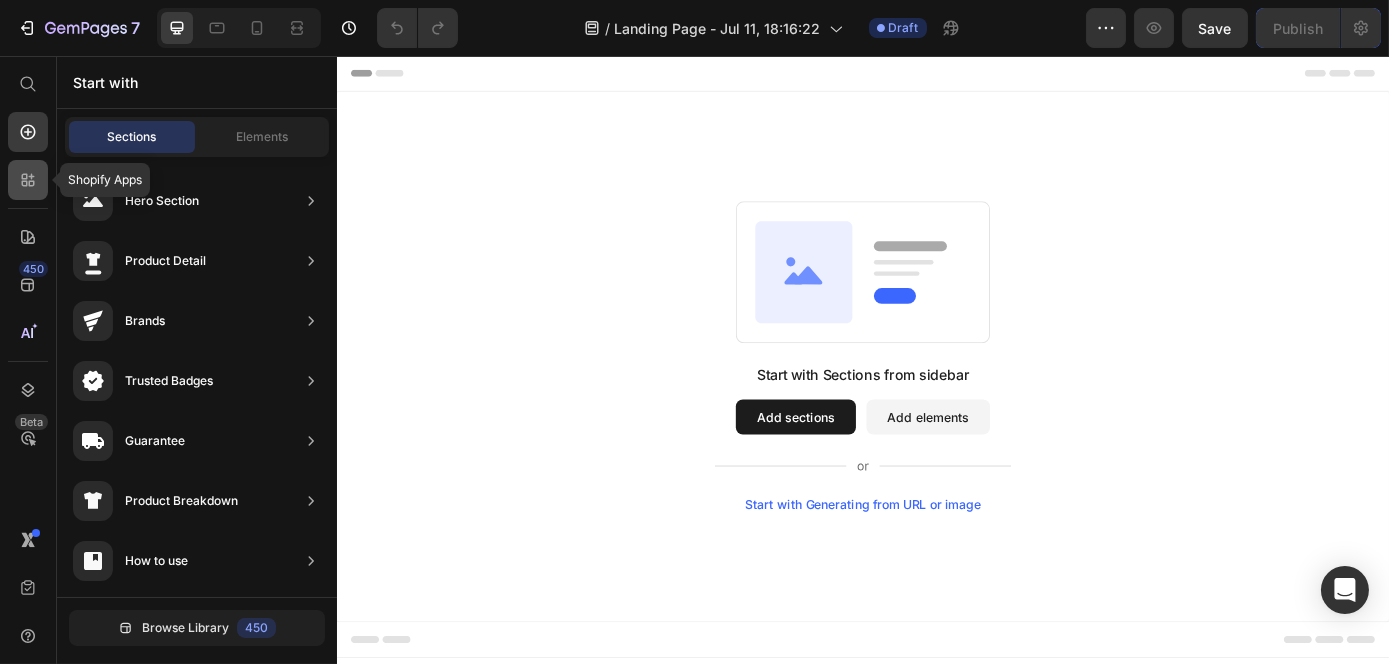 click 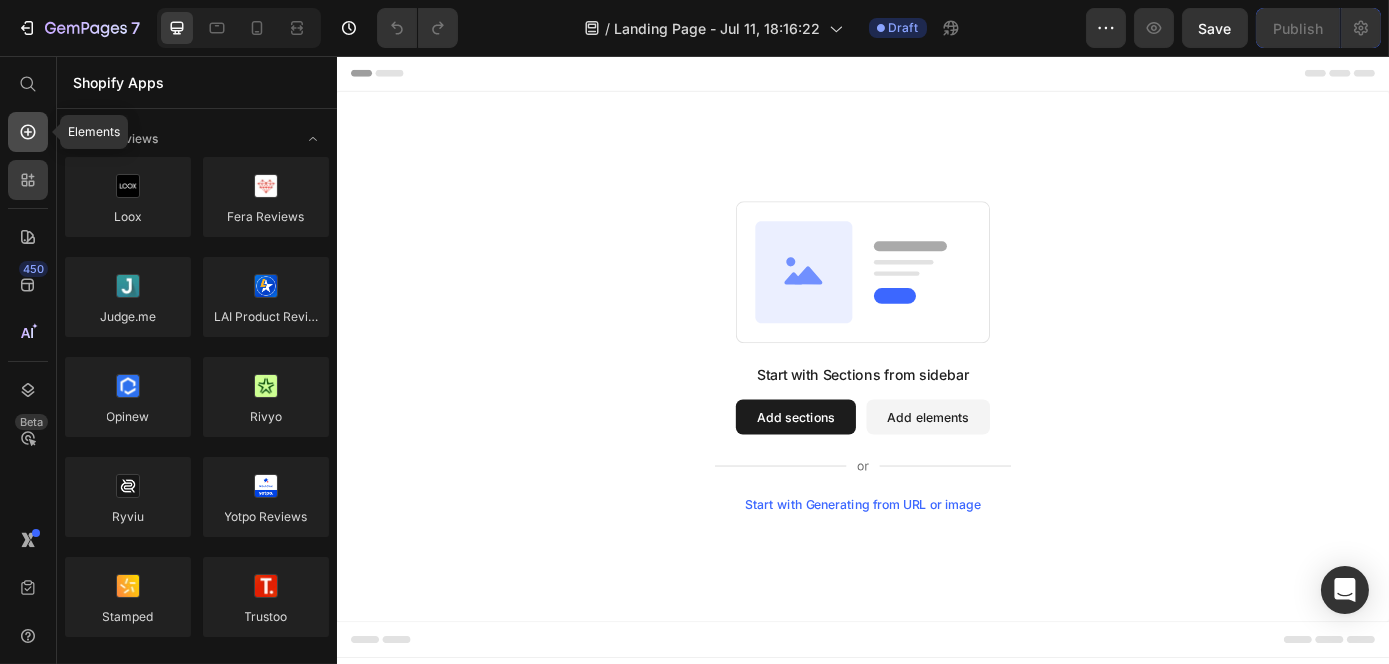click 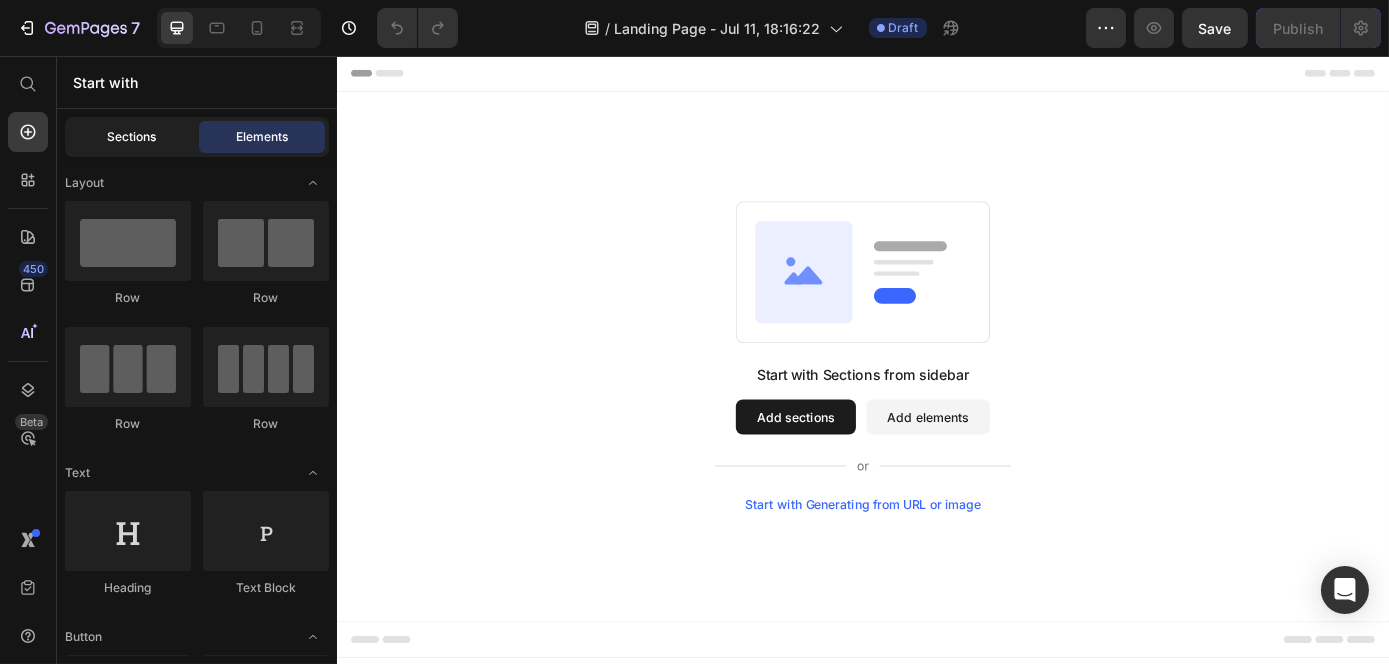 click on "Sections" 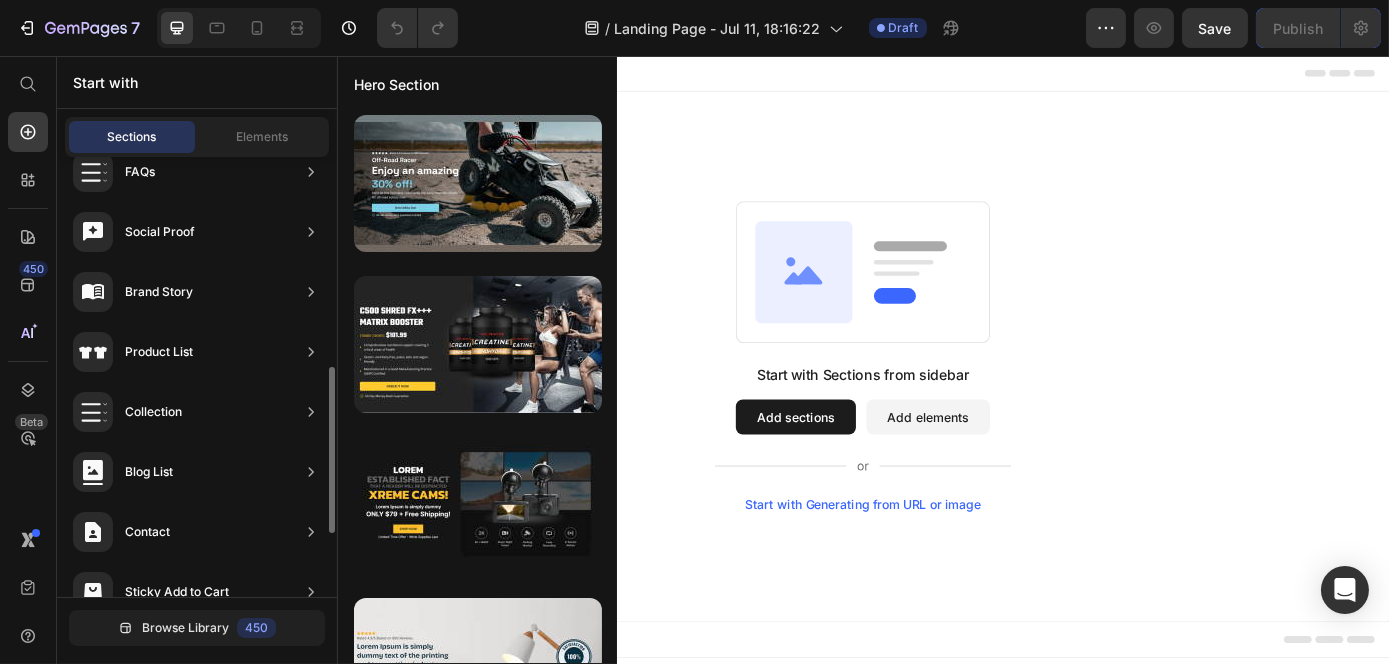 scroll, scrollTop: 720, scrollLeft: 0, axis: vertical 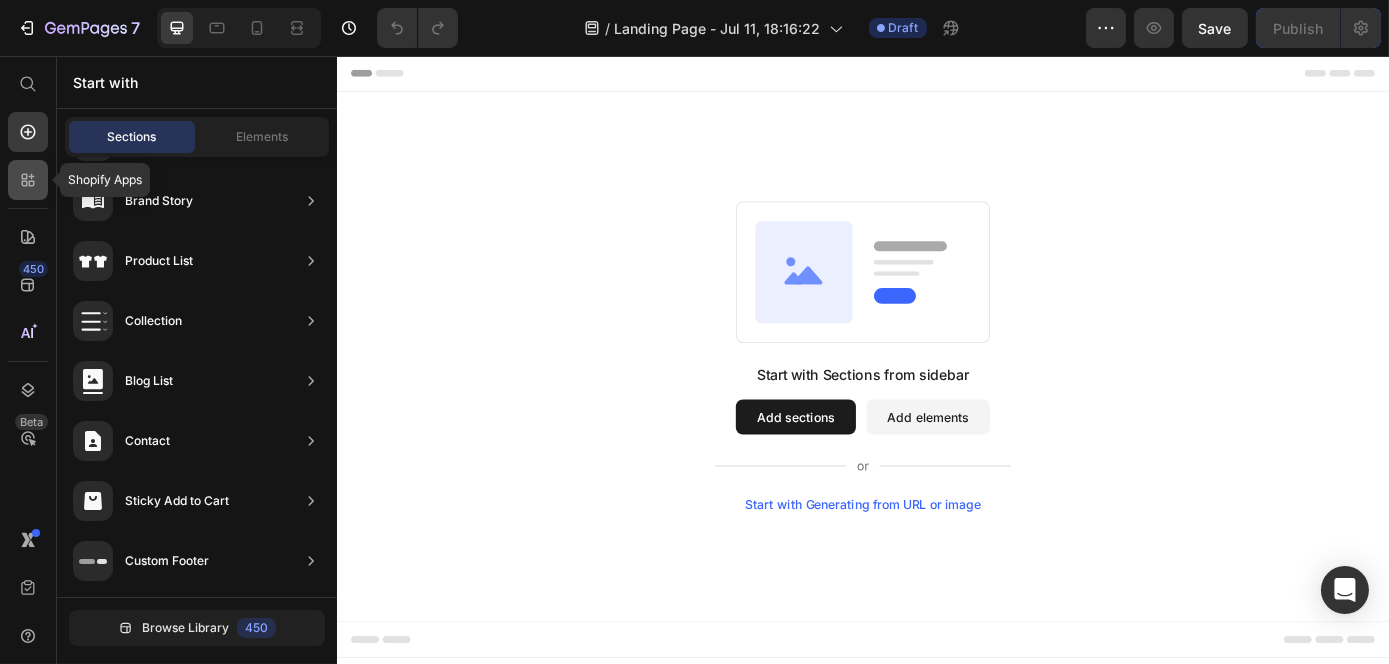 click 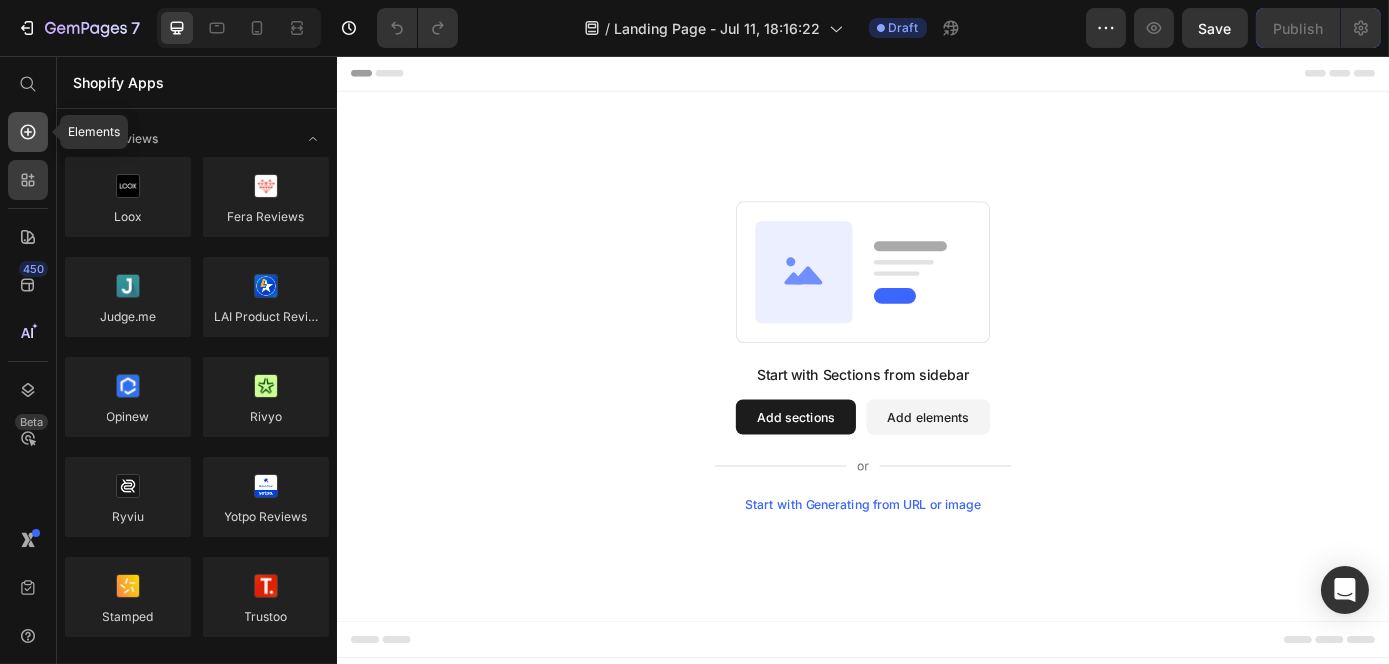 click 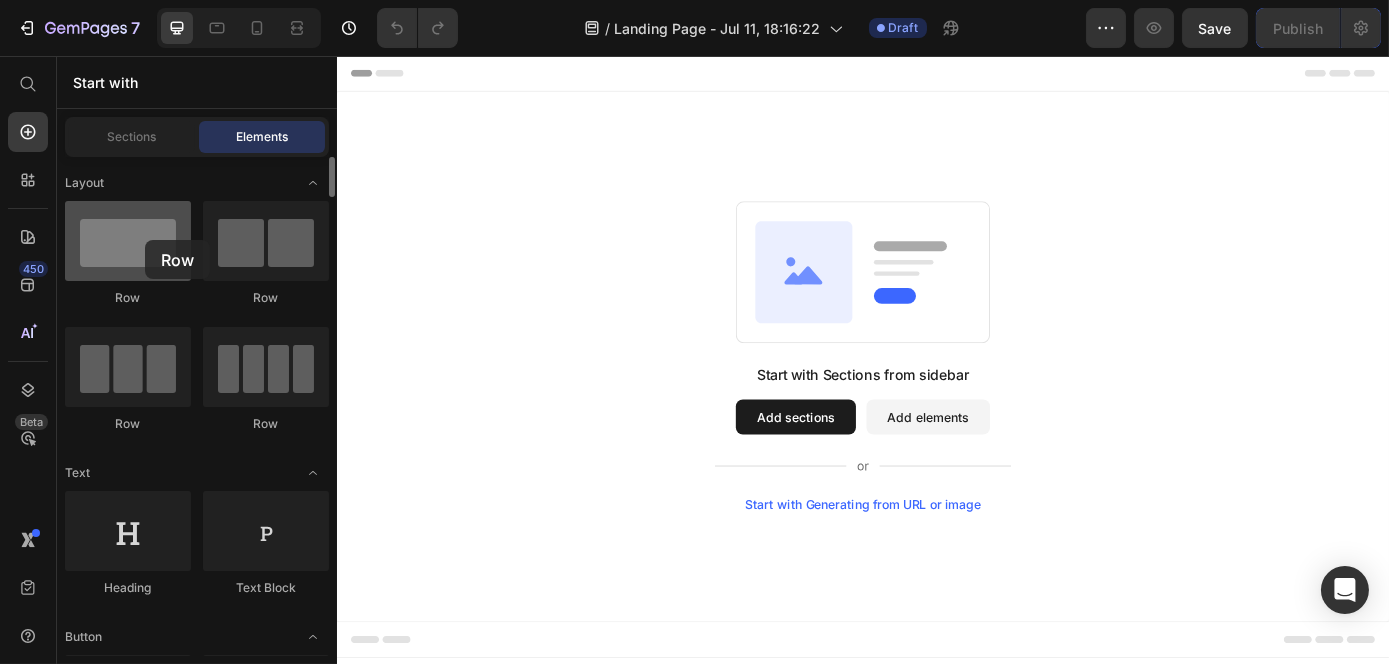 click at bounding box center (128, 241) 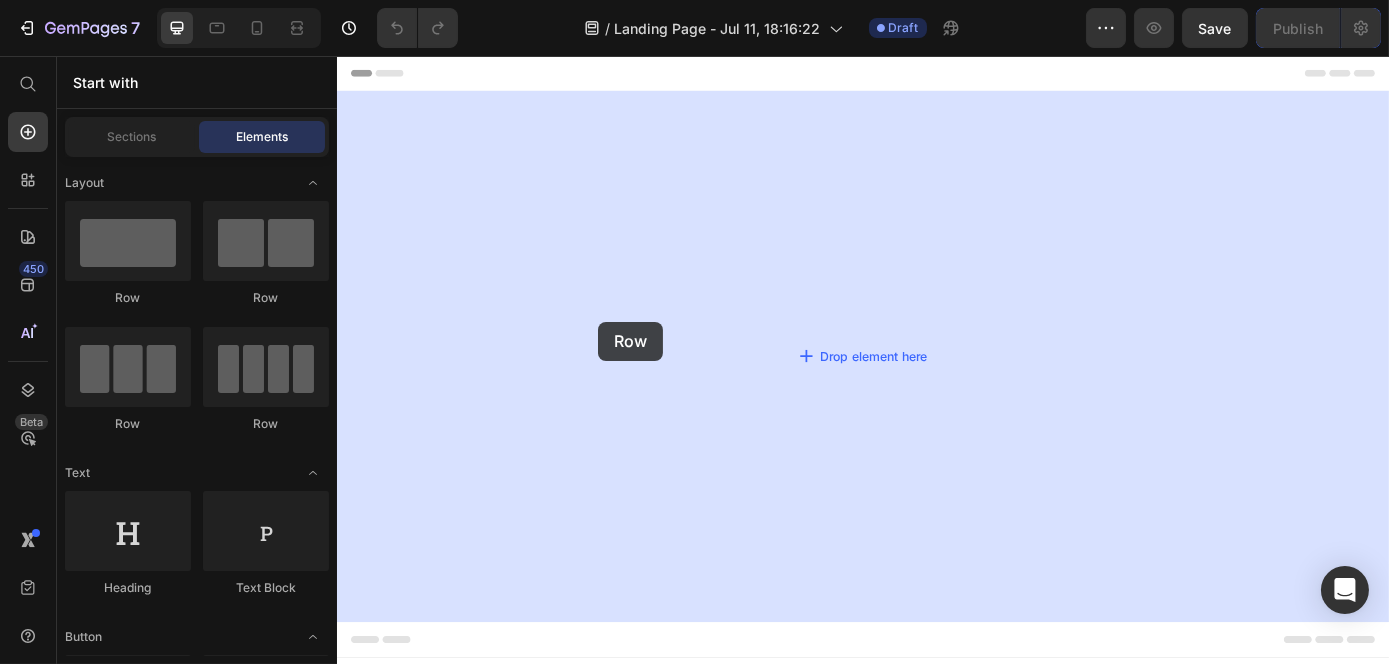 drag, startPoint x: 481, startPoint y: 296, endPoint x: 643, endPoint y: 359, distance: 173.81888 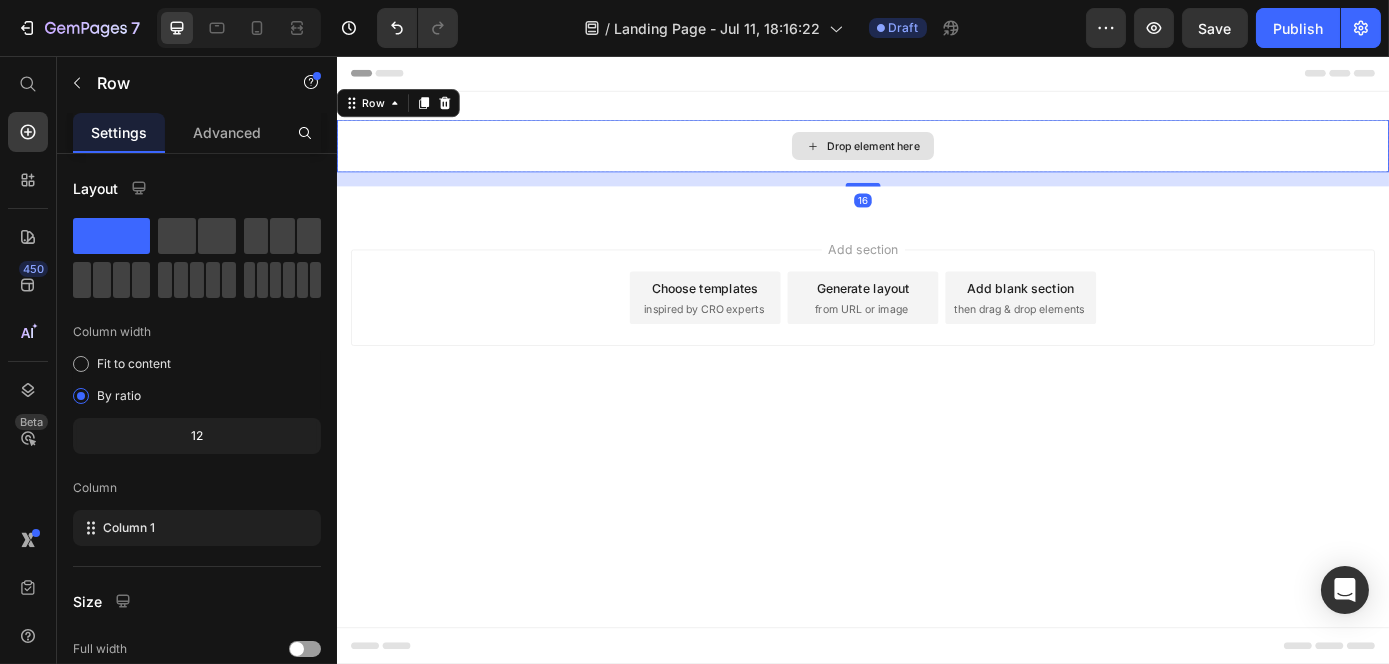 click on "Drop element here" at bounding box center (936, 159) 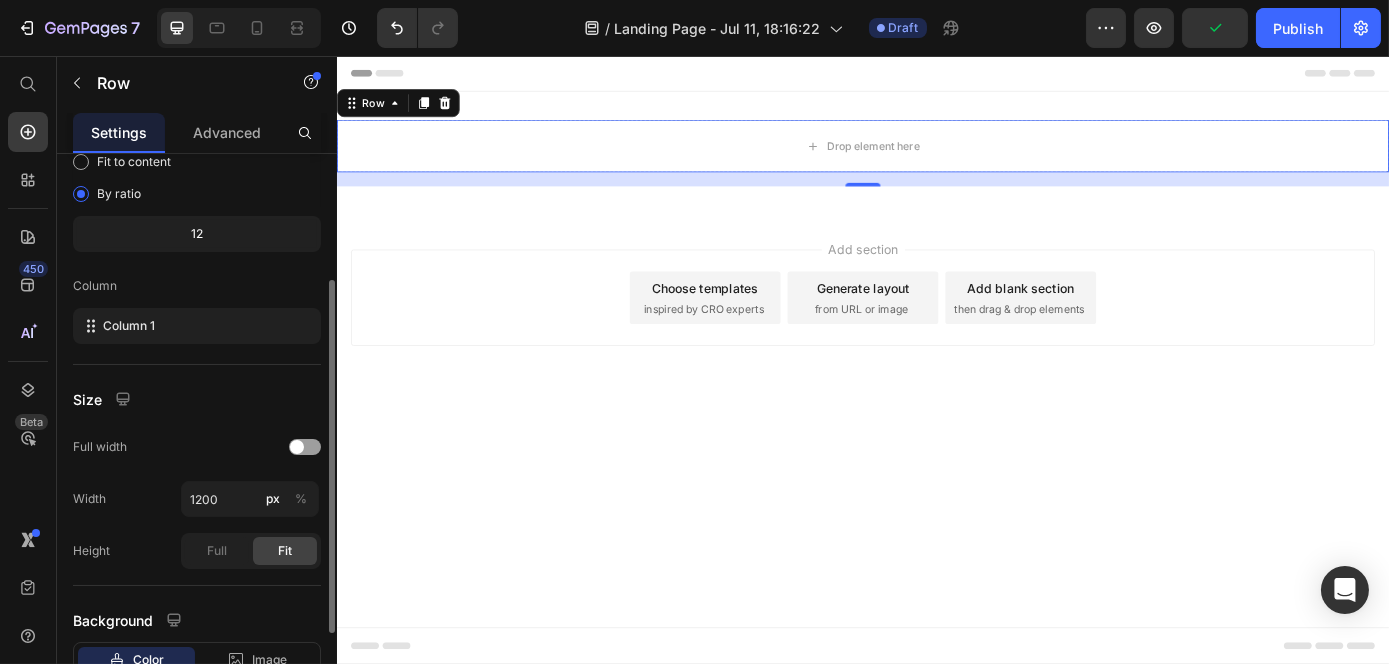 scroll, scrollTop: 342, scrollLeft: 0, axis: vertical 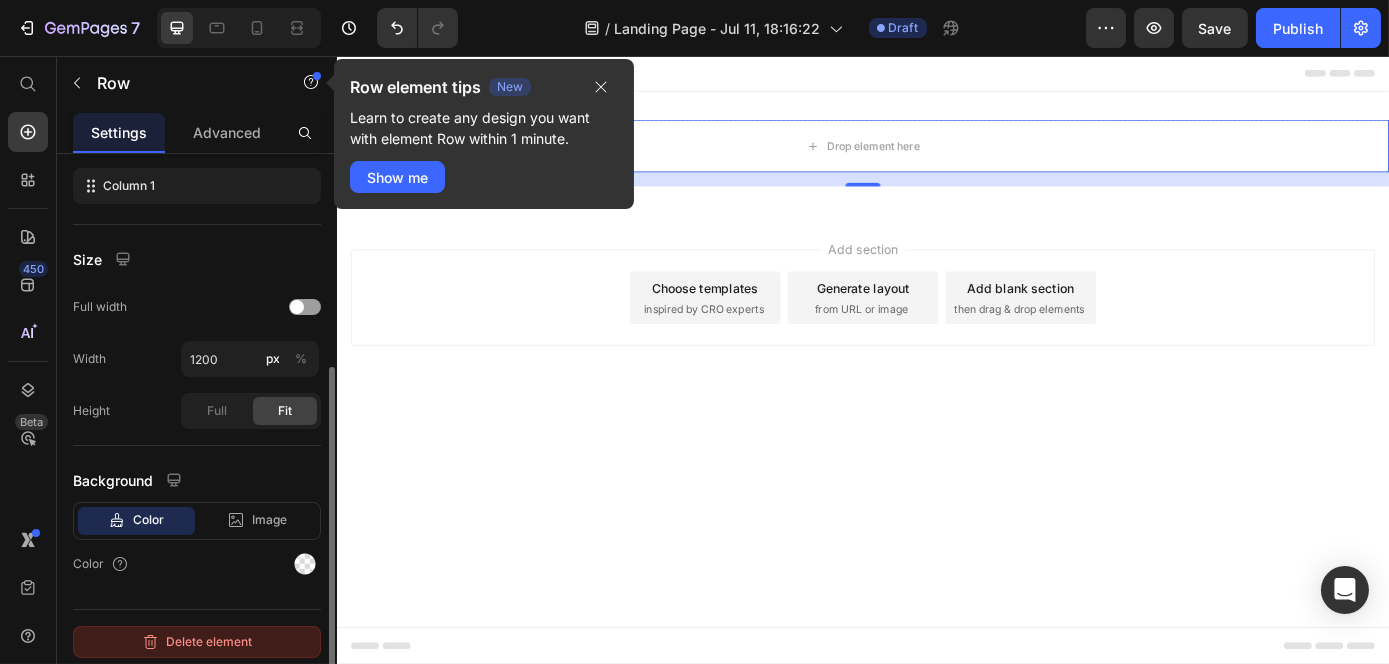 click on "Delete element" at bounding box center (197, 642) 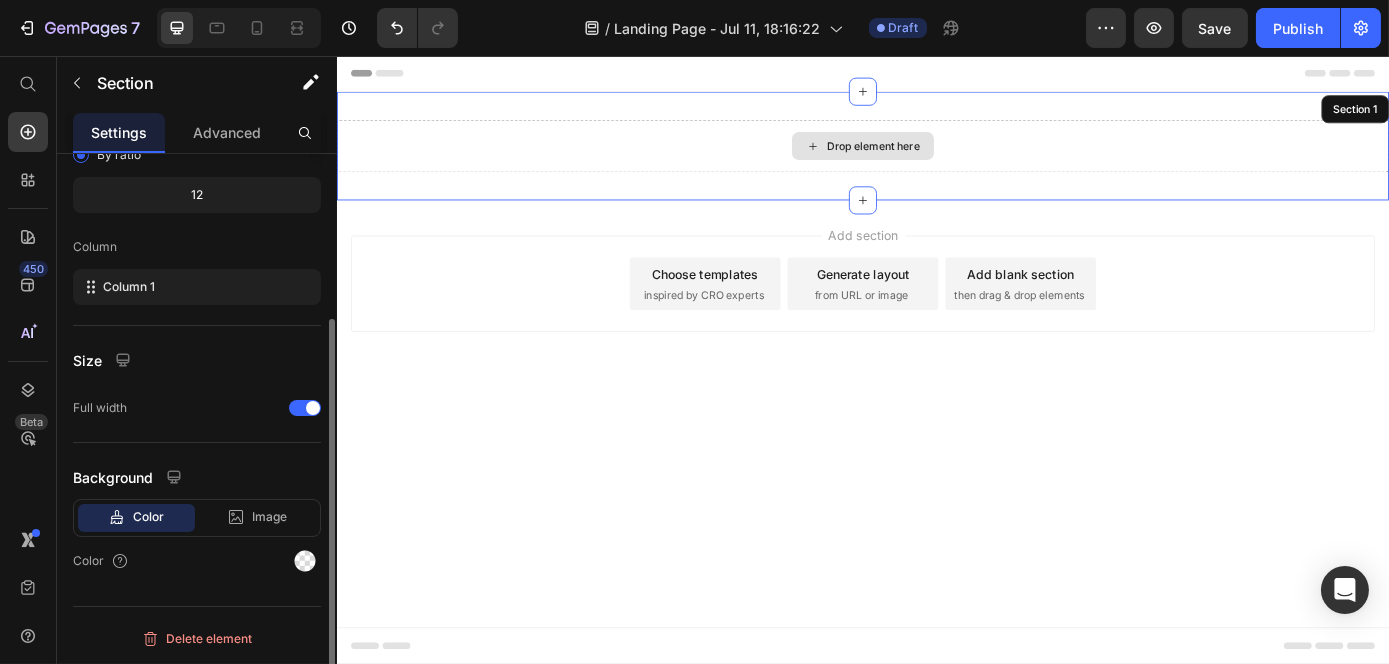 scroll, scrollTop: 0, scrollLeft: 0, axis: both 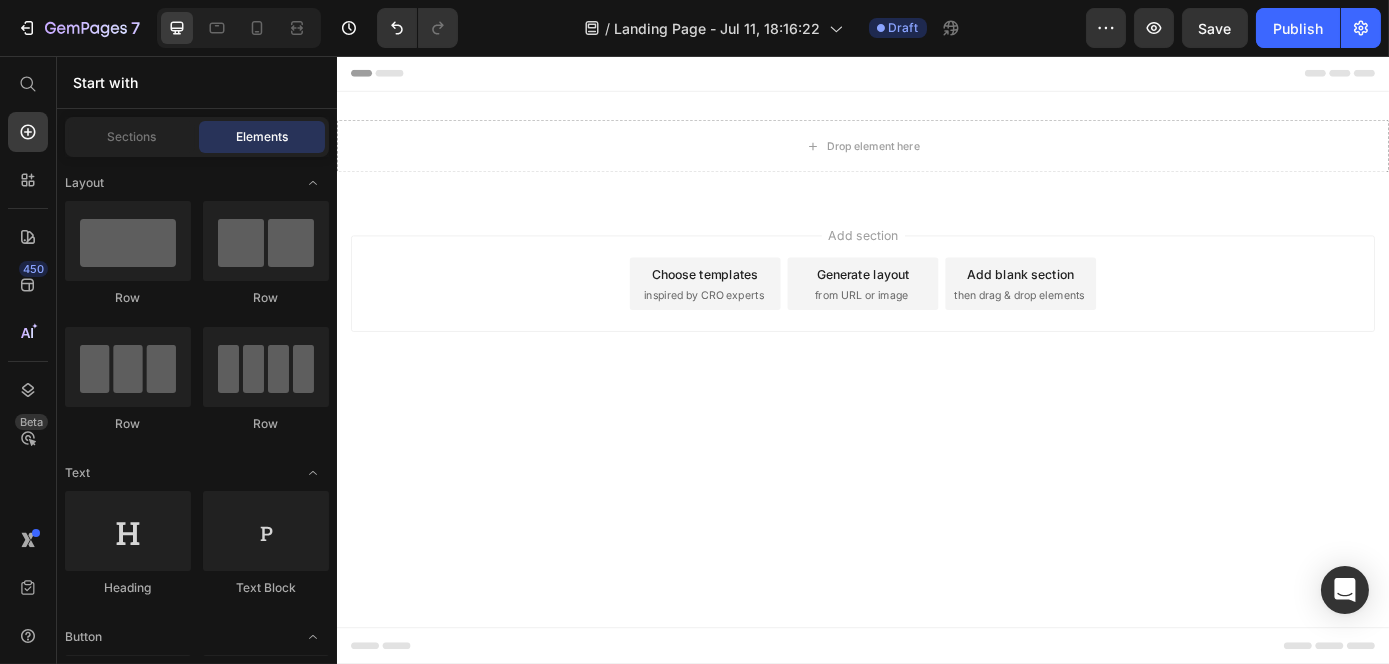 click on "Add section Choose templates inspired by CRO experts Generate layout from URL or image Add blank section then drag & drop elements" at bounding box center [936, 316] 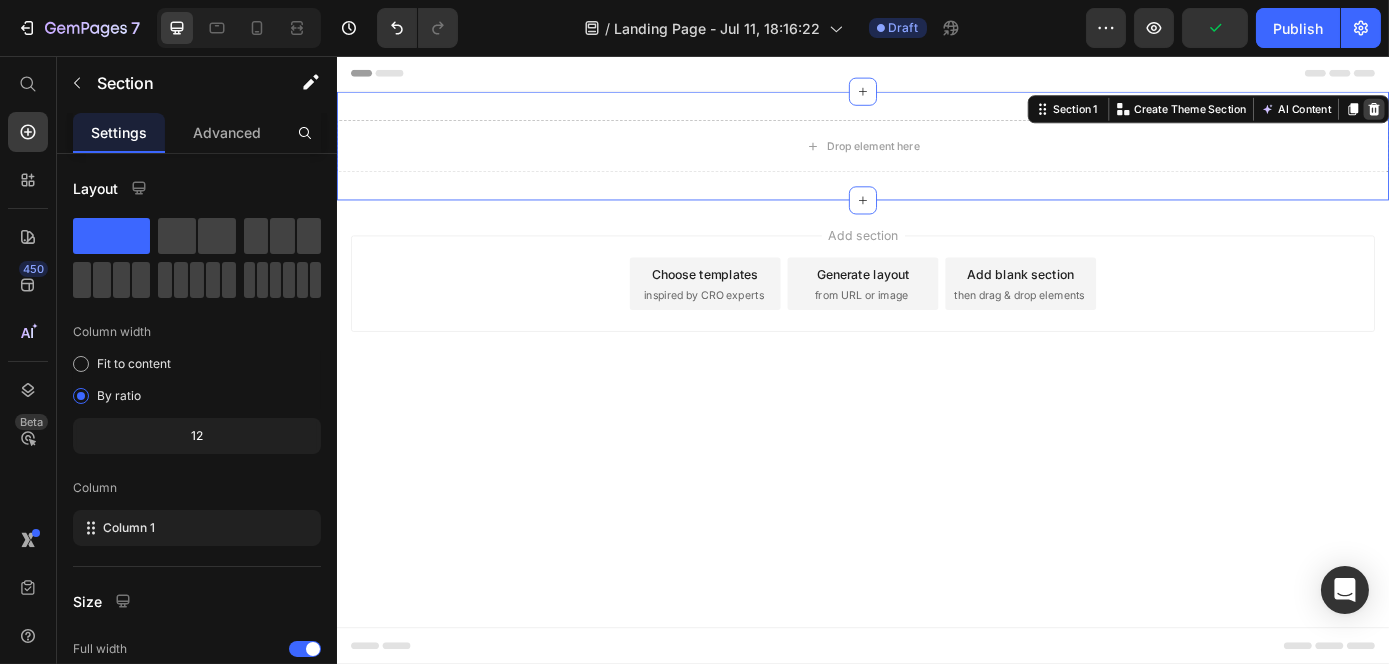 click 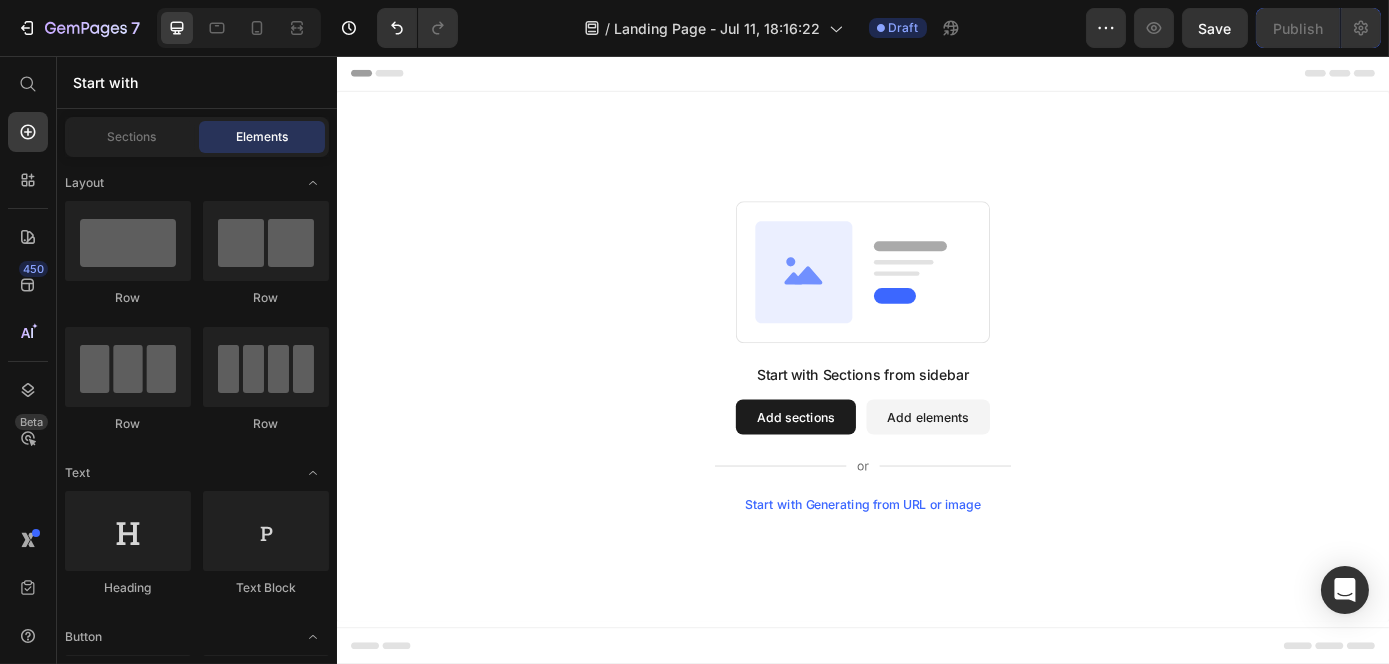 click on "Add elements" at bounding box center (1010, 468) 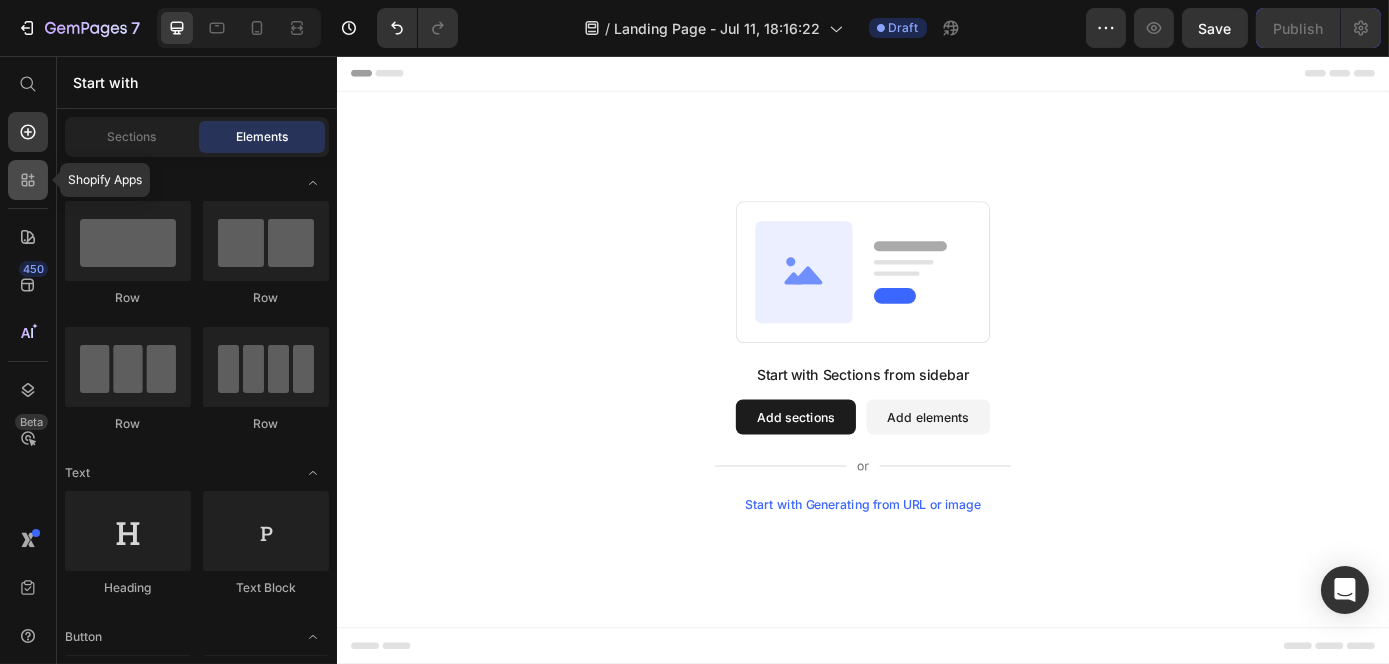 click 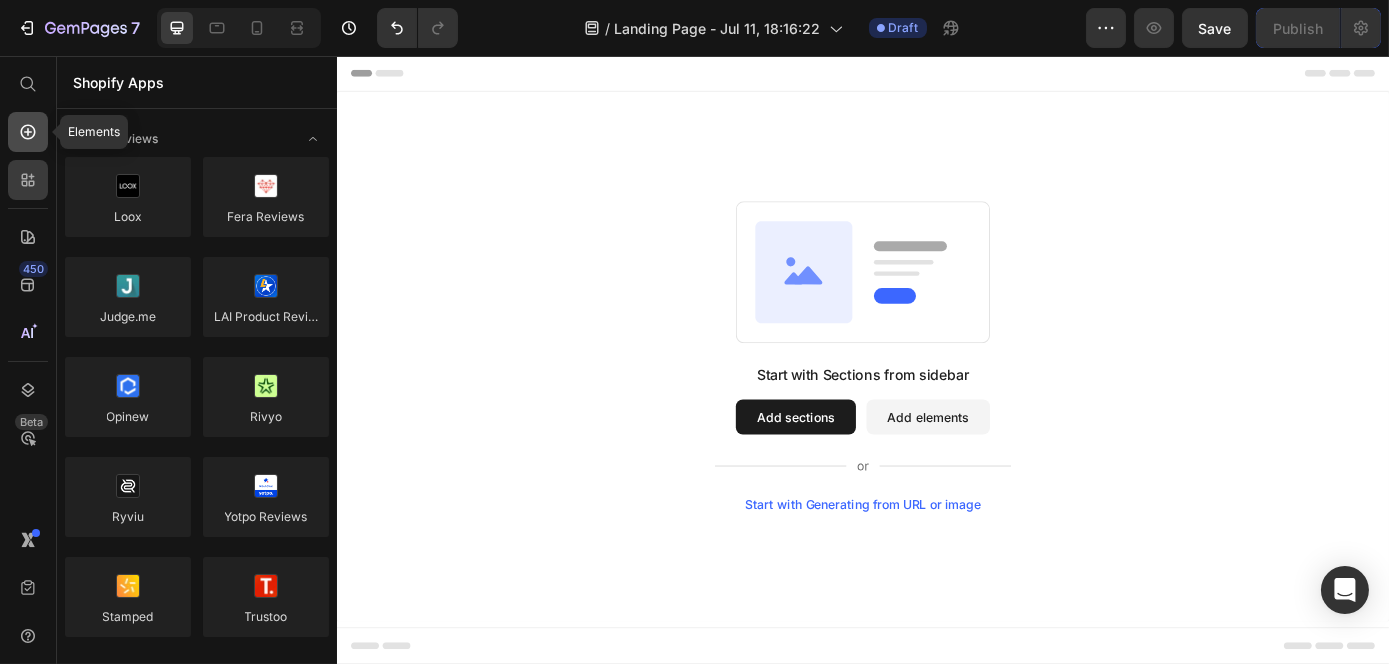 click 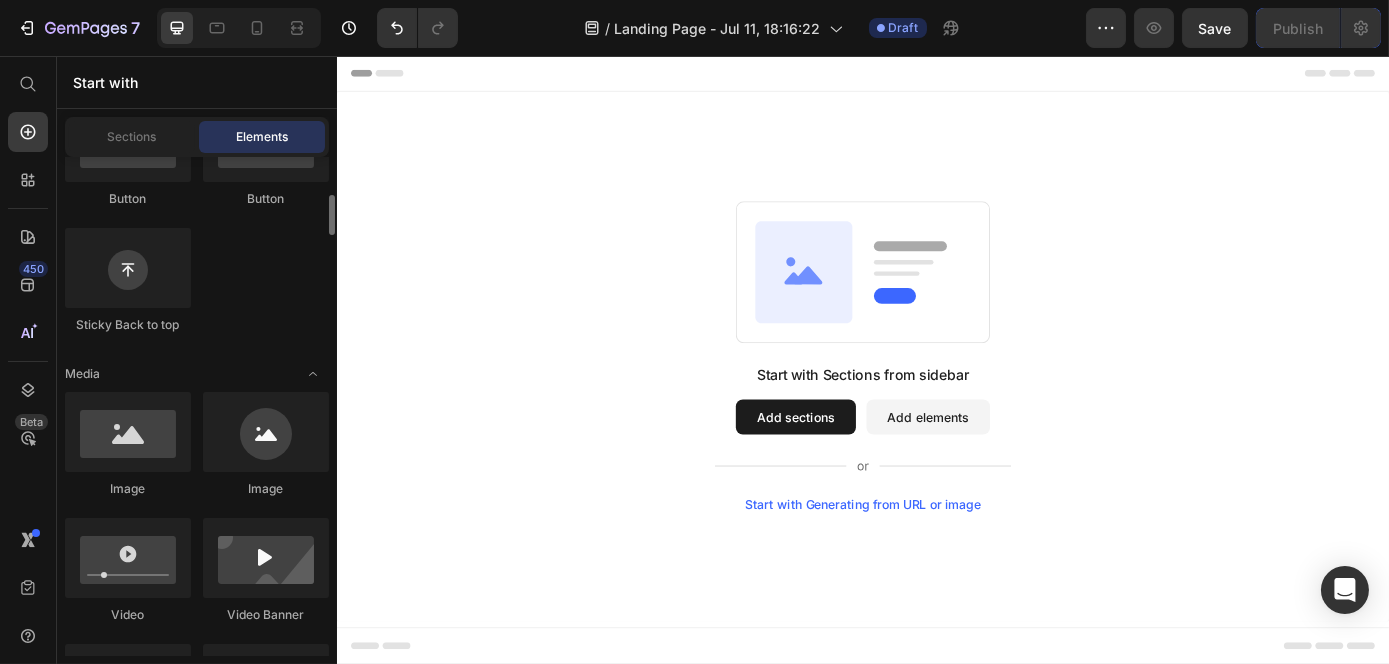 scroll, scrollTop: 554, scrollLeft: 0, axis: vertical 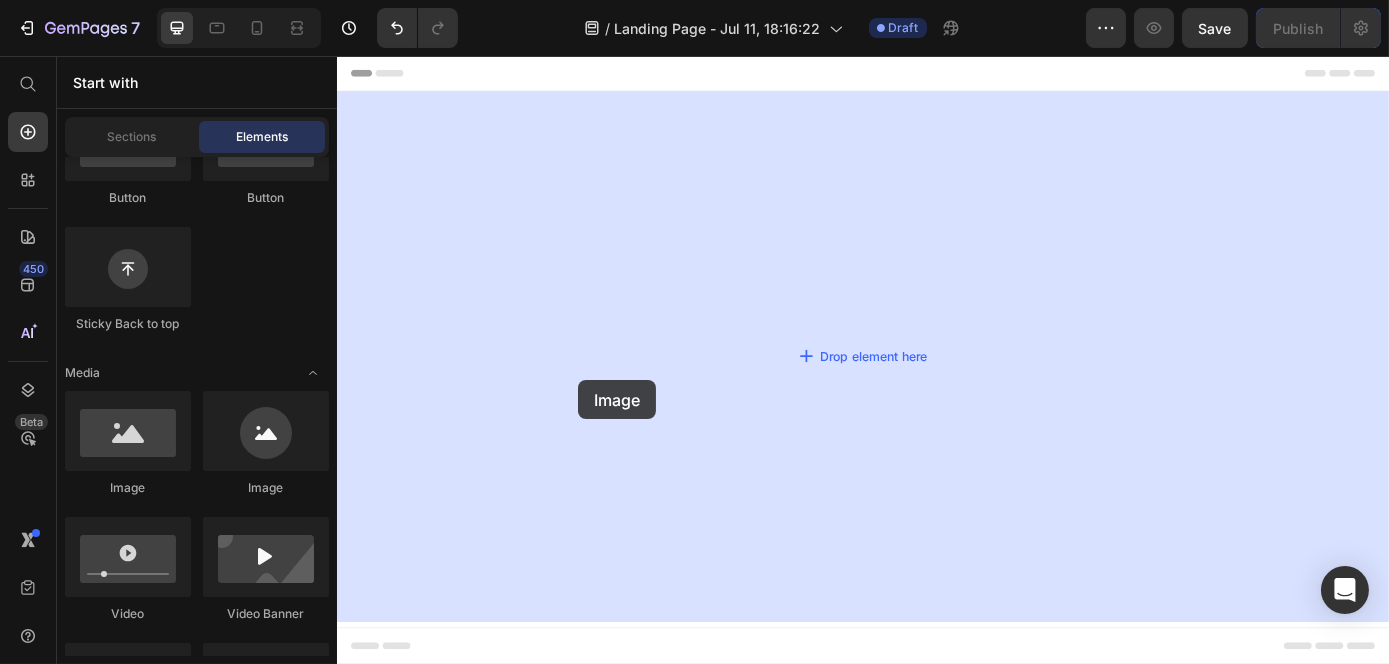 drag, startPoint x: 484, startPoint y: 474, endPoint x: 633, endPoint y: 419, distance: 158.82695 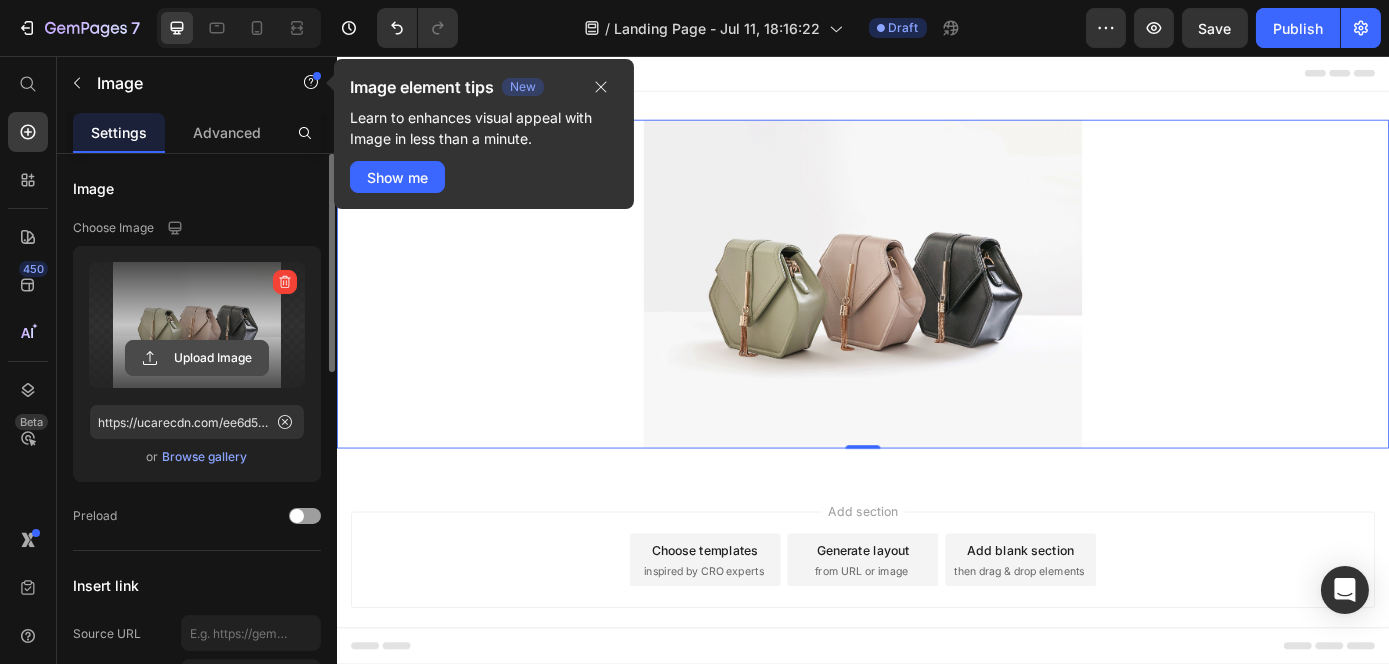click 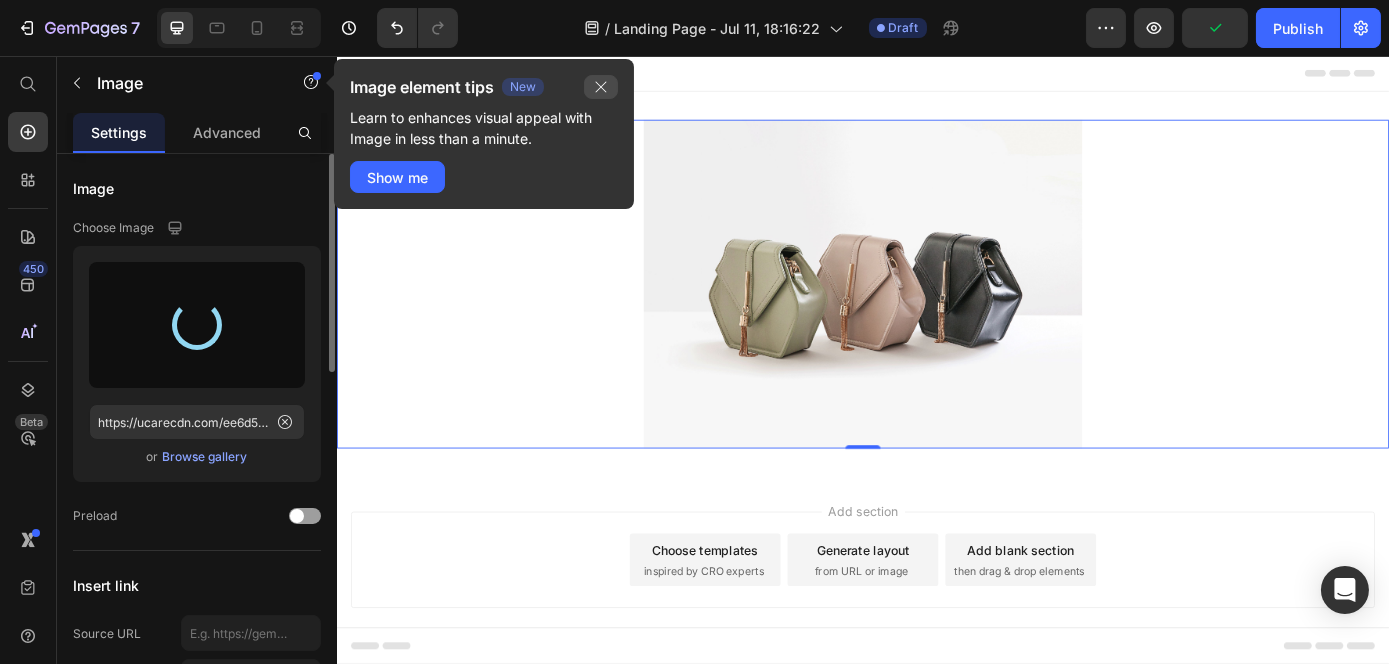 click at bounding box center [601, 87] 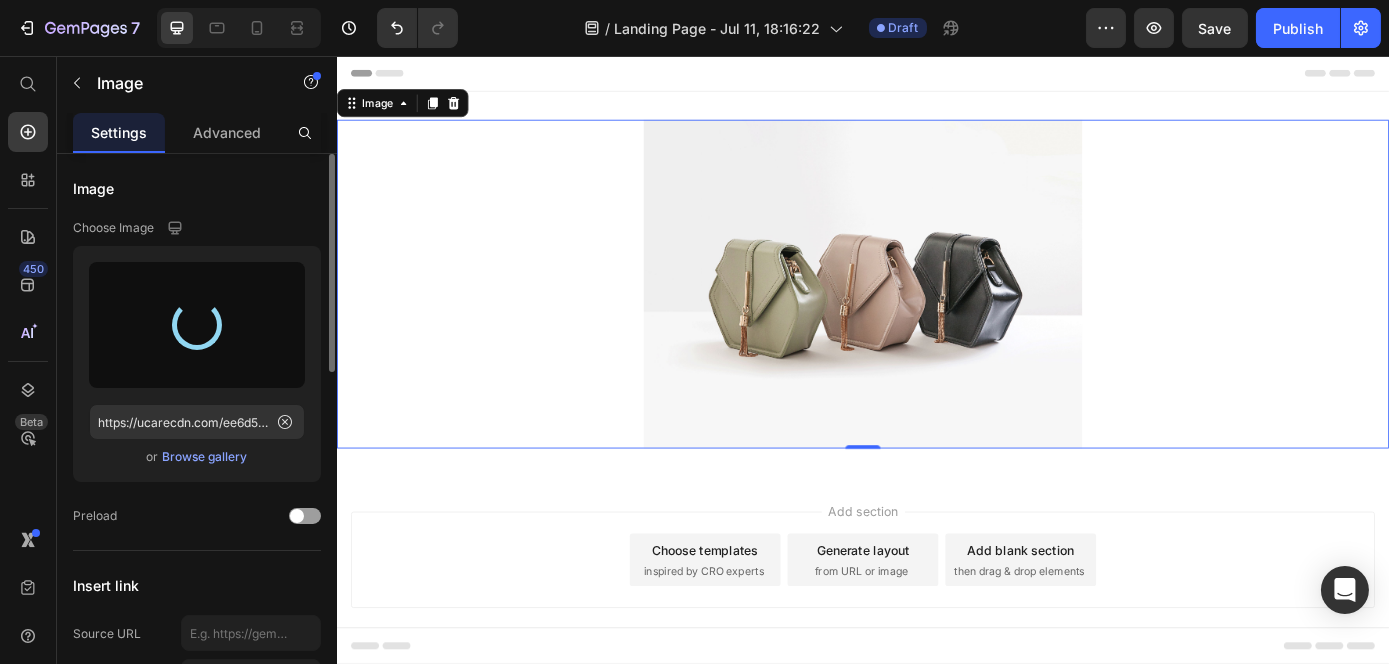 scroll, scrollTop: 31, scrollLeft: 0, axis: vertical 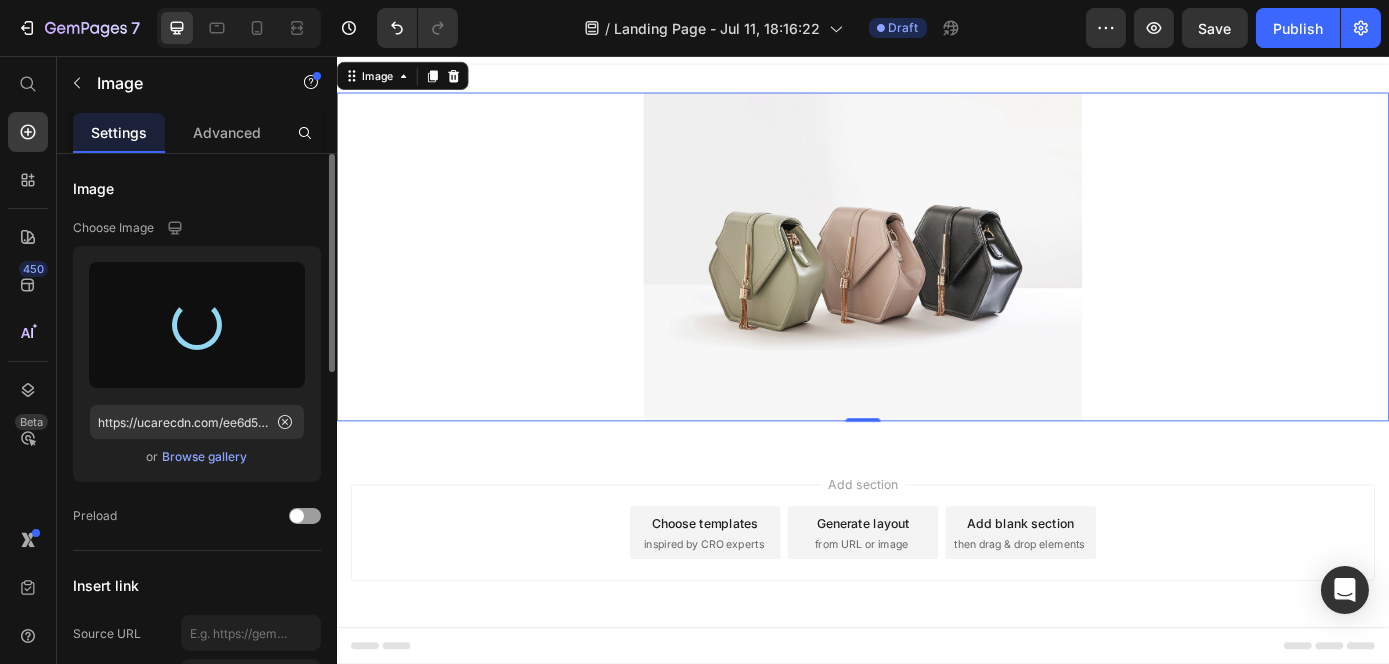 type on "https://cdn.shopify.com/s/files/1/0945/9938/1285/files/gempages_574996396273304420-9f7362b7-4446-40c9-b128-ca6ca0231574.jpg" 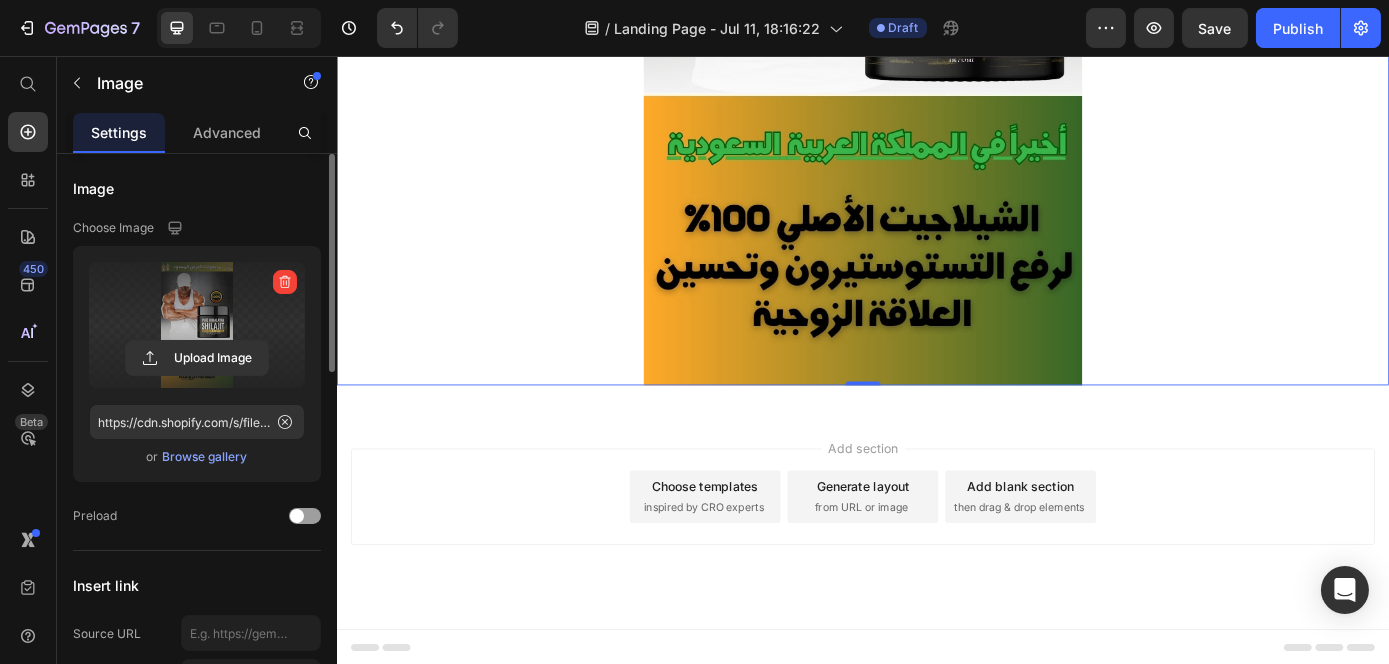 scroll, scrollTop: 0, scrollLeft: 0, axis: both 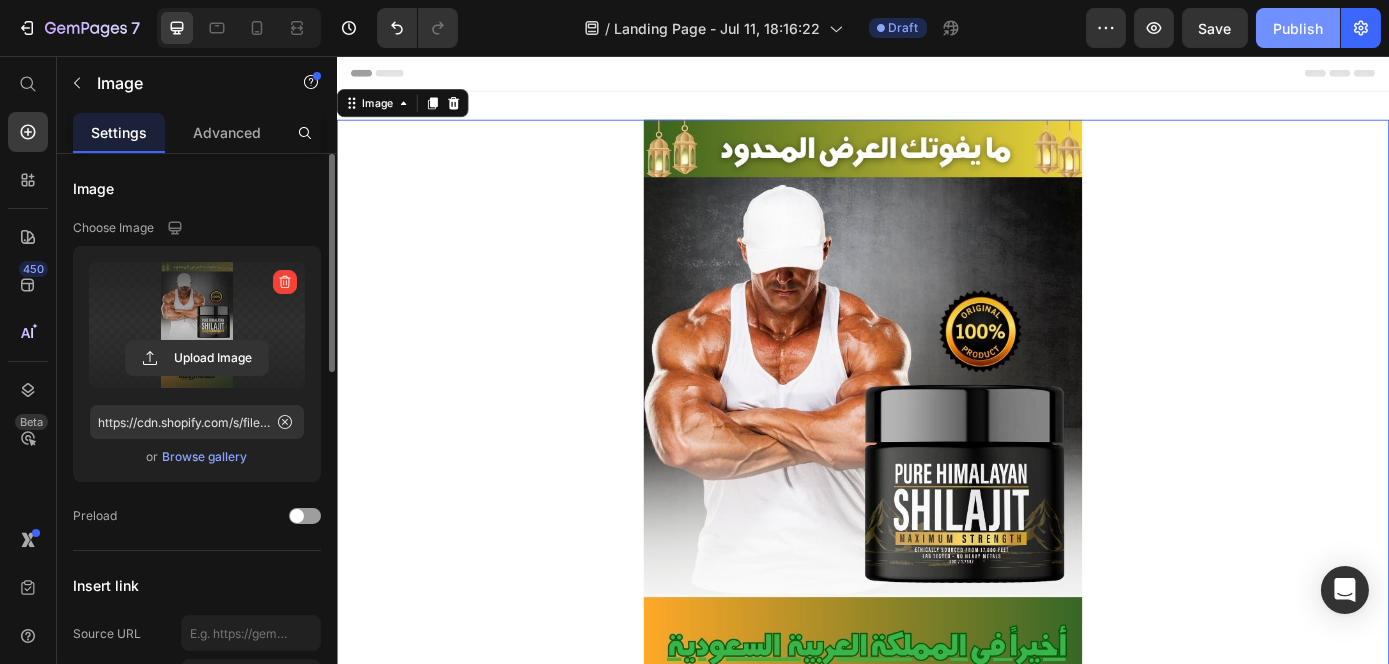 click on "Publish" at bounding box center [1298, 28] 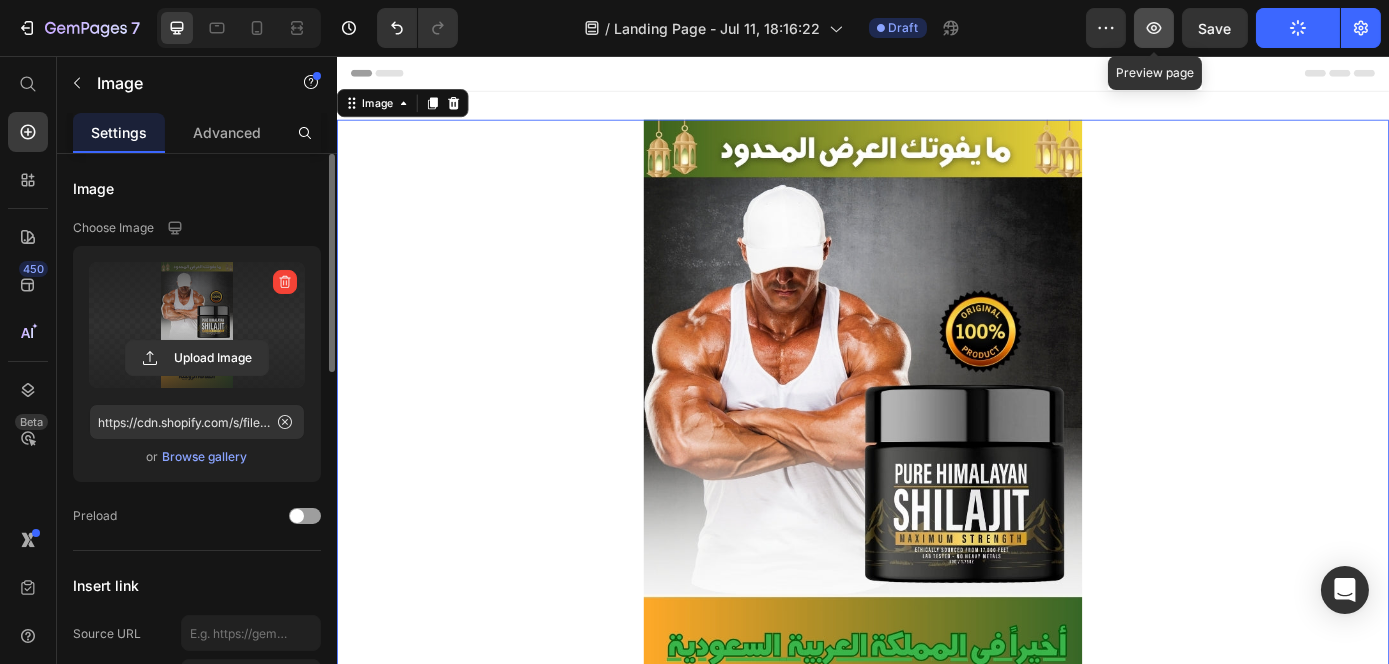click 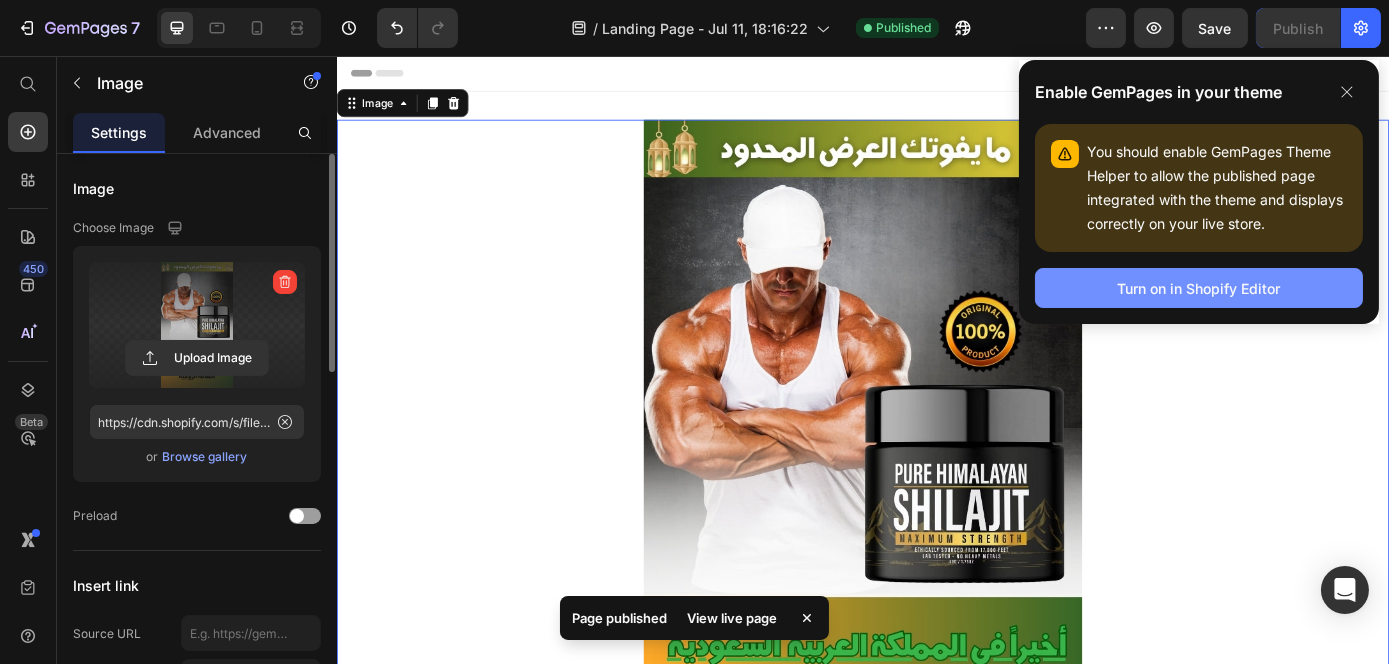 click on "Turn on in Shopify Editor" at bounding box center [1199, 288] 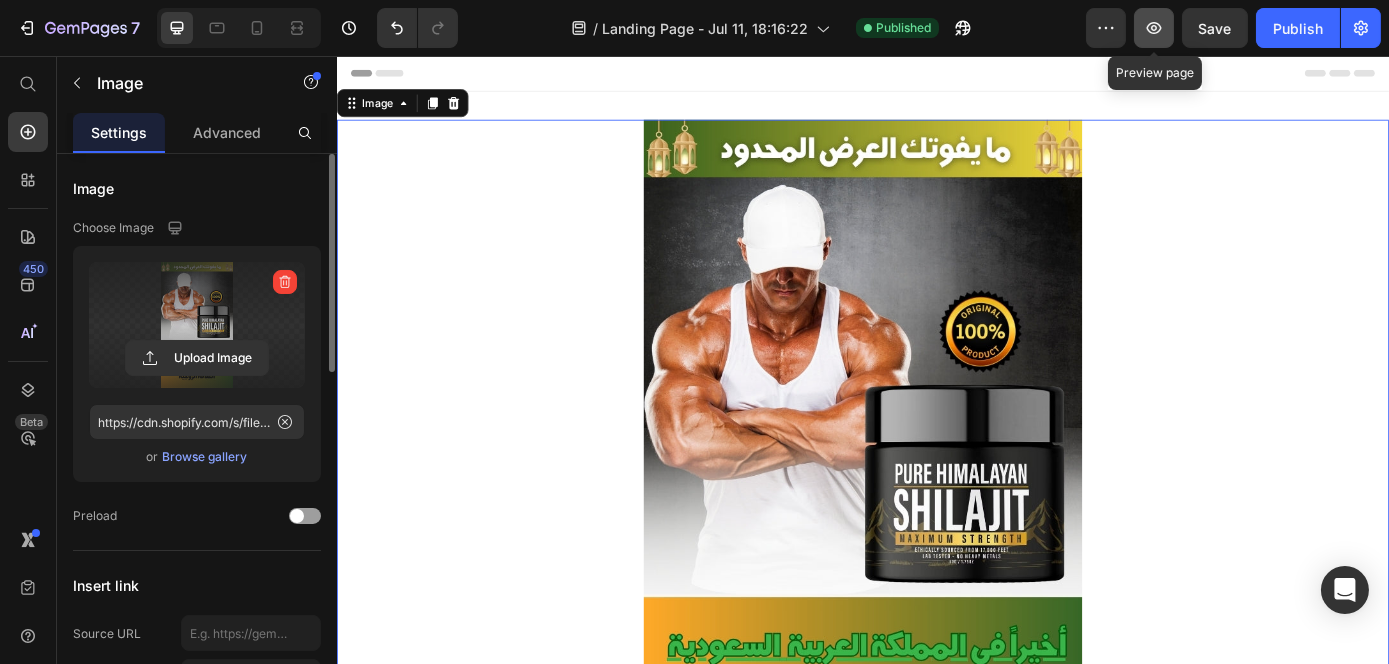 click 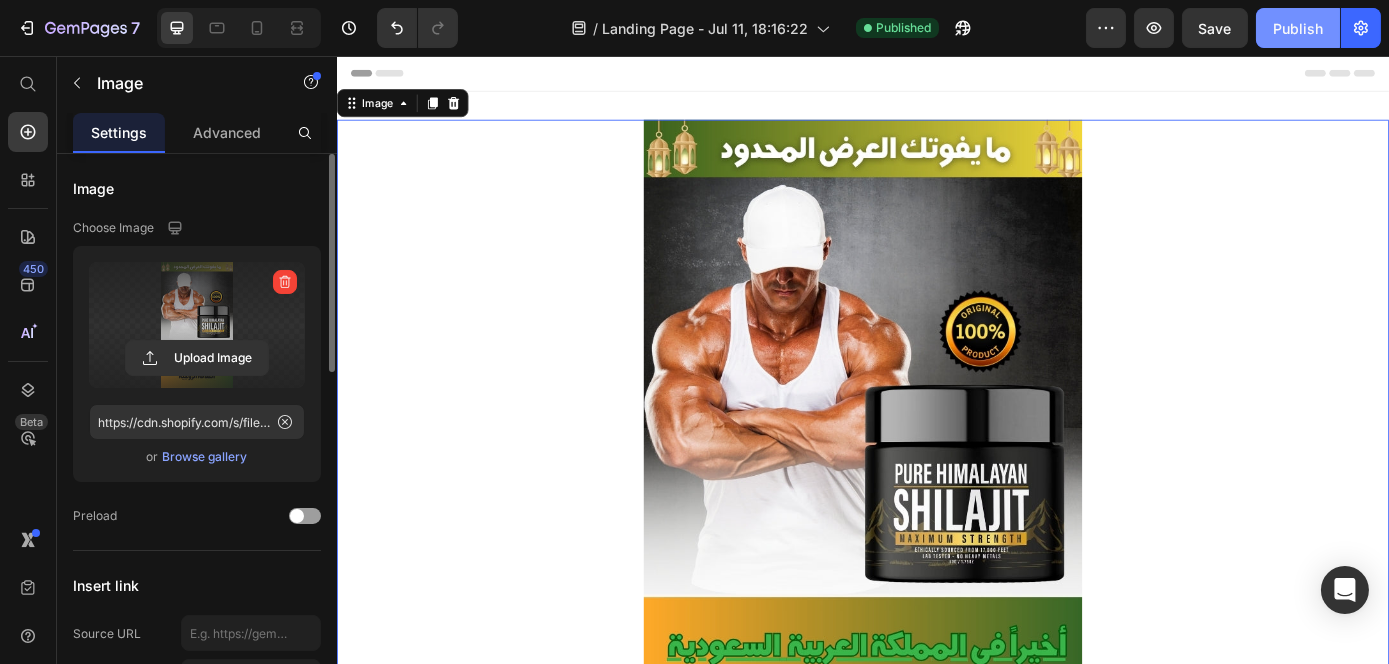 click on "Publish" at bounding box center (1298, 28) 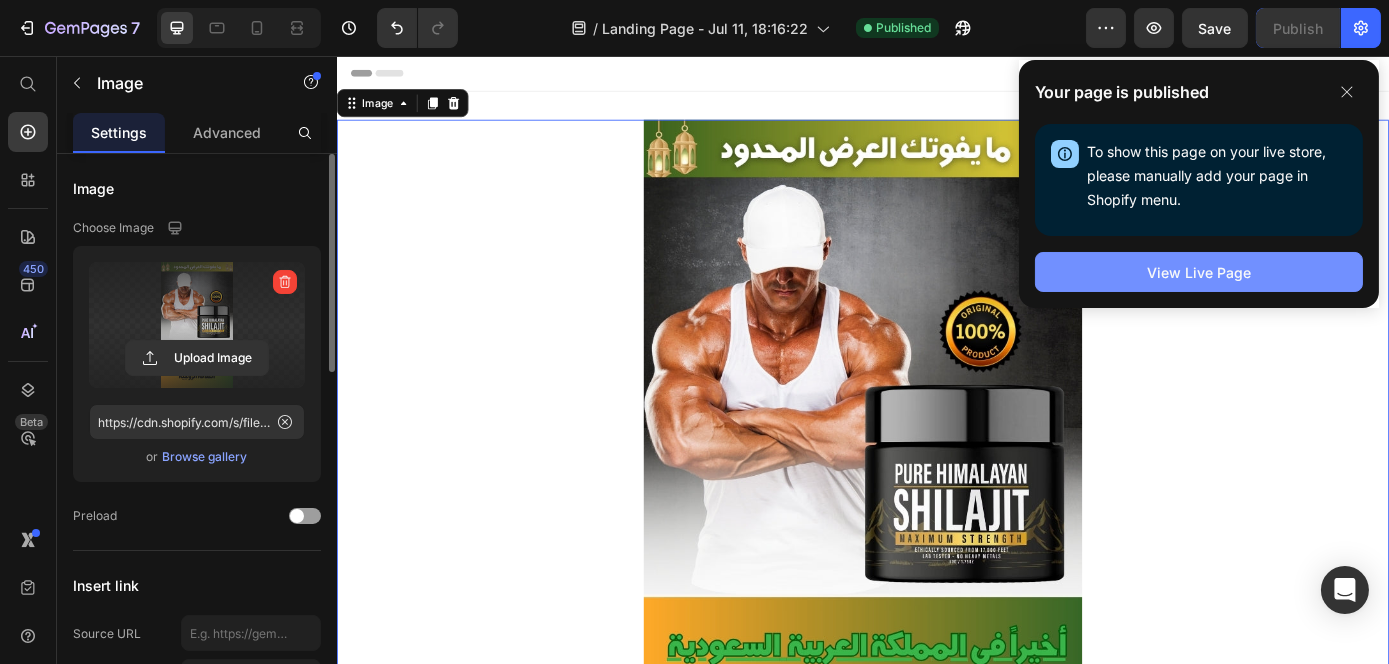 click on "View Live Page" at bounding box center [1199, 272] 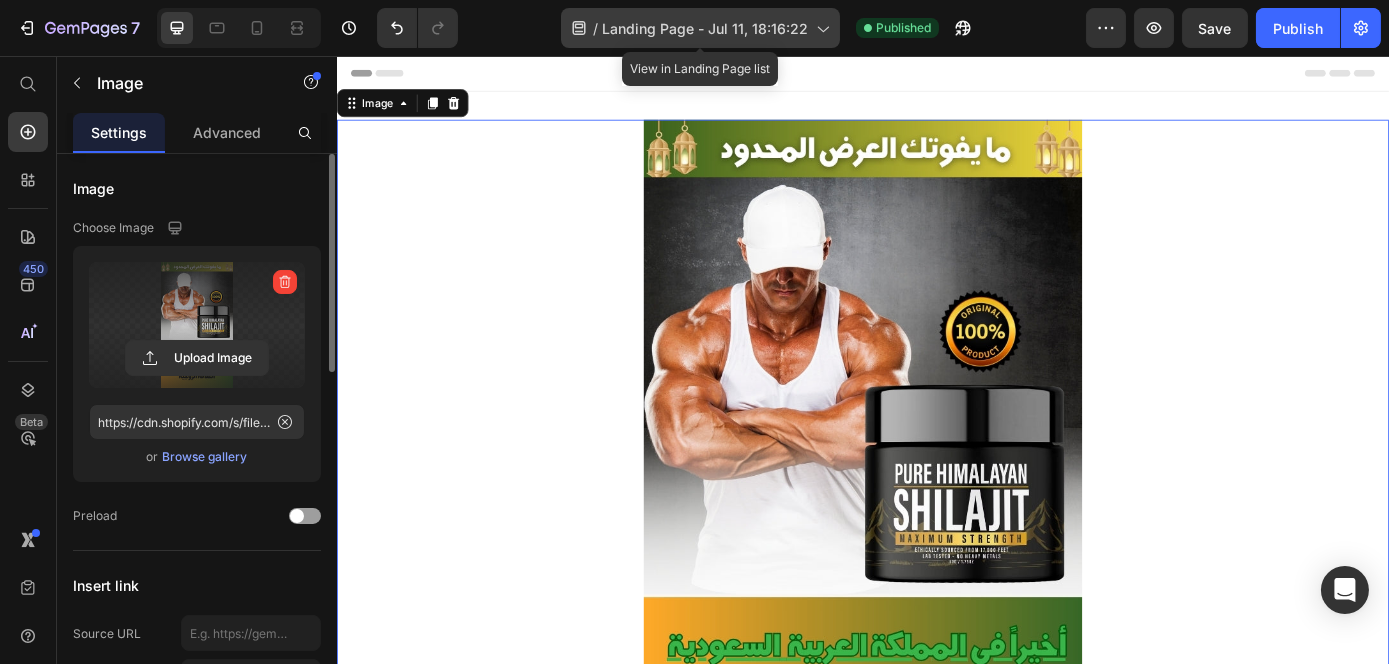 click on "Landing Page - Jul 11, 18:16:22" at bounding box center (705, 28) 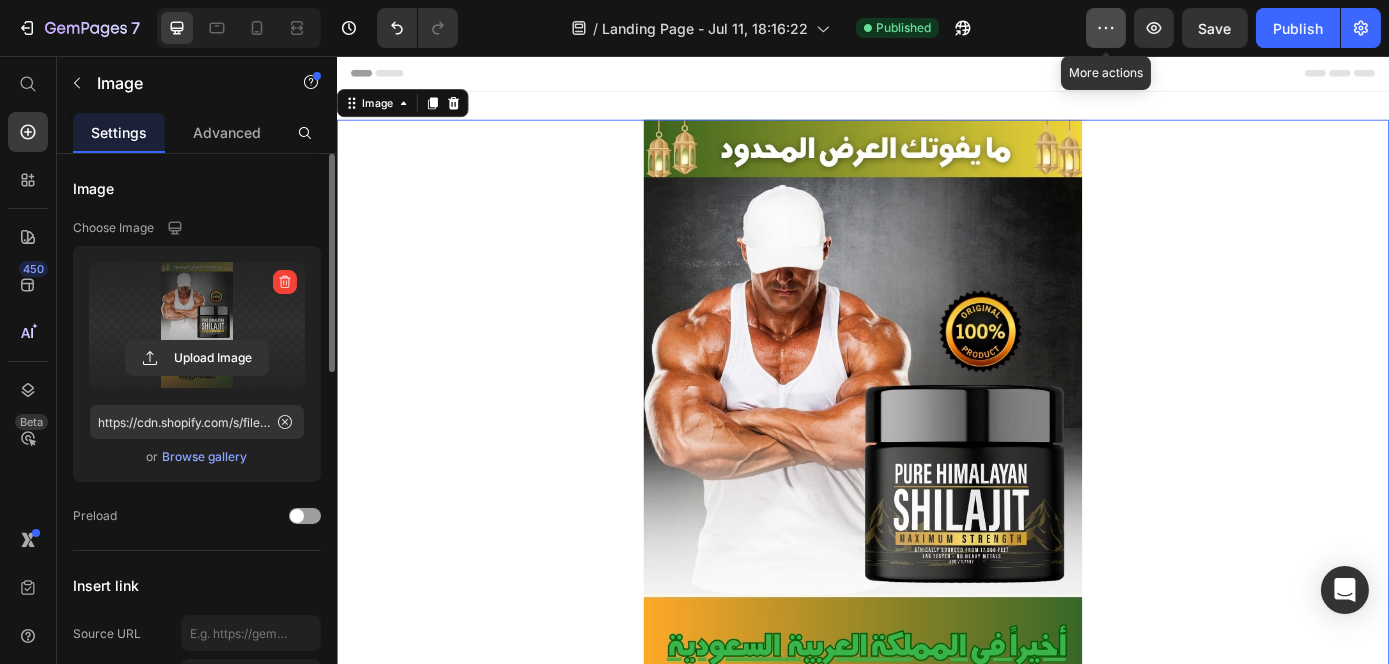 click 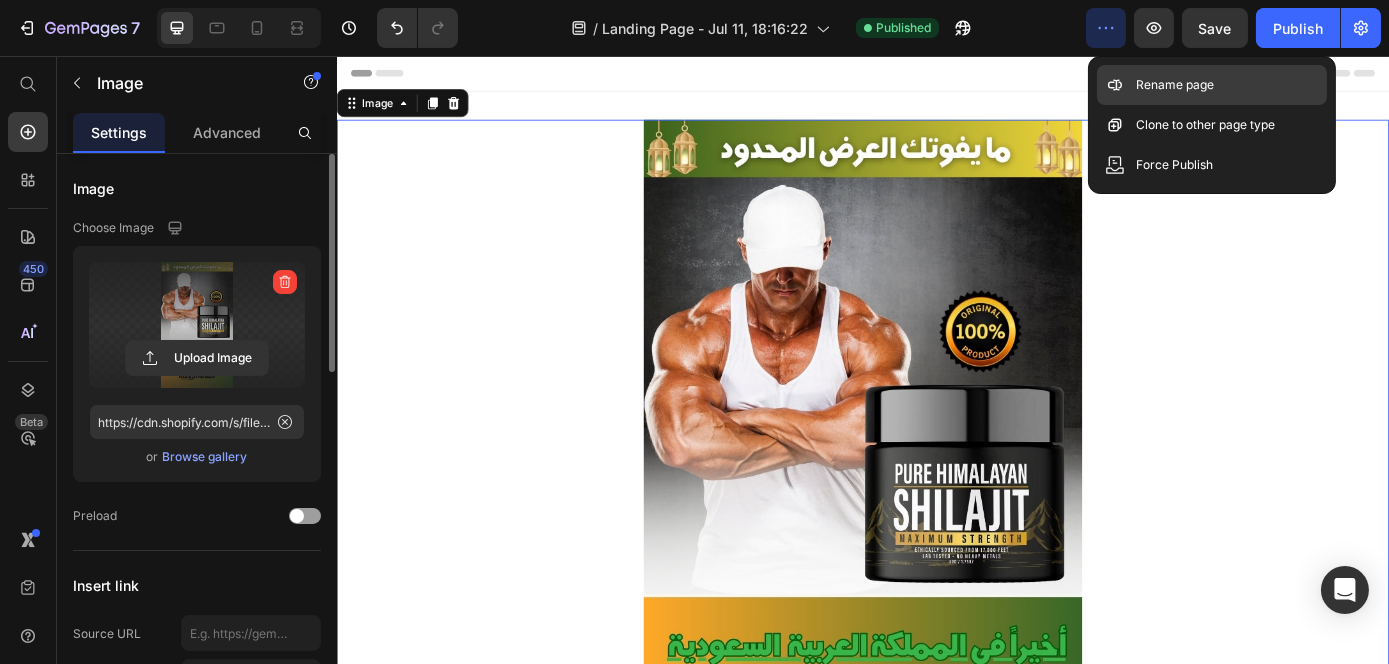 click on "Rename page" at bounding box center (1176, 85) 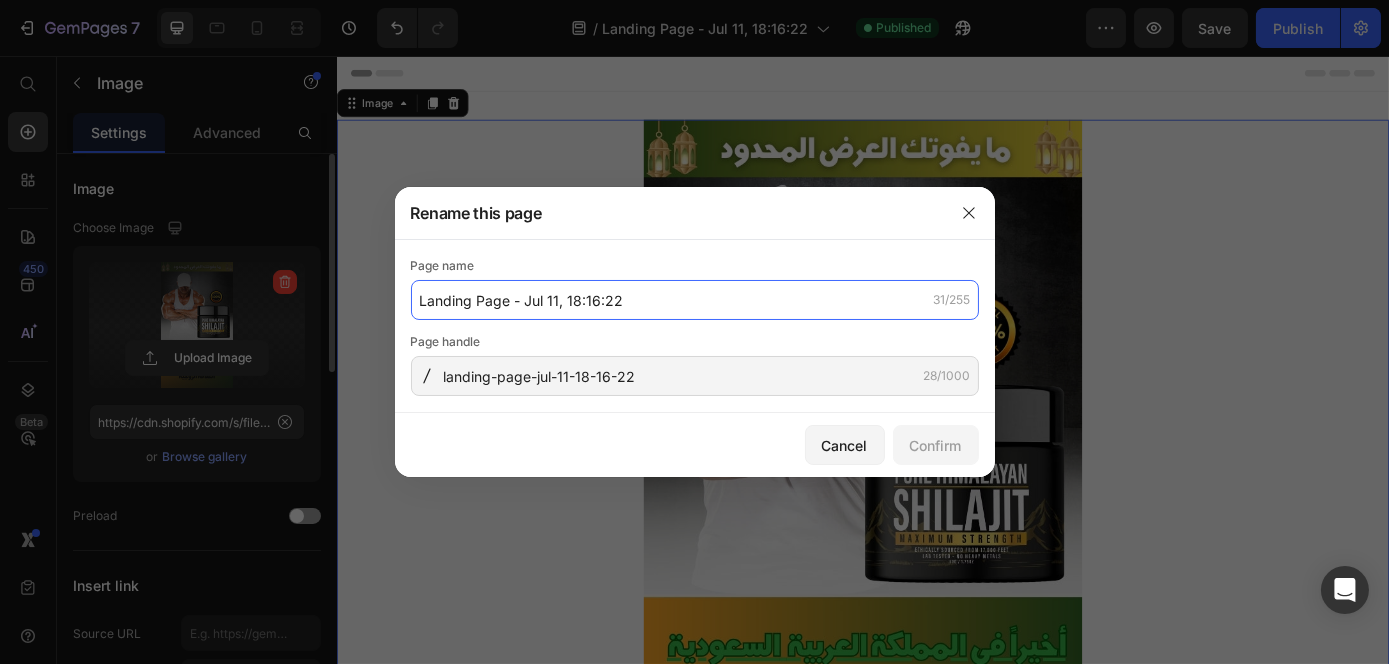 click on "Landing Page - Jul 11, 18:16:22" 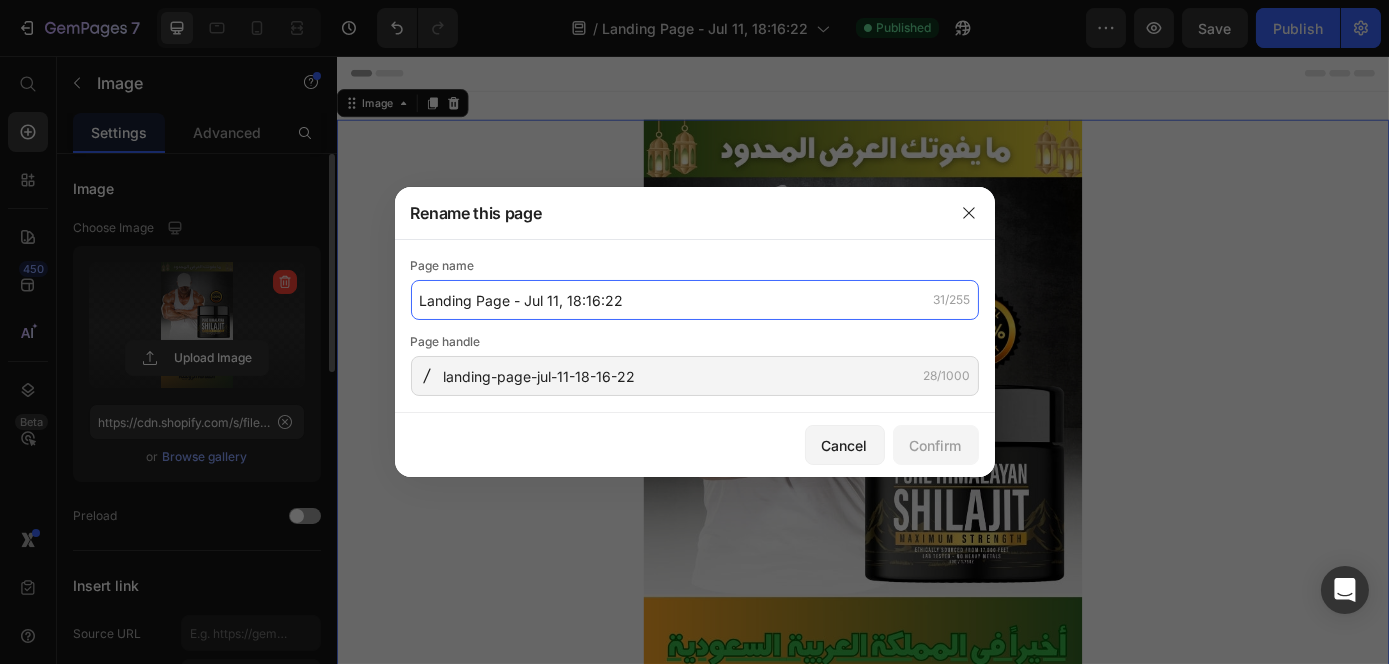 click on "Landing Page - Jul 11, 18:16:22" 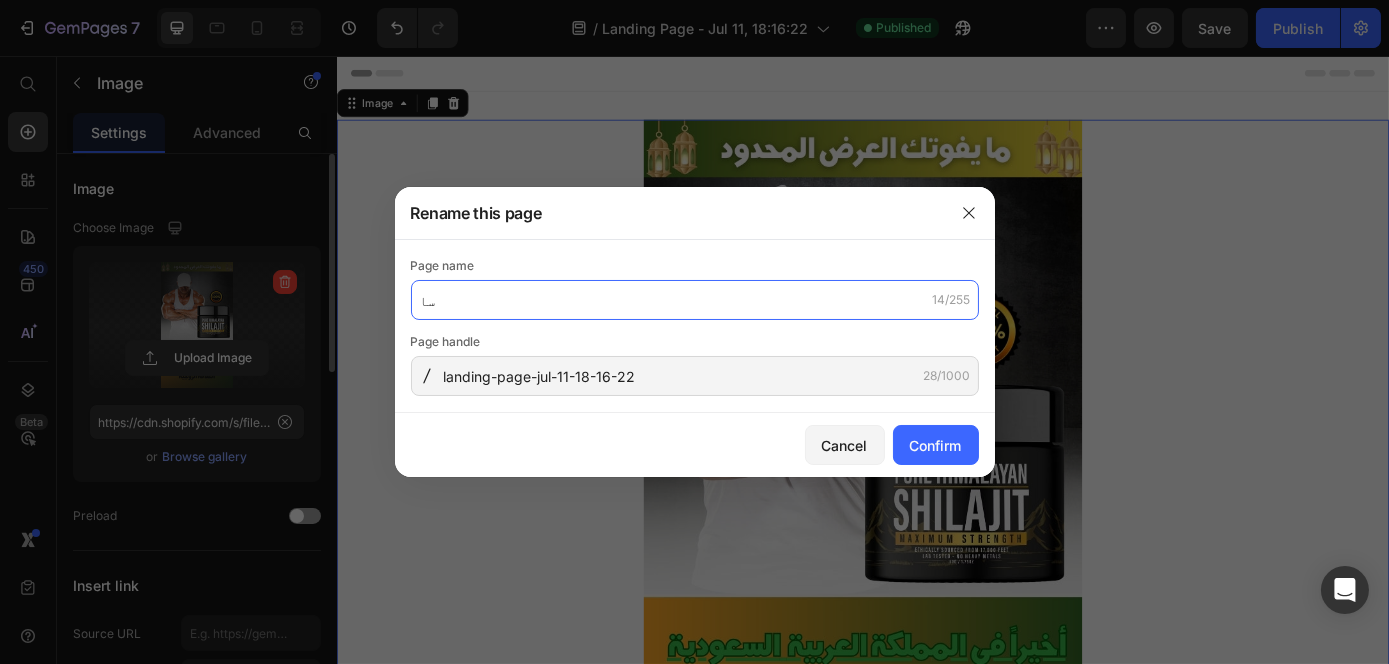 type on "س" 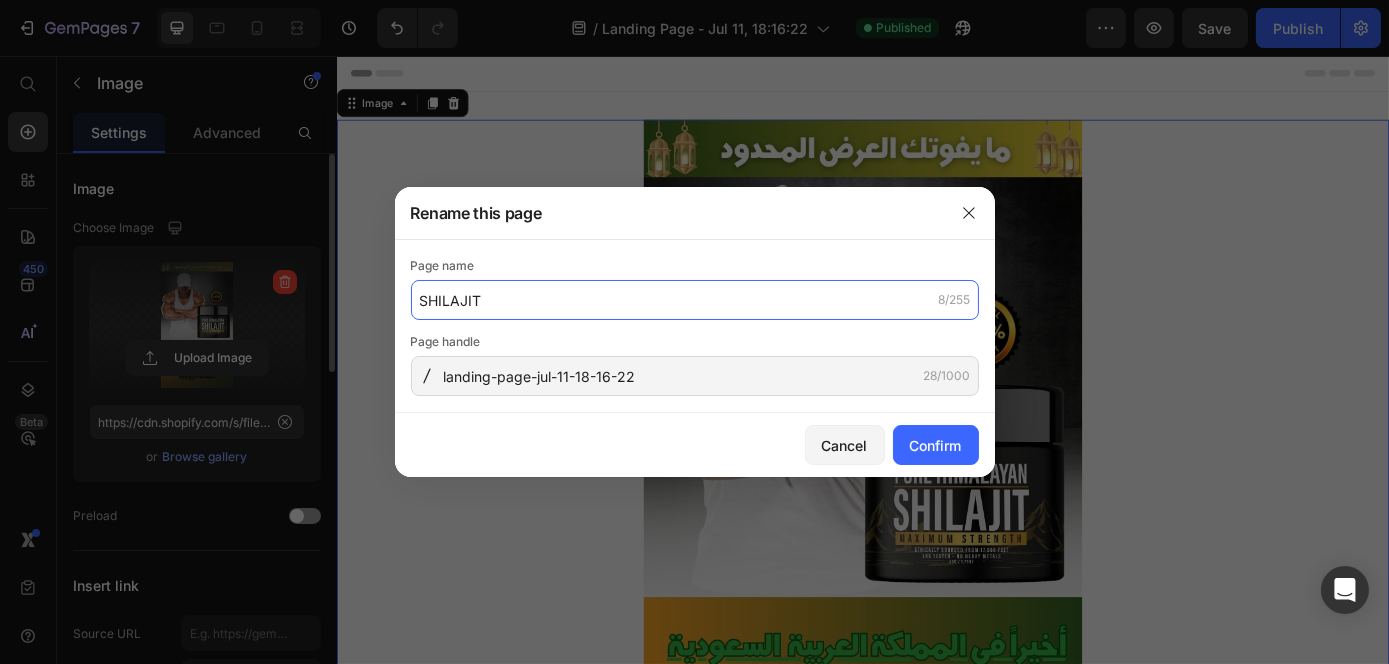 type on "SHILAJIT" 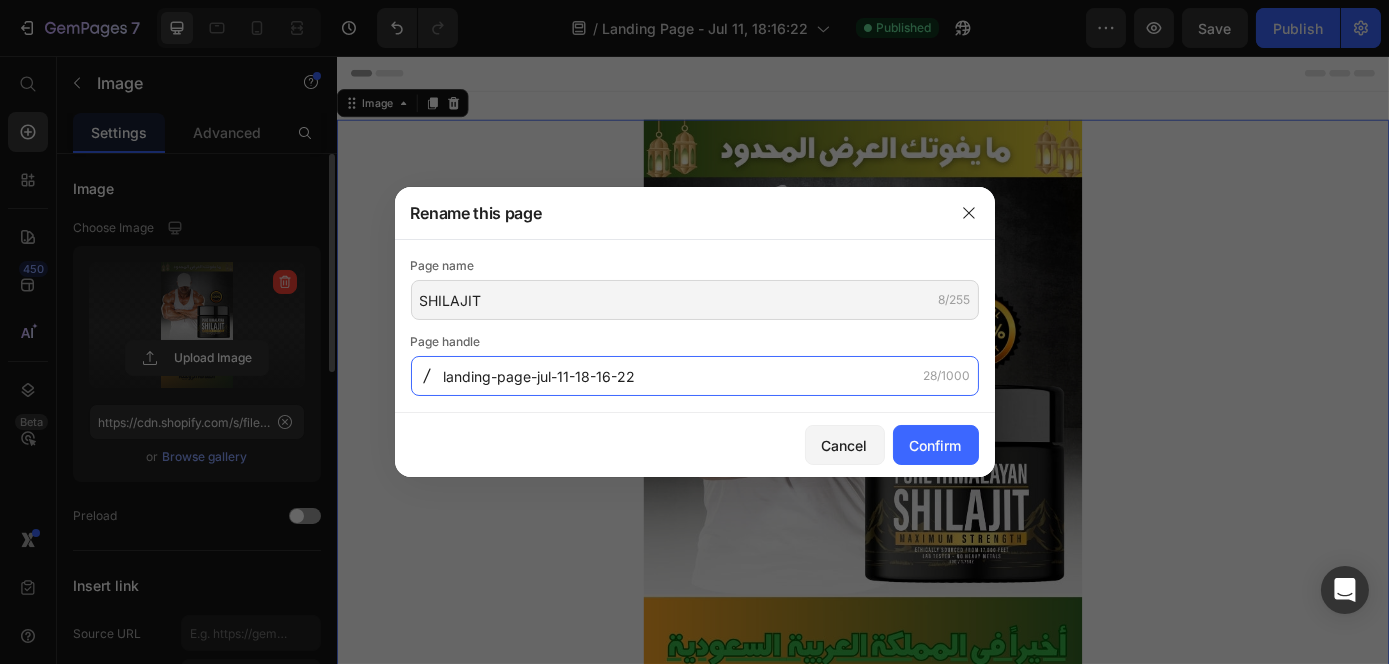 click on "landing-page-jul-11-18-16-22" 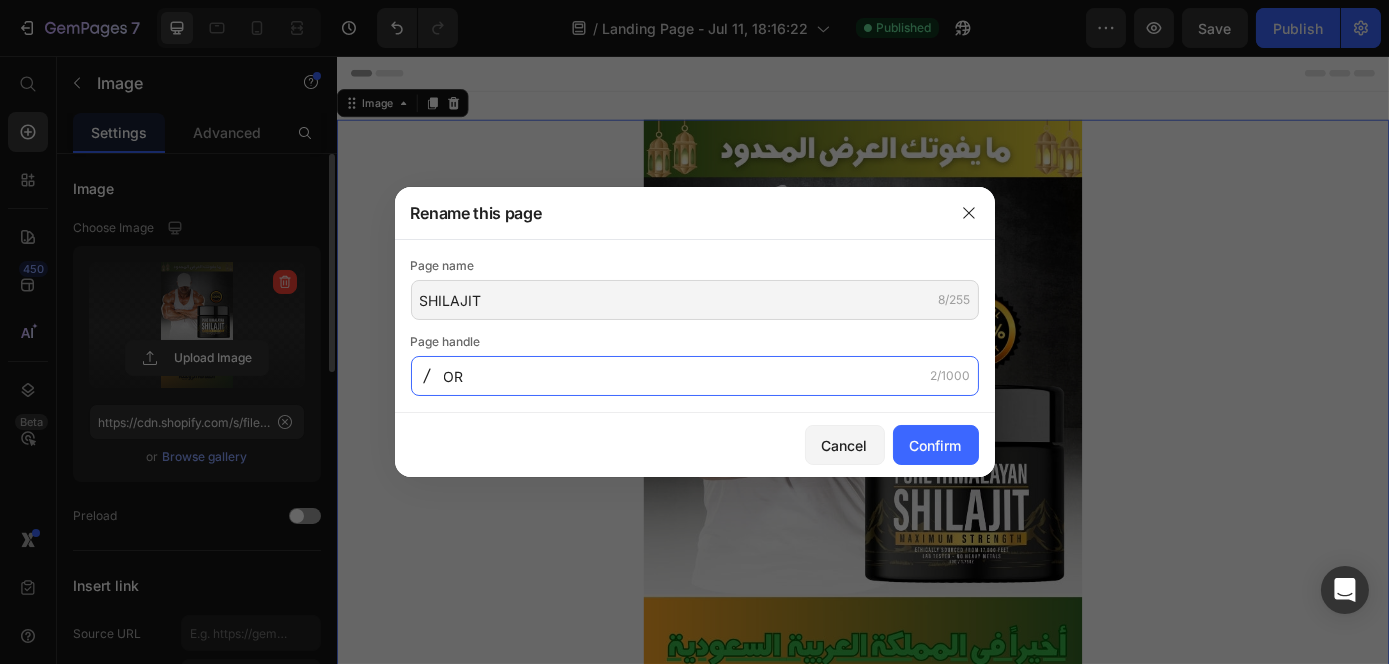 type on "O" 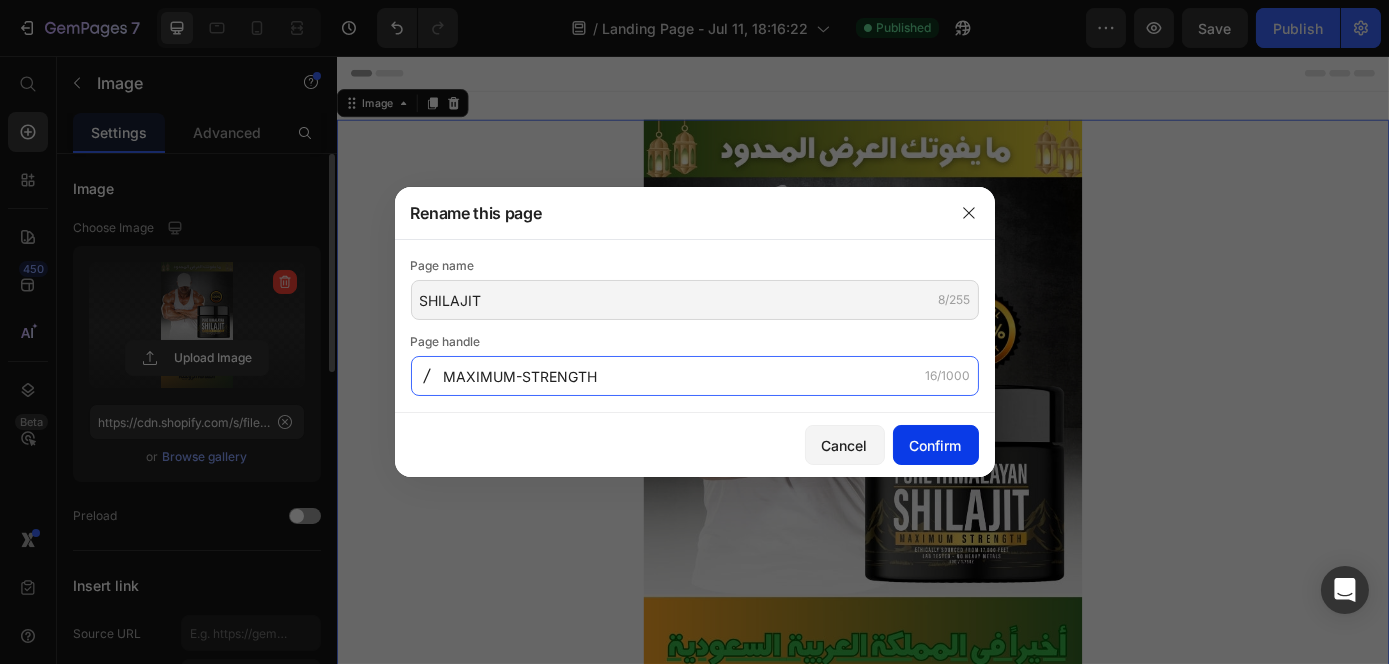 type on "MAXIMUM-STRENGTH" 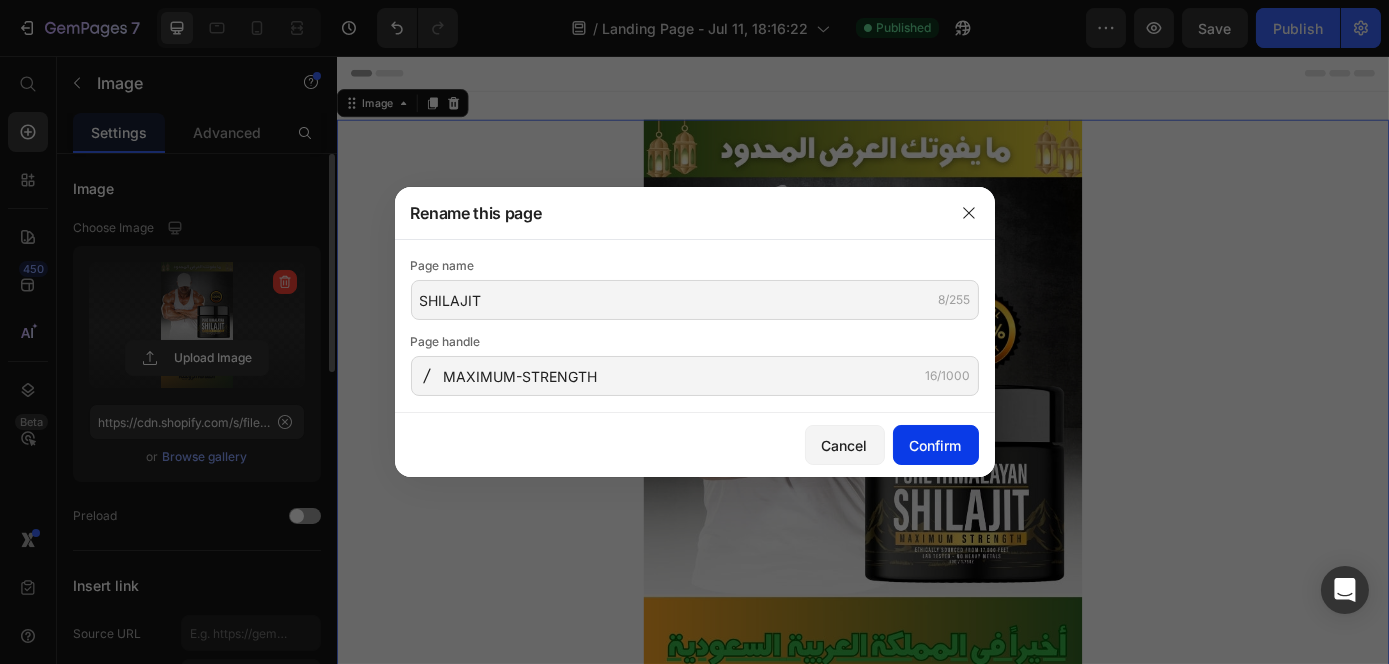 click on "Confirm" at bounding box center [936, 445] 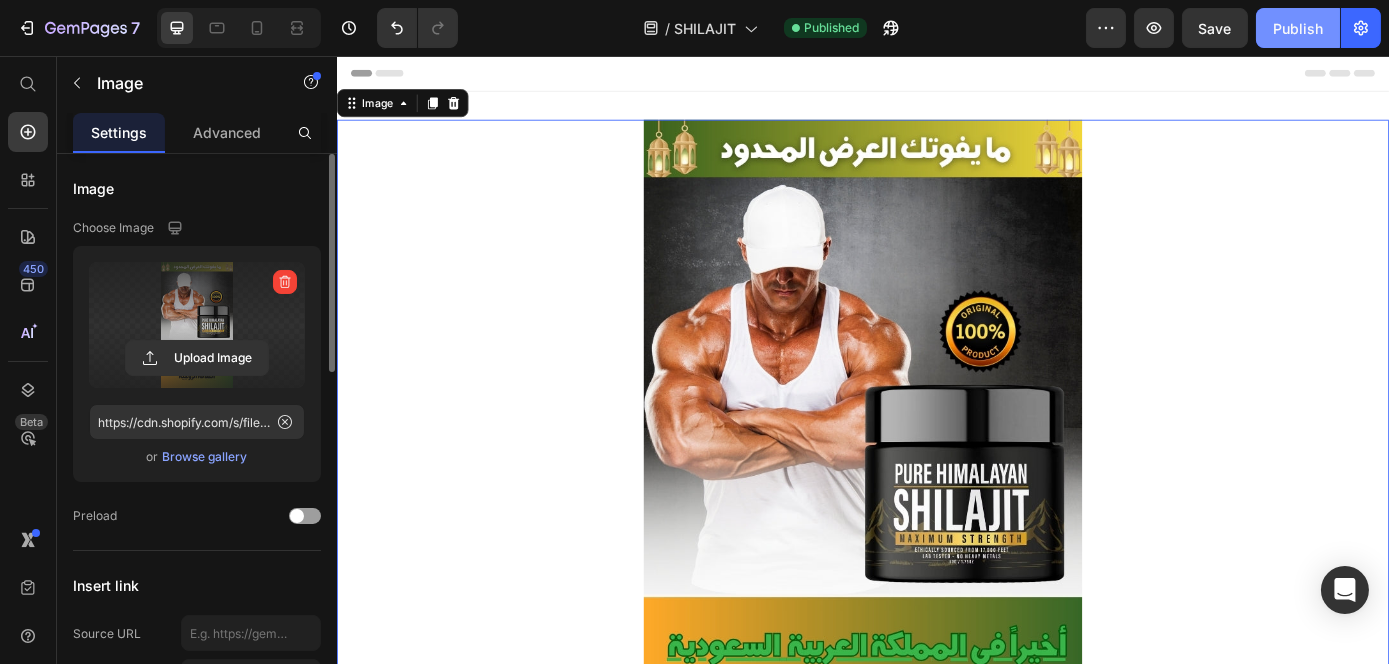 click on "Publish" at bounding box center [1298, 28] 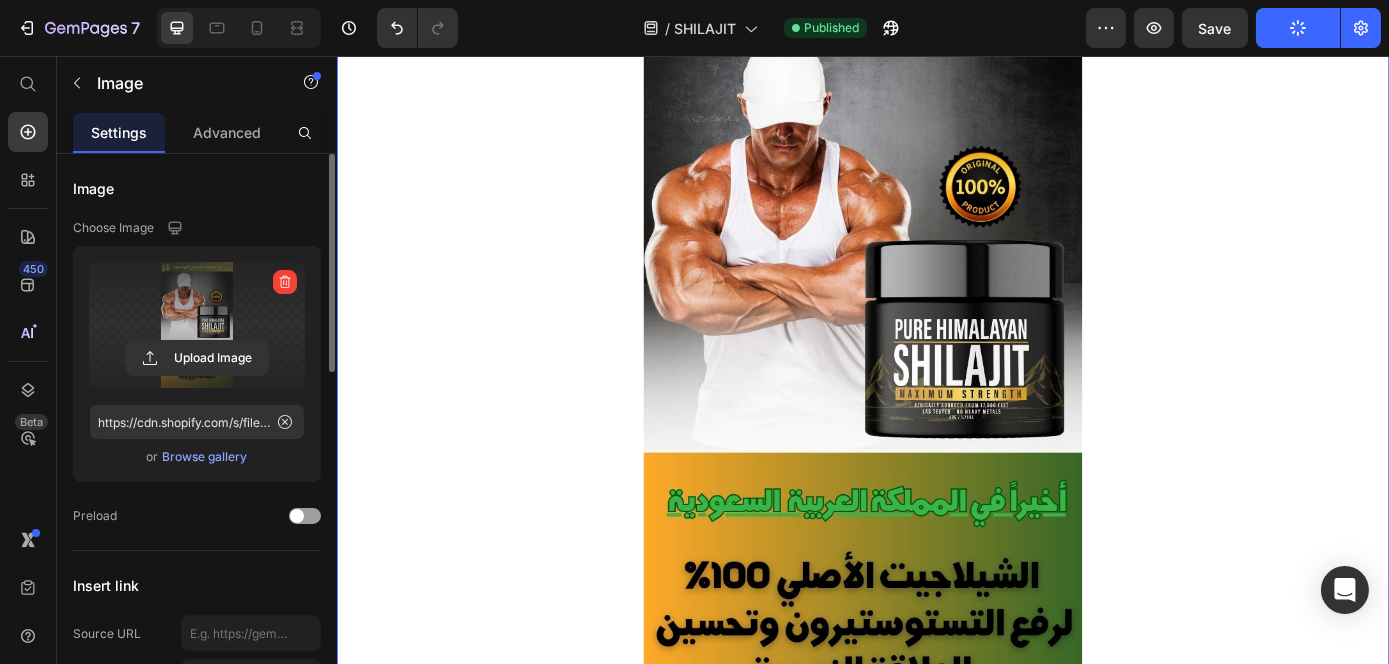 scroll, scrollTop: 0, scrollLeft: 0, axis: both 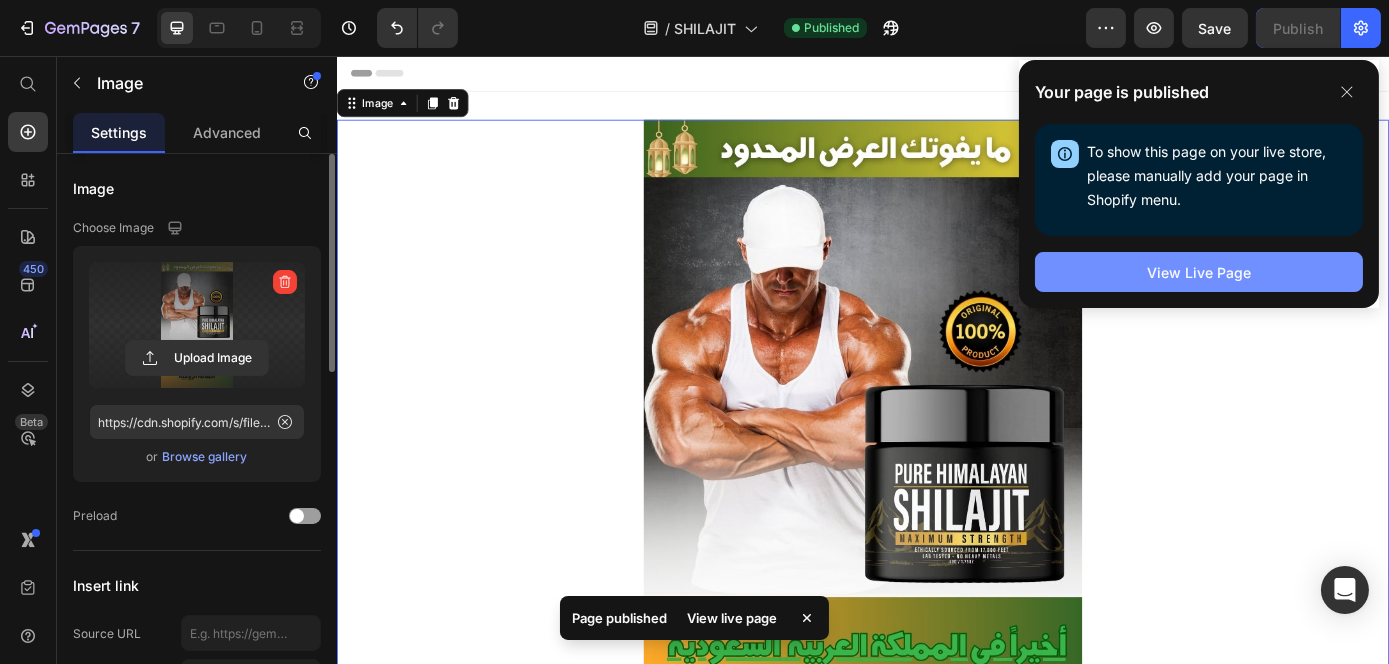 click on "View Live Page" at bounding box center [1199, 272] 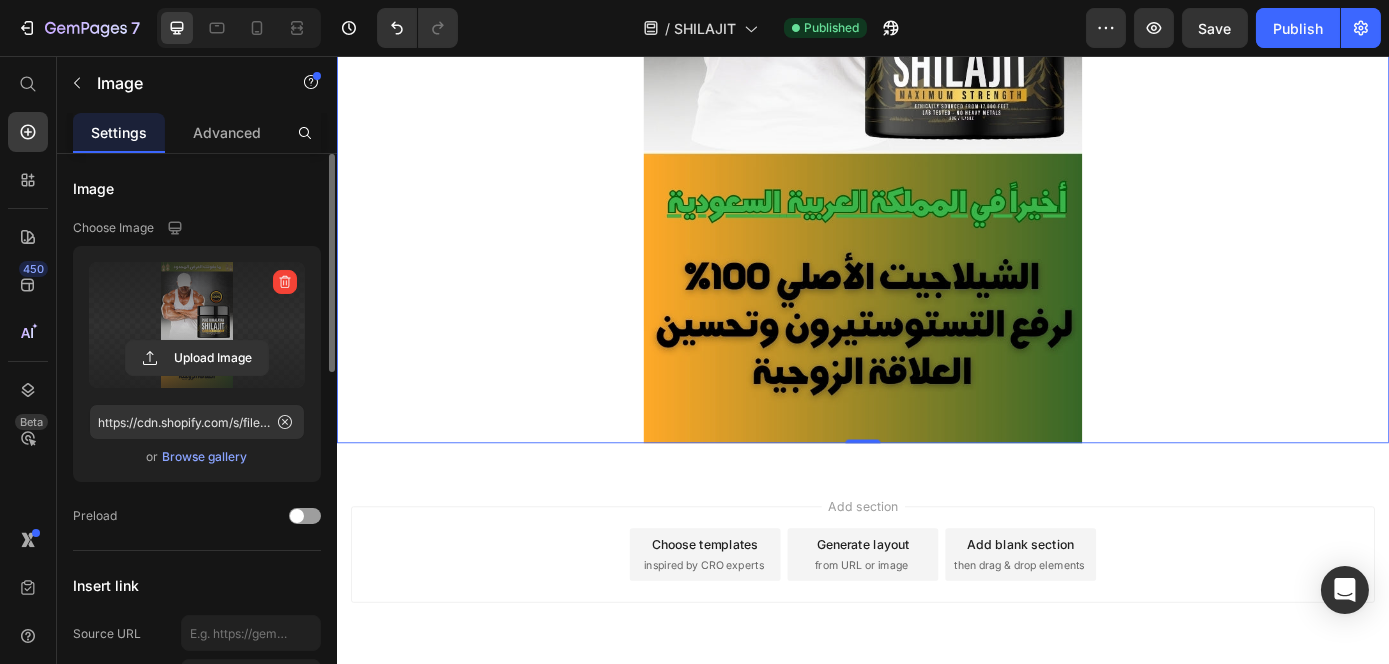 scroll, scrollTop: 572, scrollLeft: 0, axis: vertical 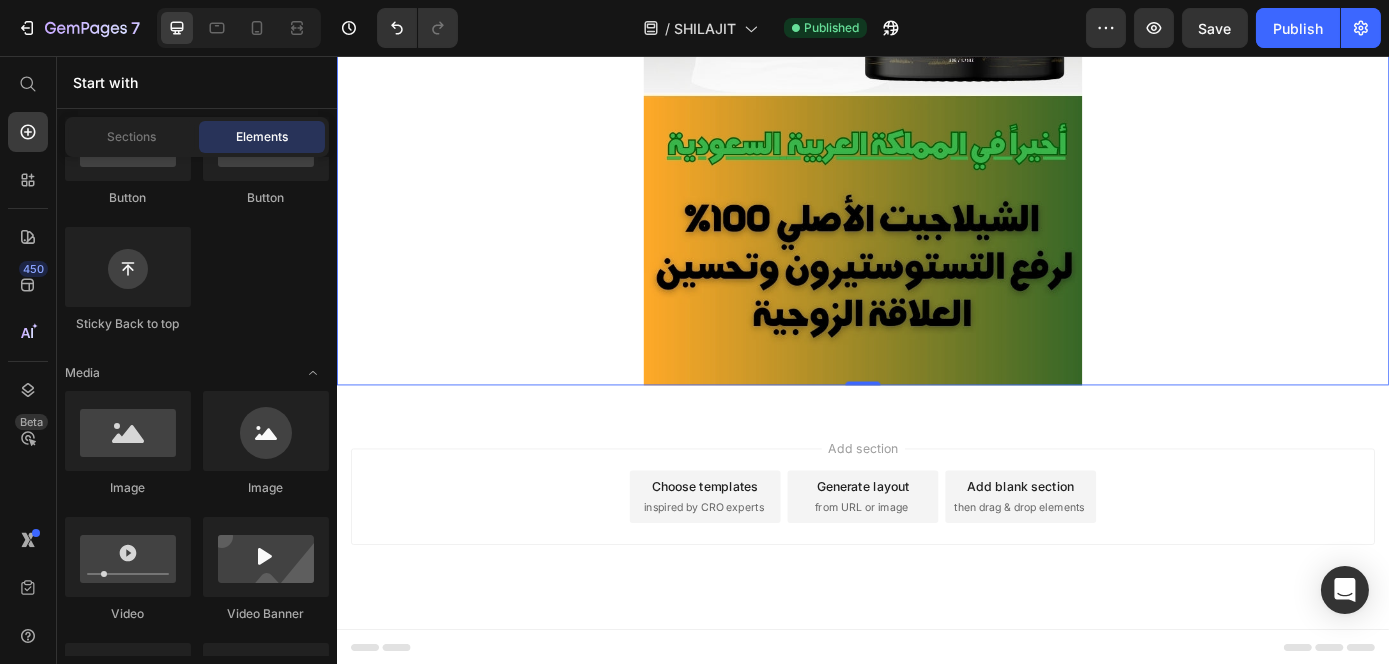 click on "Add section Choose templates inspired by CRO experts Generate layout from URL or image Add blank section then drag & drop elements" at bounding box center [936, 587] 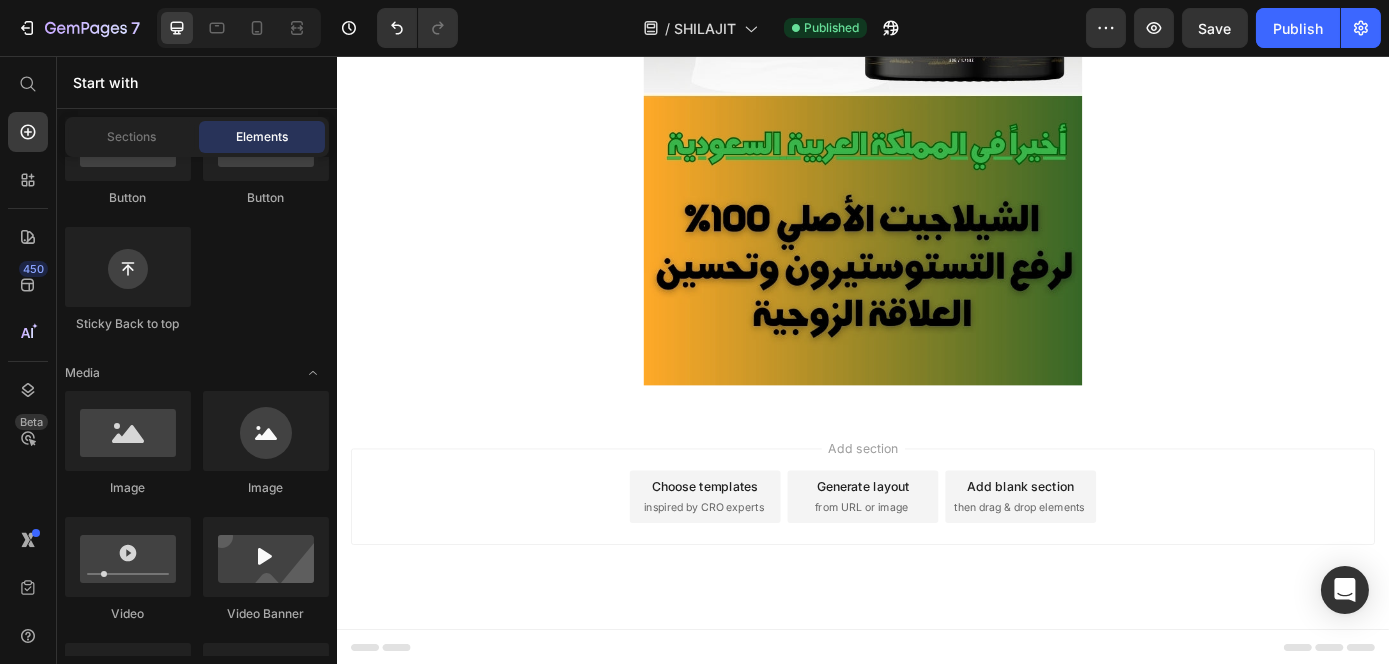 click on "Add section Choose templates inspired by CRO experts Generate layout from URL or image Add blank section then drag & drop elements" at bounding box center [936, 559] 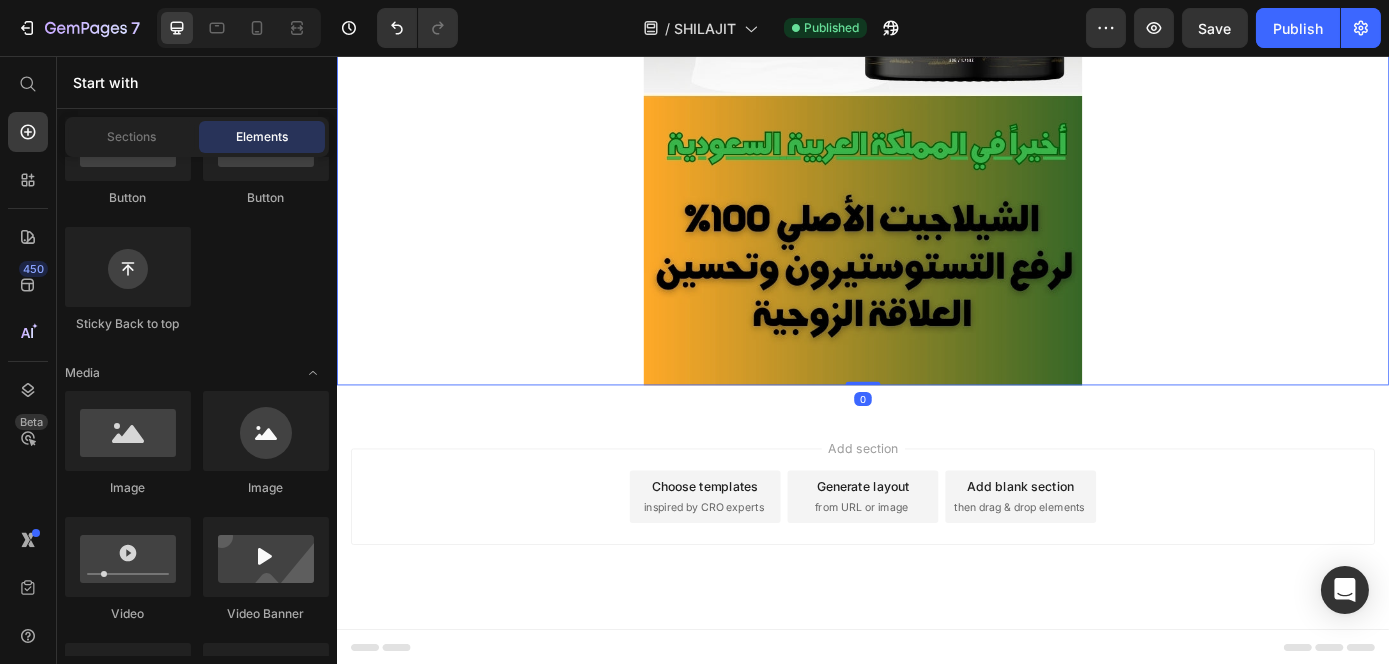 click at bounding box center [936, -6] 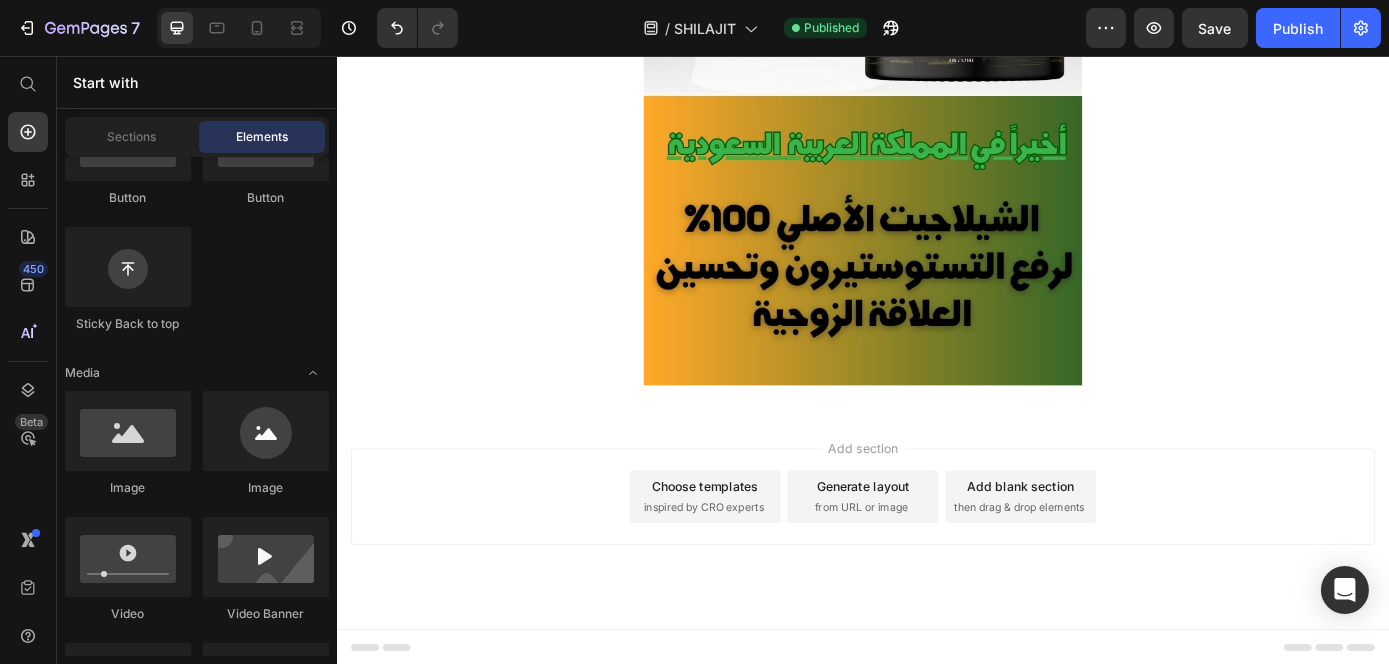 click on "Add section Choose templates inspired by CRO experts Generate layout from URL or image Add blank section then drag & drop elements" at bounding box center (936, 587) 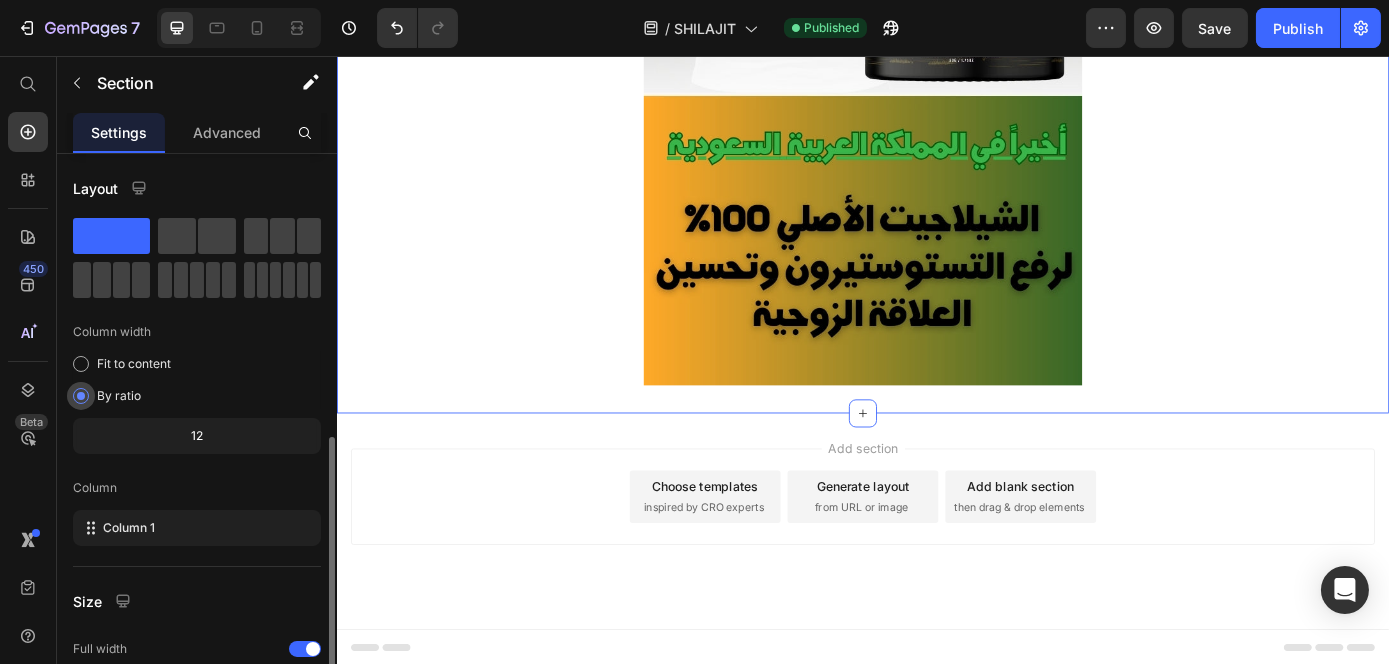 scroll, scrollTop: 238, scrollLeft: 0, axis: vertical 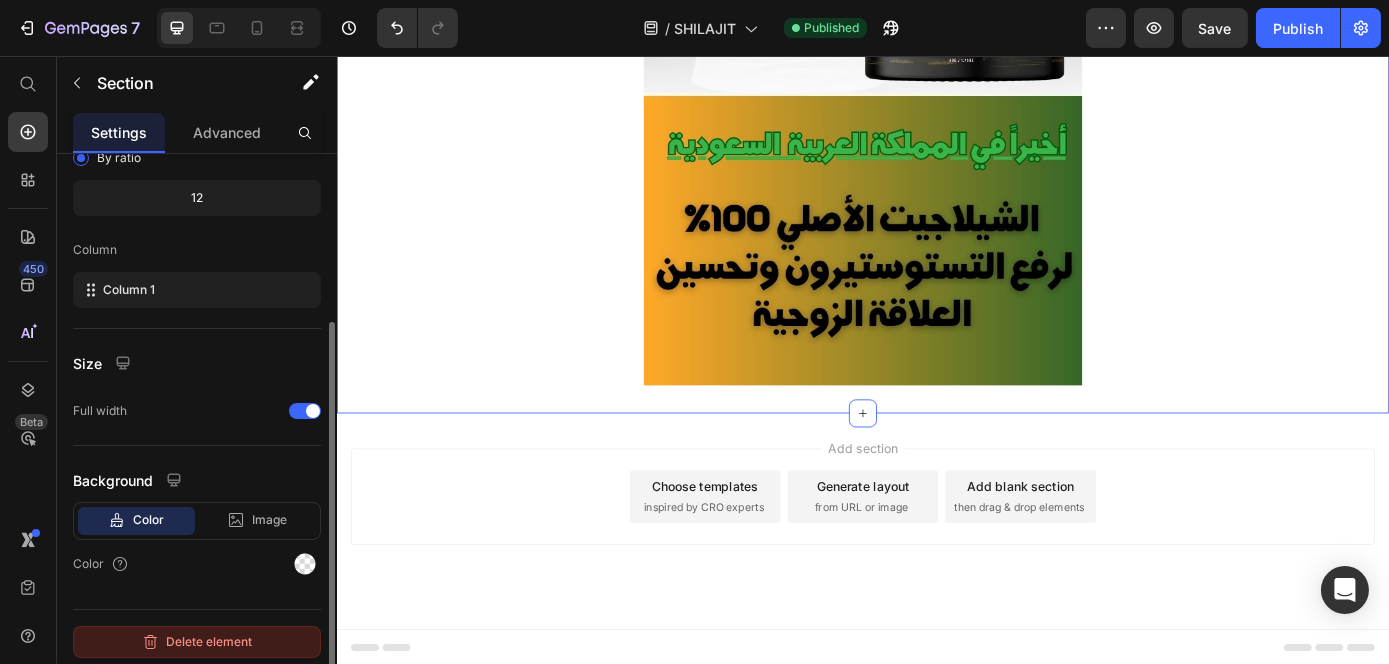 click on "Delete element" at bounding box center (197, 642) 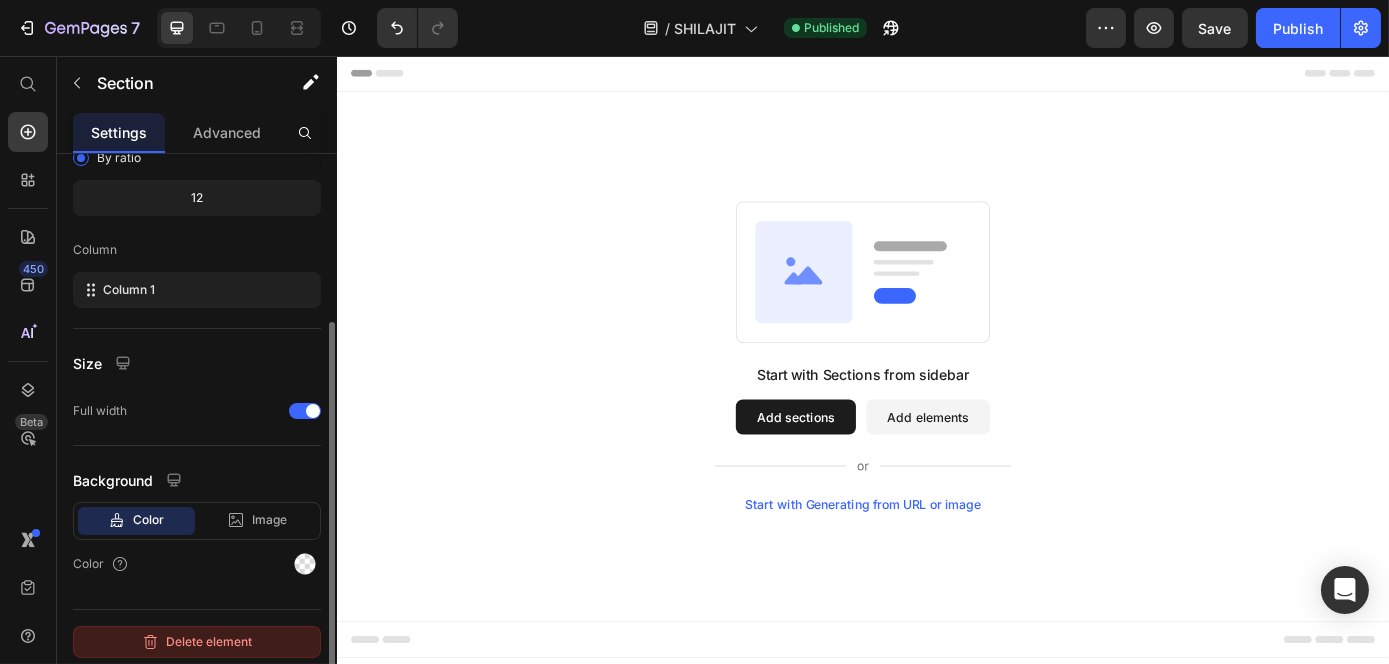scroll, scrollTop: 0, scrollLeft: 0, axis: both 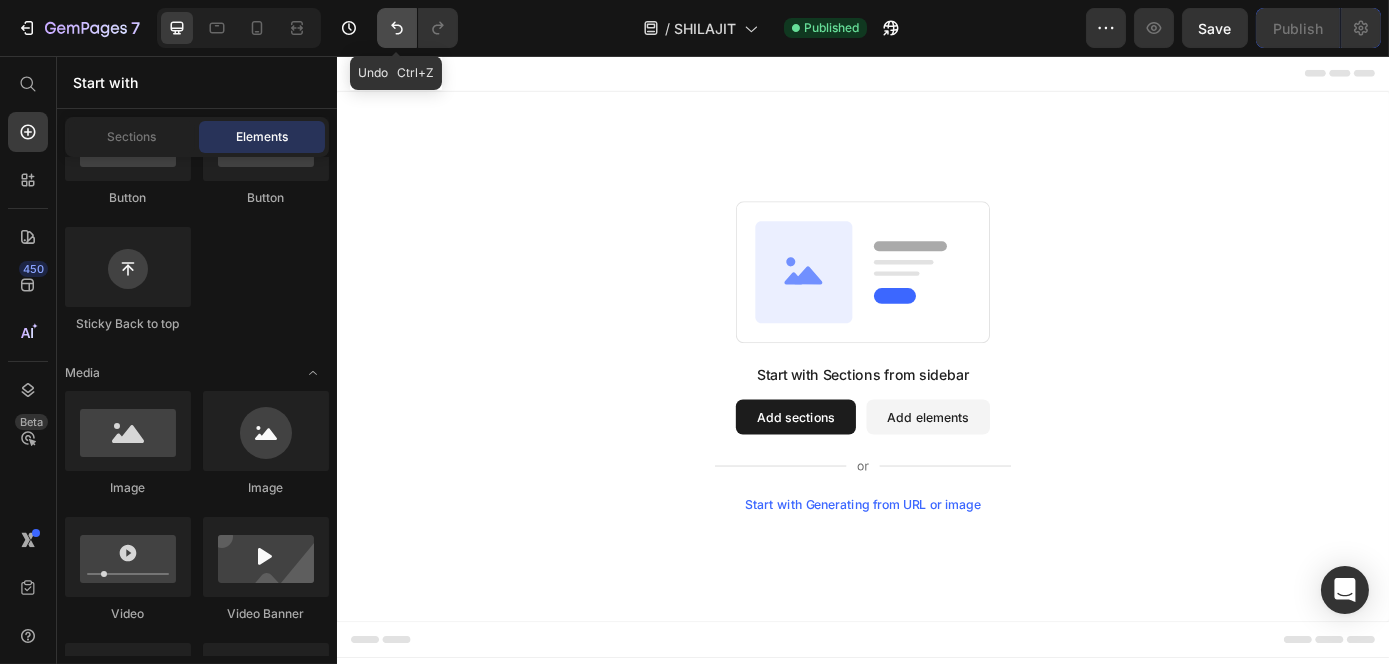 click 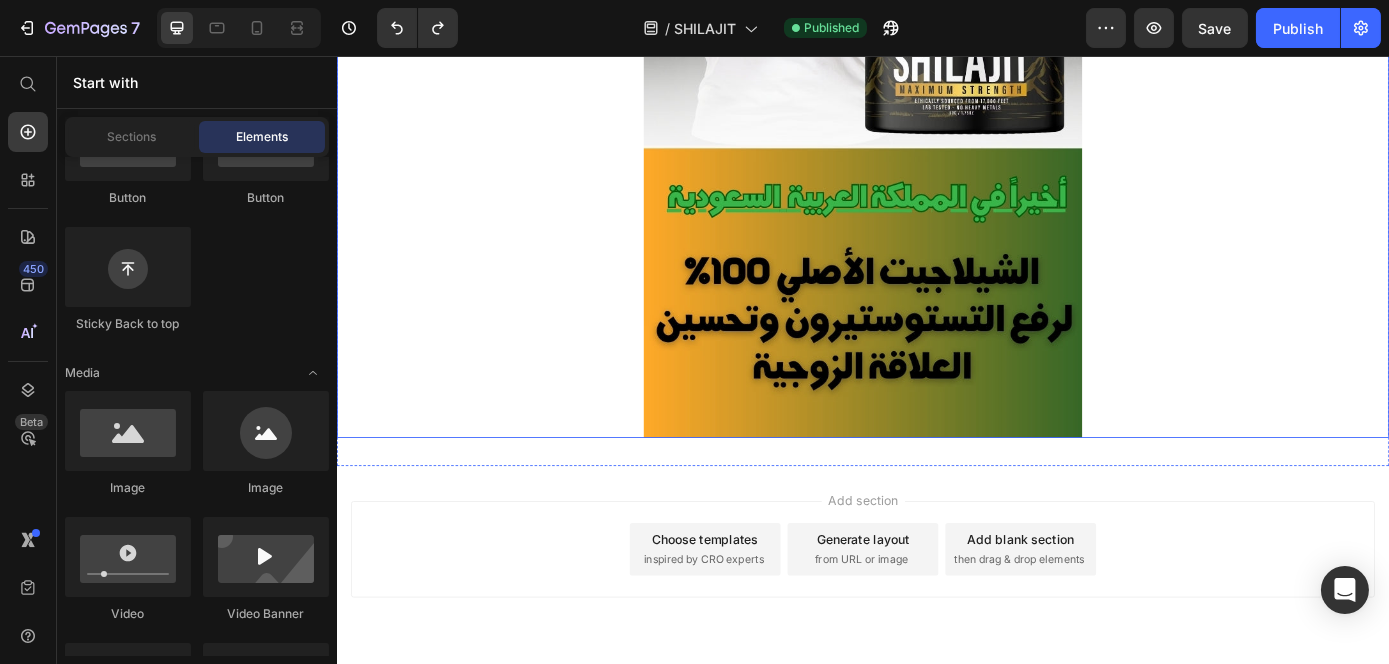 scroll, scrollTop: 572, scrollLeft: 0, axis: vertical 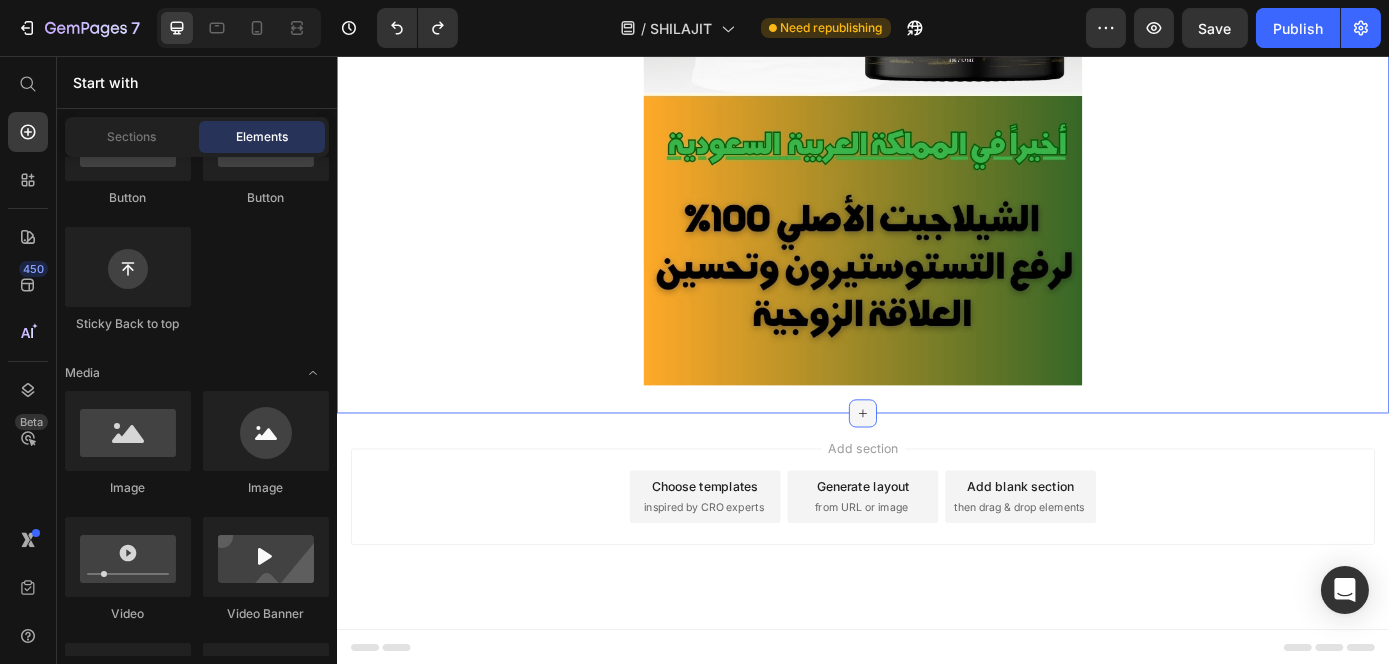click 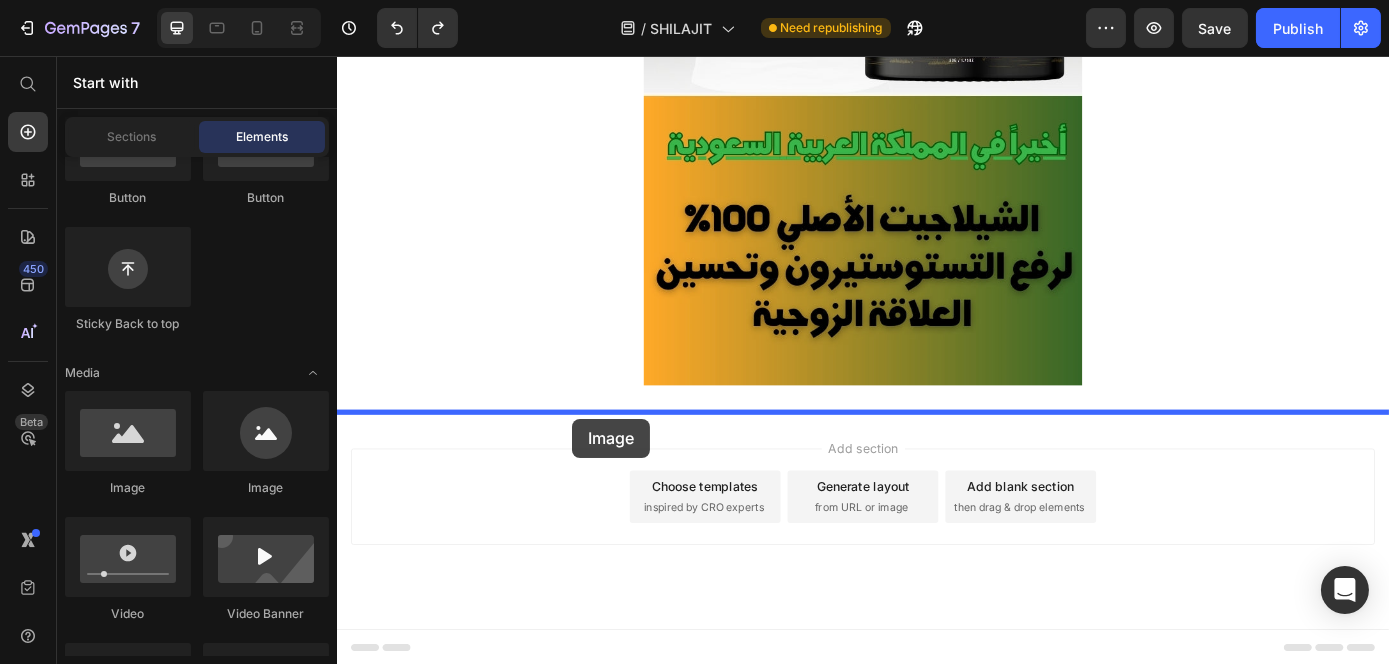 drag, startPoint x: 487, startPoint y: 496, endPoint x: 605, endPoint y: 471, distance: 120.61923 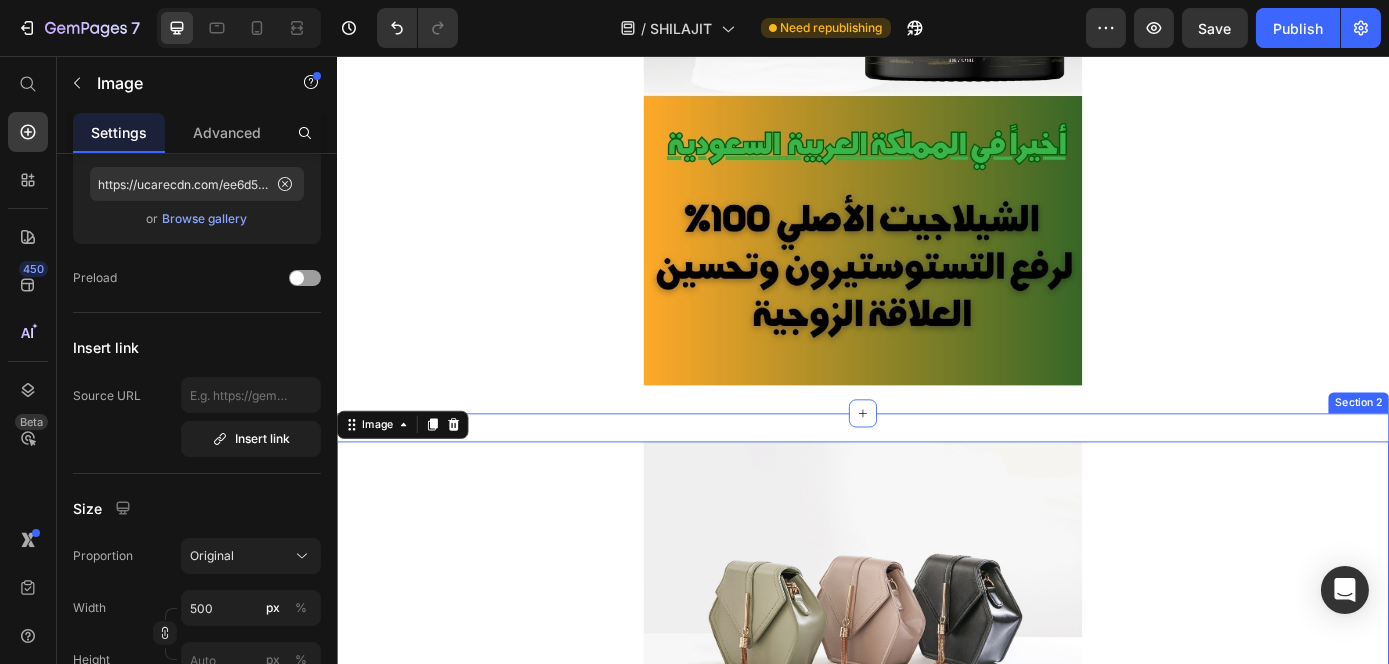 scroll, scrollTop: 0, scrollLeft: 0, axis: both 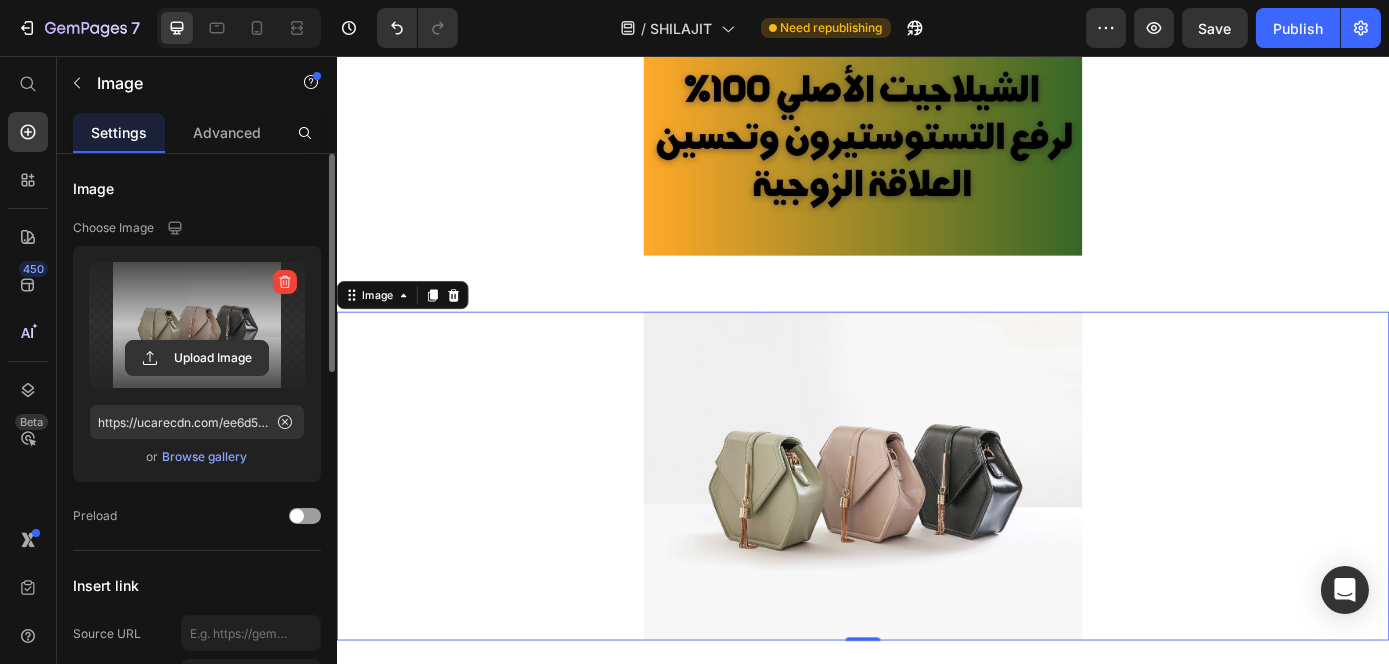 click at bounding box center (197, 325) 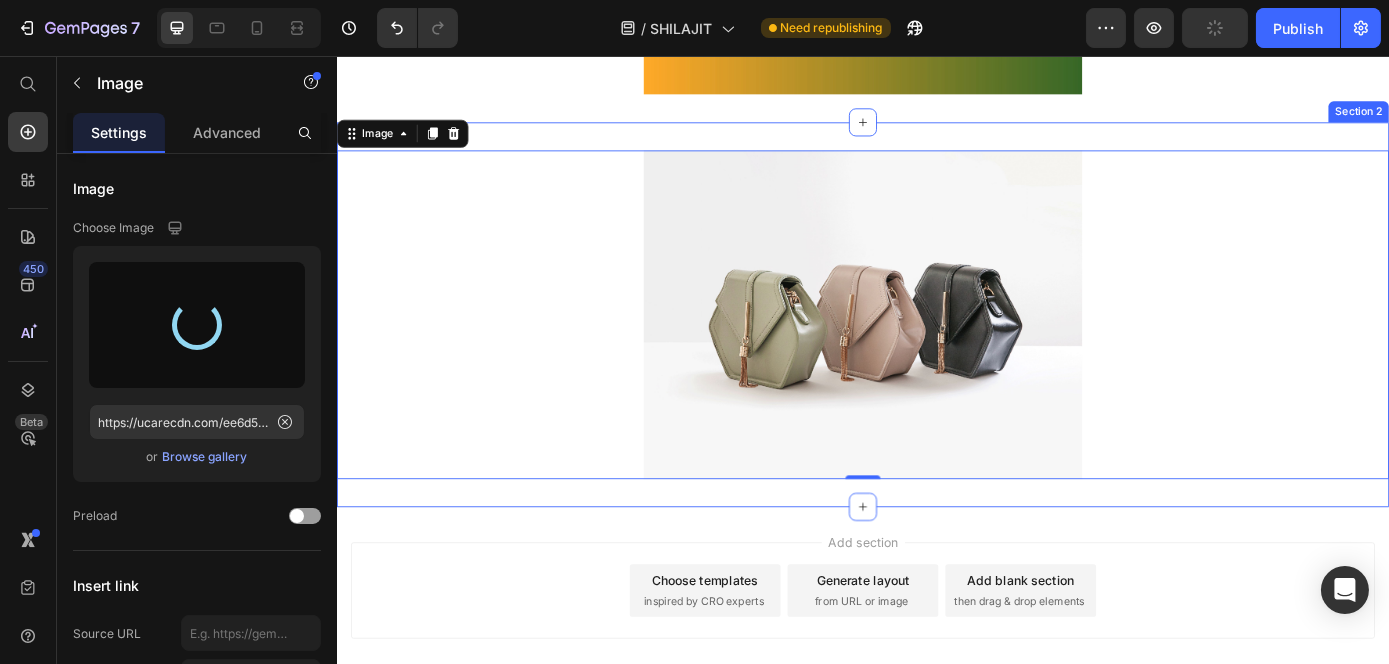 scroll, scrollTop: 1011, scrollLeft: 0, axis: vertical 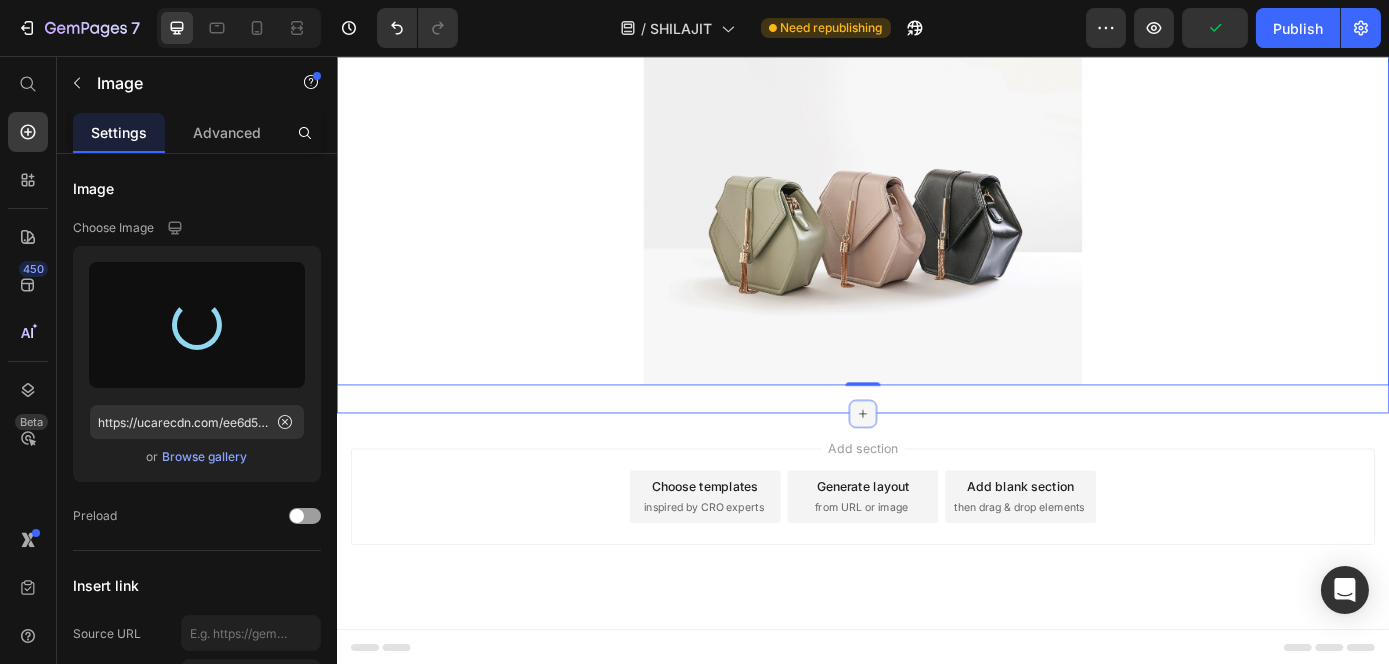 click 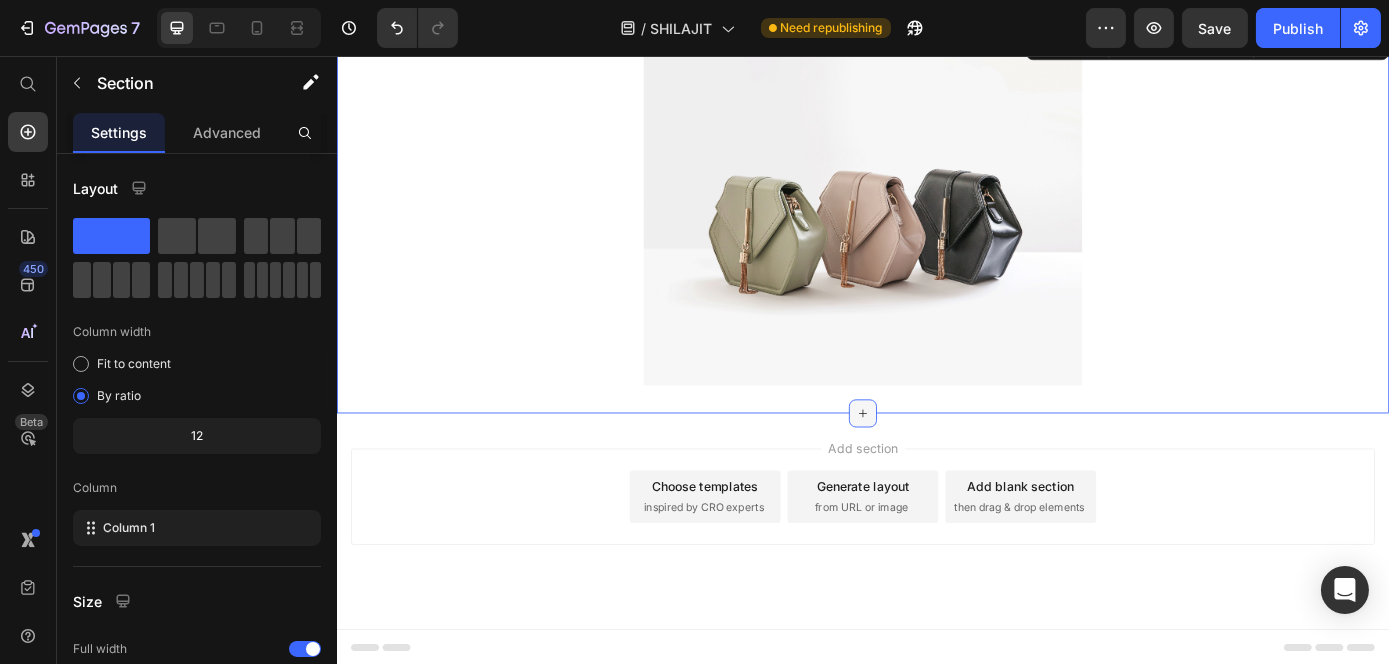 click 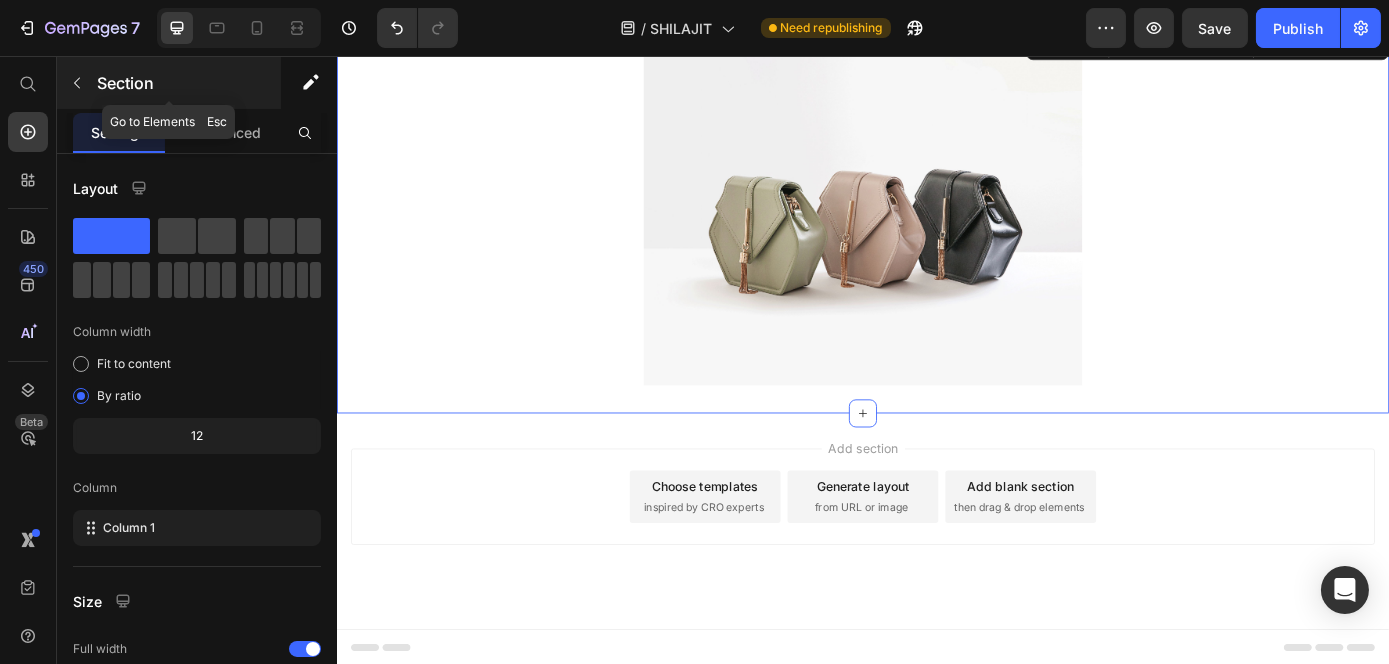 click at bounding box center (77, 83) 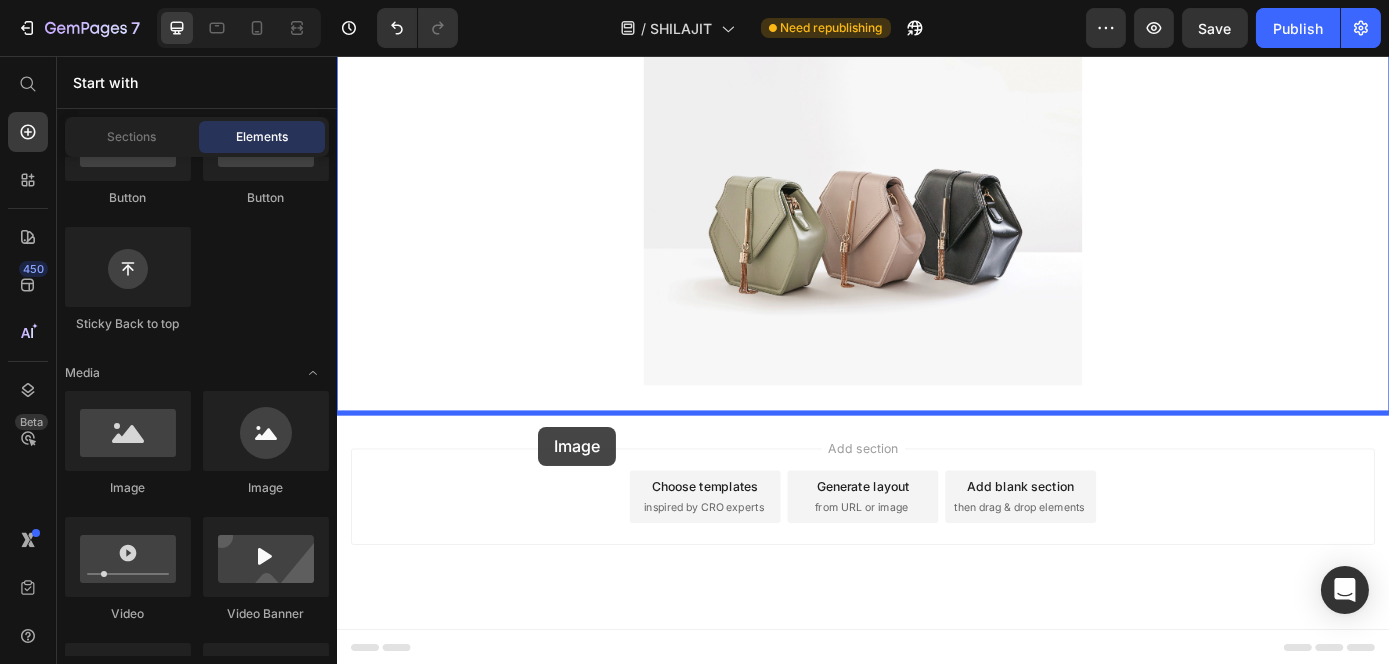 drag, startPoint x: 508, startPoint y: 464, endPoint x: 565, endPoint y: 479, distance: 58.940647 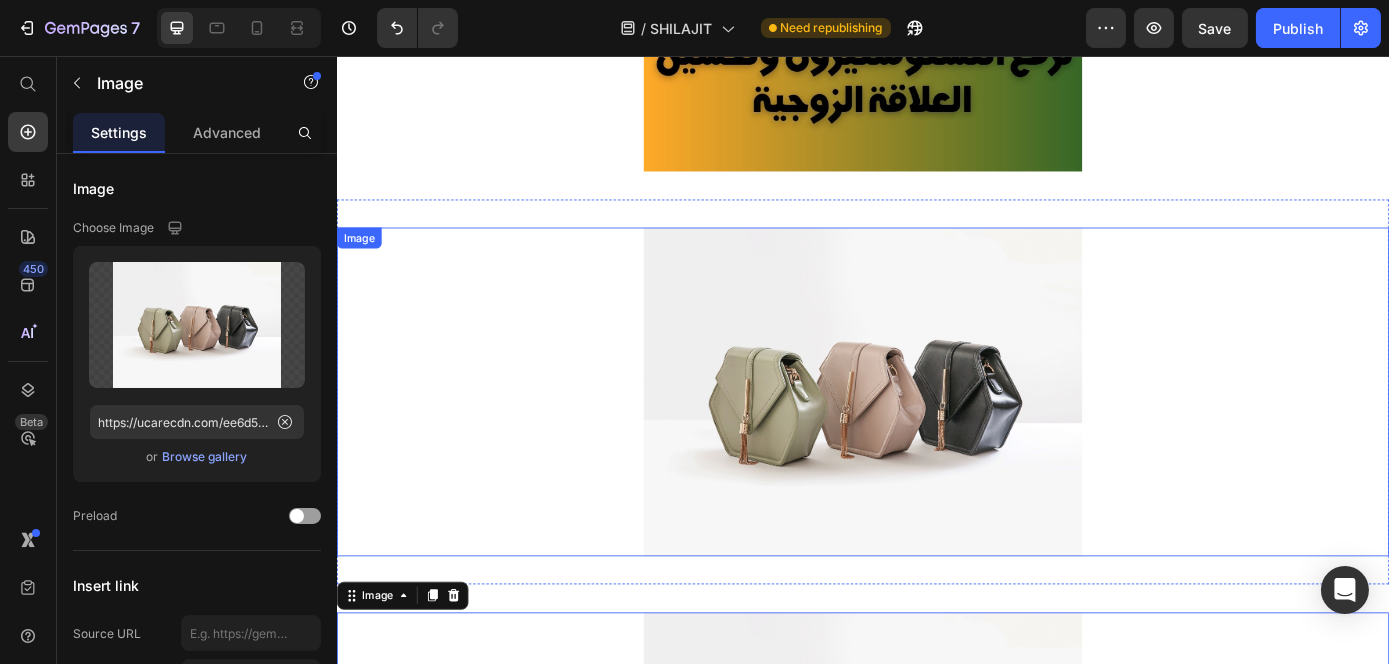 scroll, scrollTop: 814, scrollLeft: 0, axis: vertical 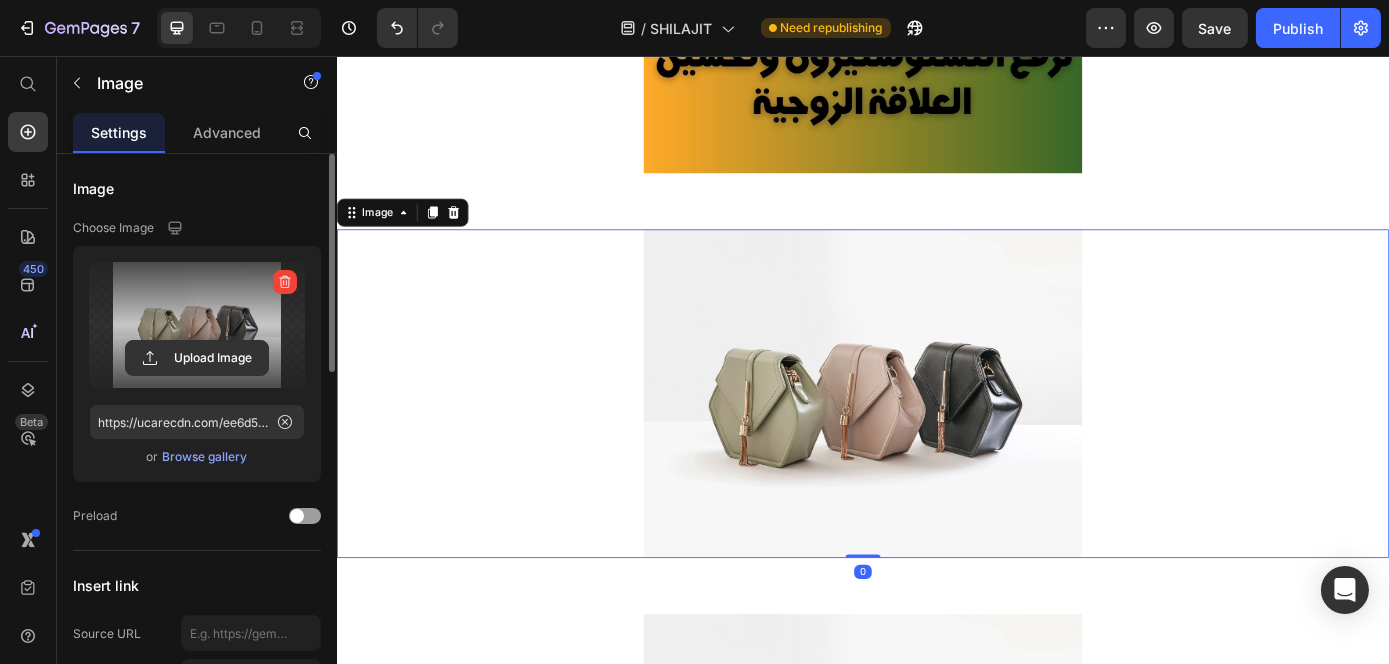 click at bounding box center [197, 325] 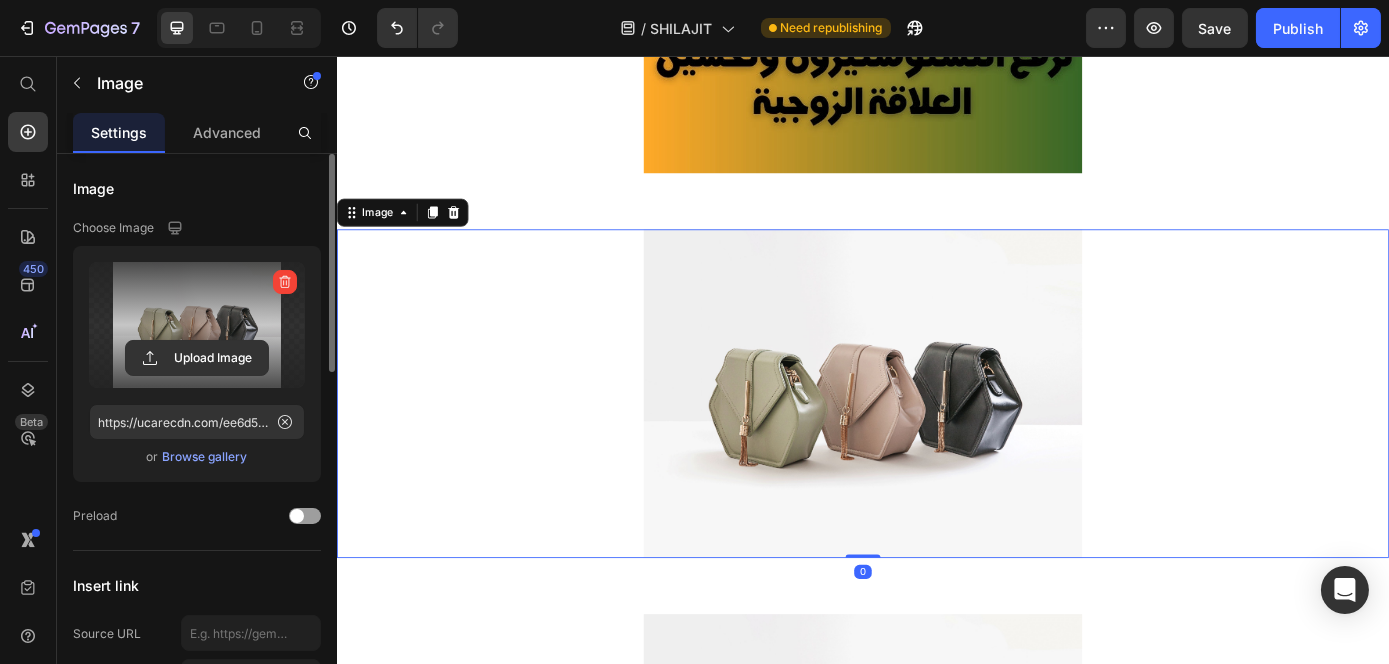 click 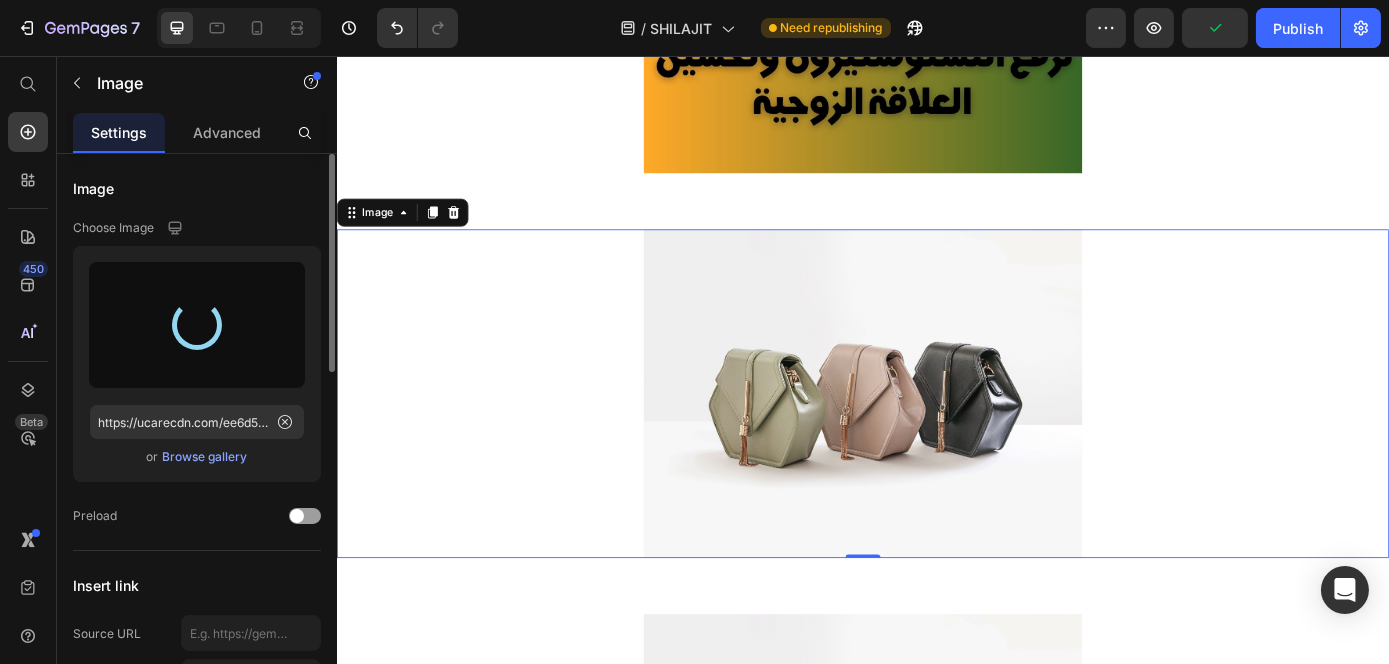 type on "https://cdn.shopify.com/s/files/1/0945/9938/1285/files/gempages_574996396273304420-50be5044-cc6d-4945-9550-97d35262764e.jpg" 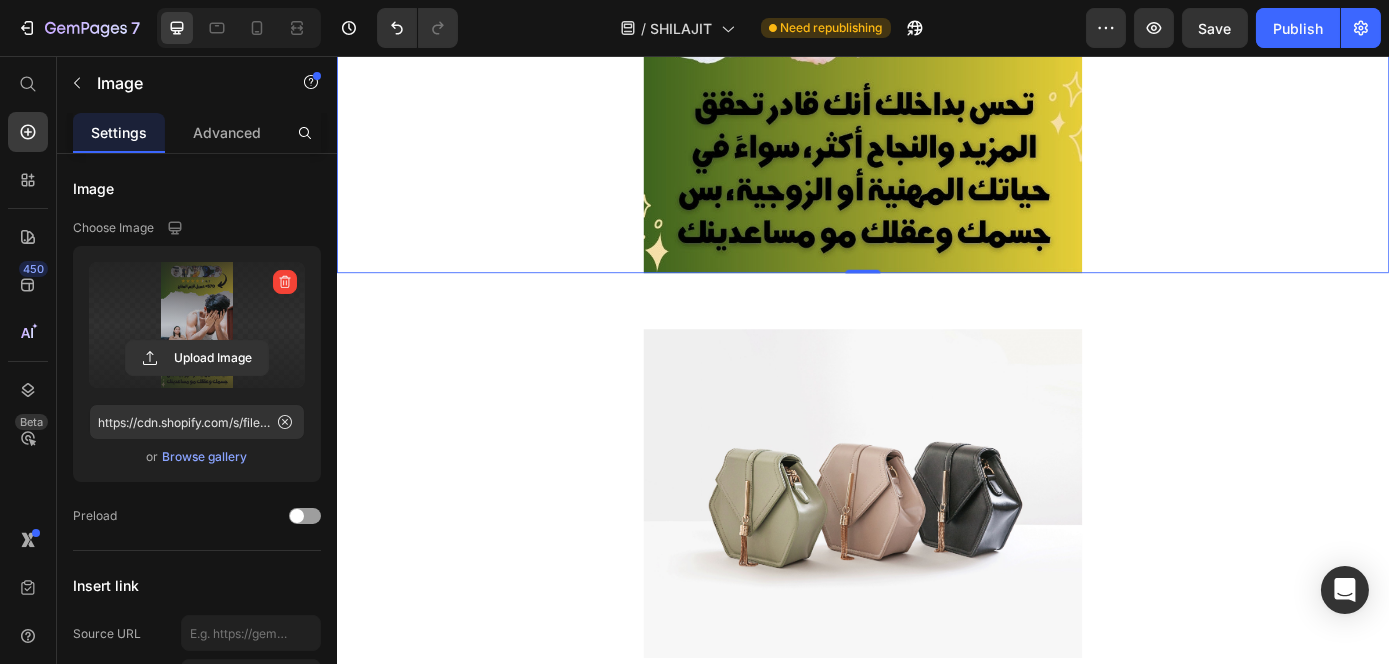 scroll, scrollTop: 1641, scrollLeft: 0, axis: vertical 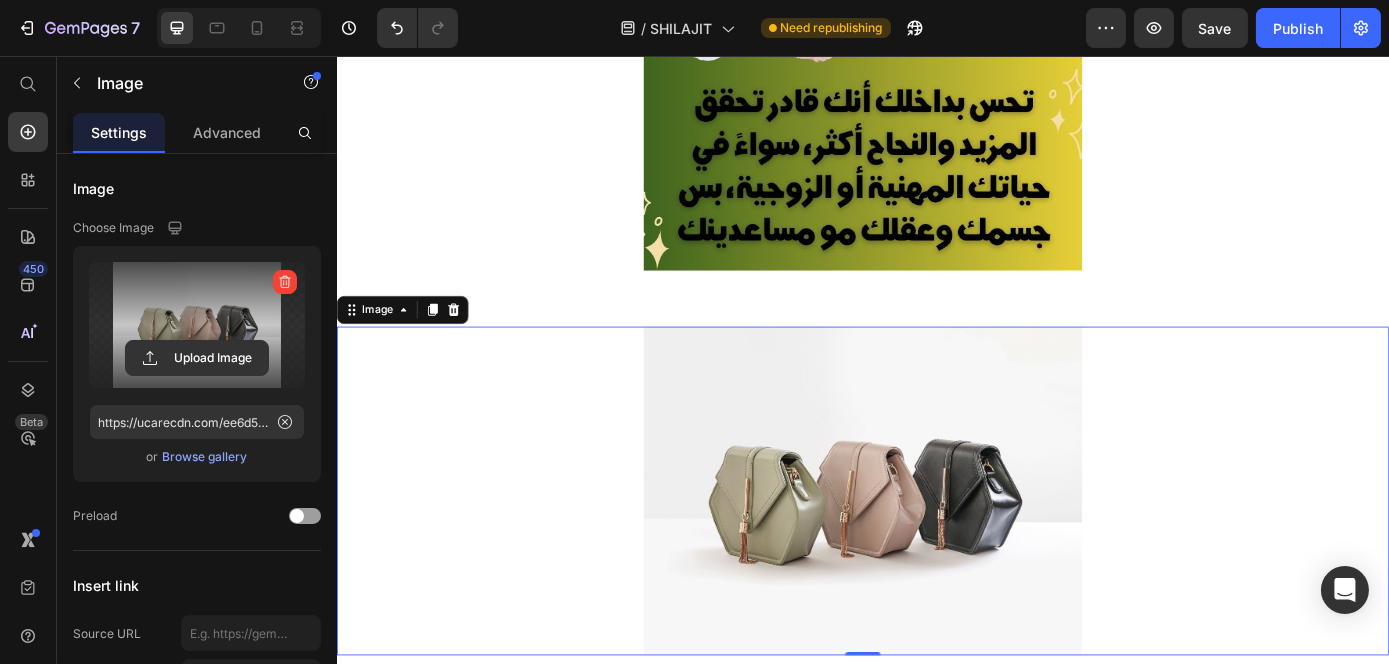 click at bounding box center (197, 325) 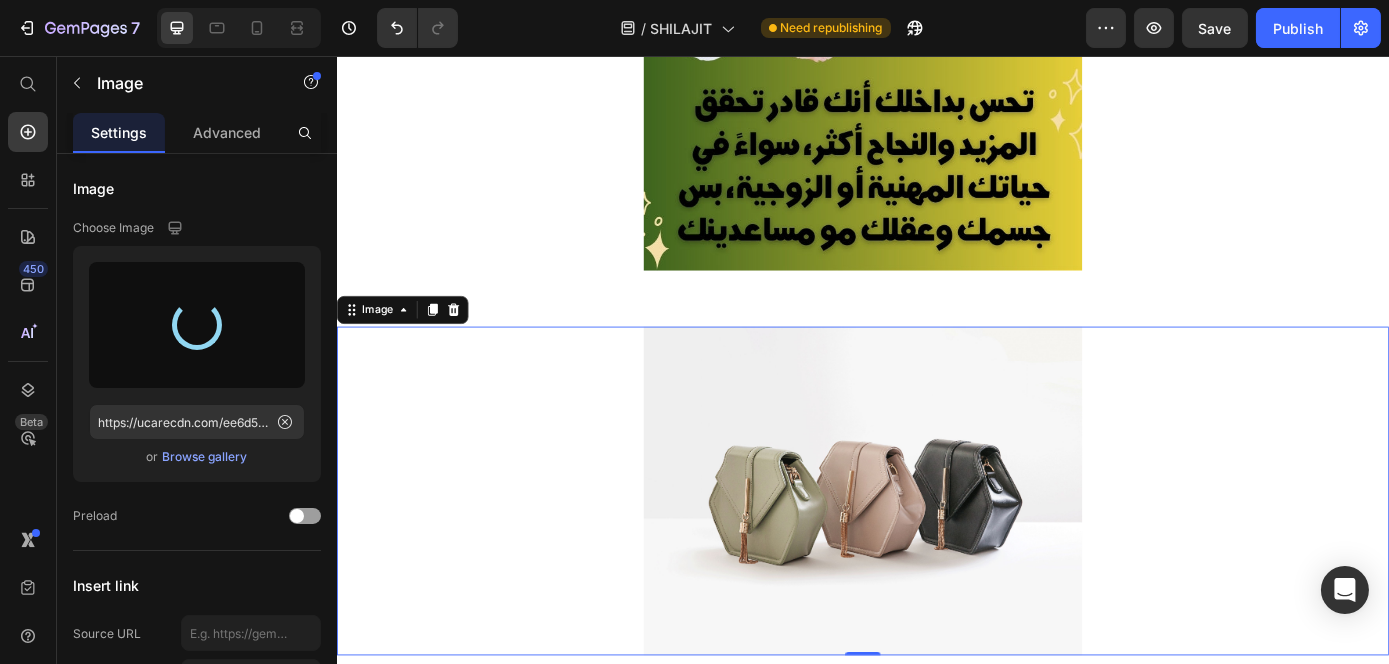 scroll, scrollTop: 1949, scrollLeft: 0, axis: vertical 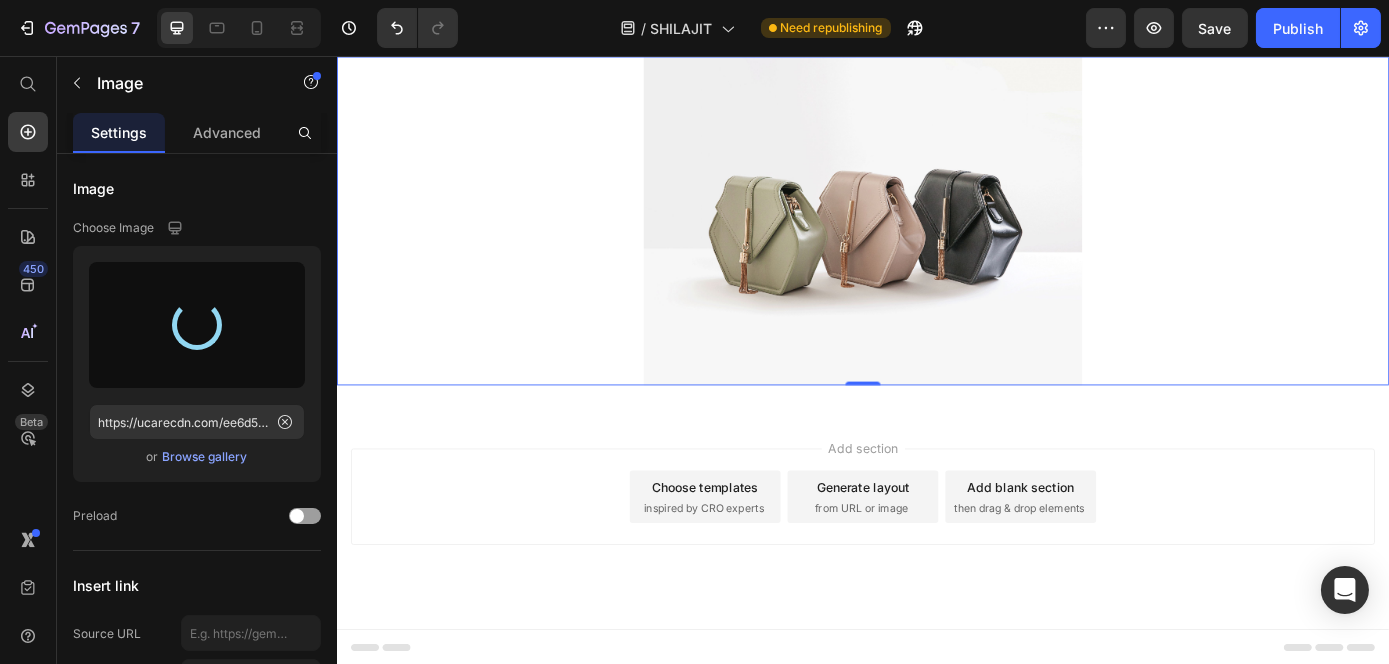 type on "https://cdn.shopify.com/s/files/1/0945/9938/1285/files/gempages_574996396273304420-1b749f4b-af5c-4946-8c29-2fcb7d922322.jpg" 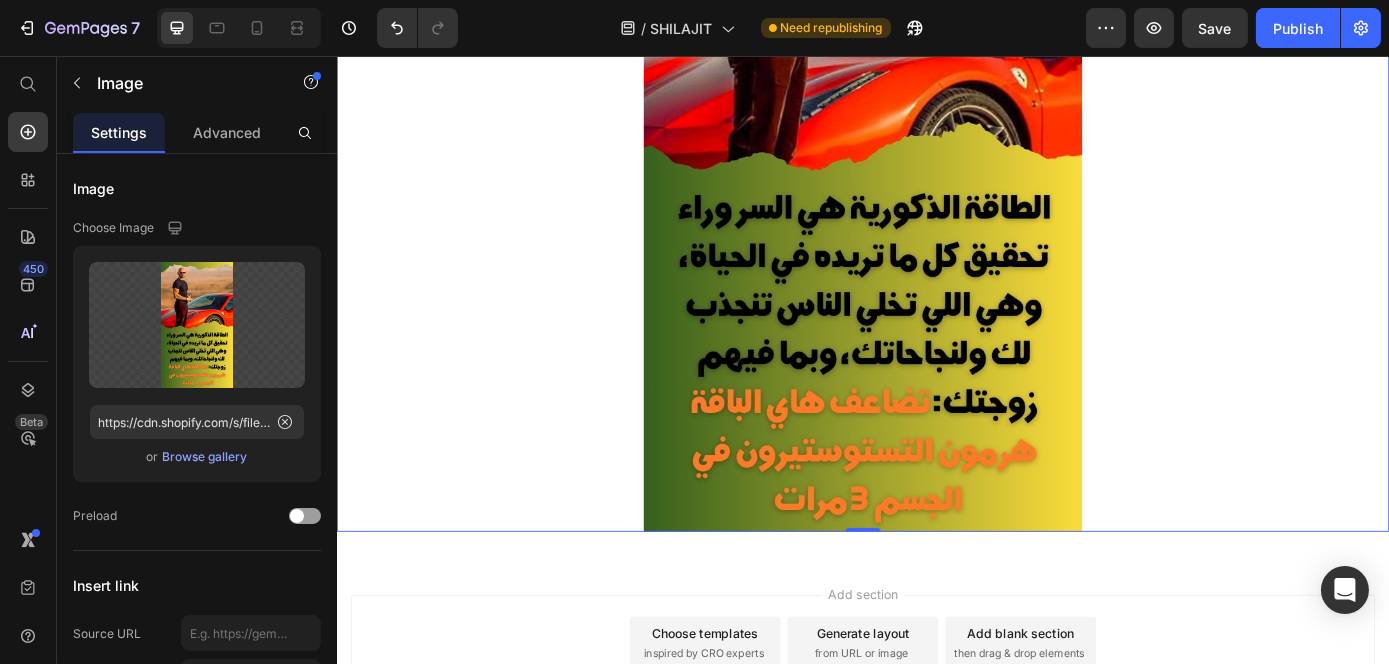 scroll, scrollTop: 2449, scrollLeft: 0, axis: vertical 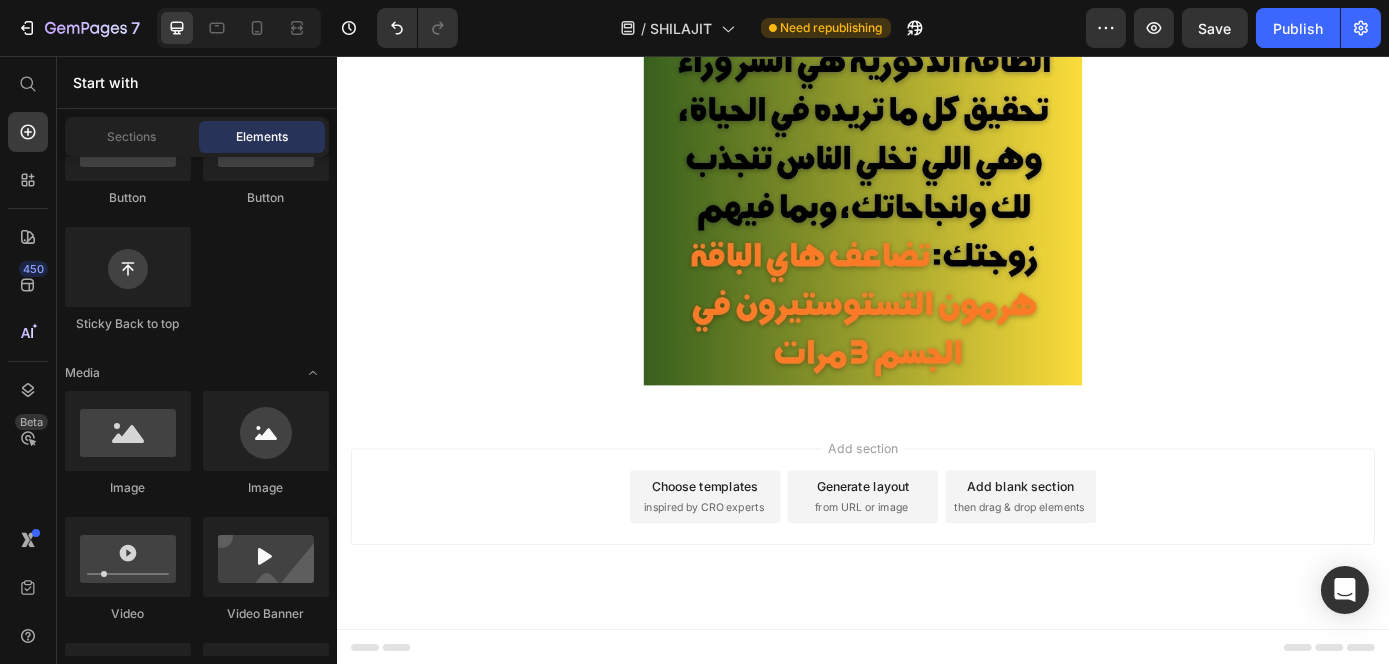 click on "Add section Choose templates inspired by CRO experts Generate layout from URL or image Add blank section then drag & drop elements" at bounding box center [936, 559] 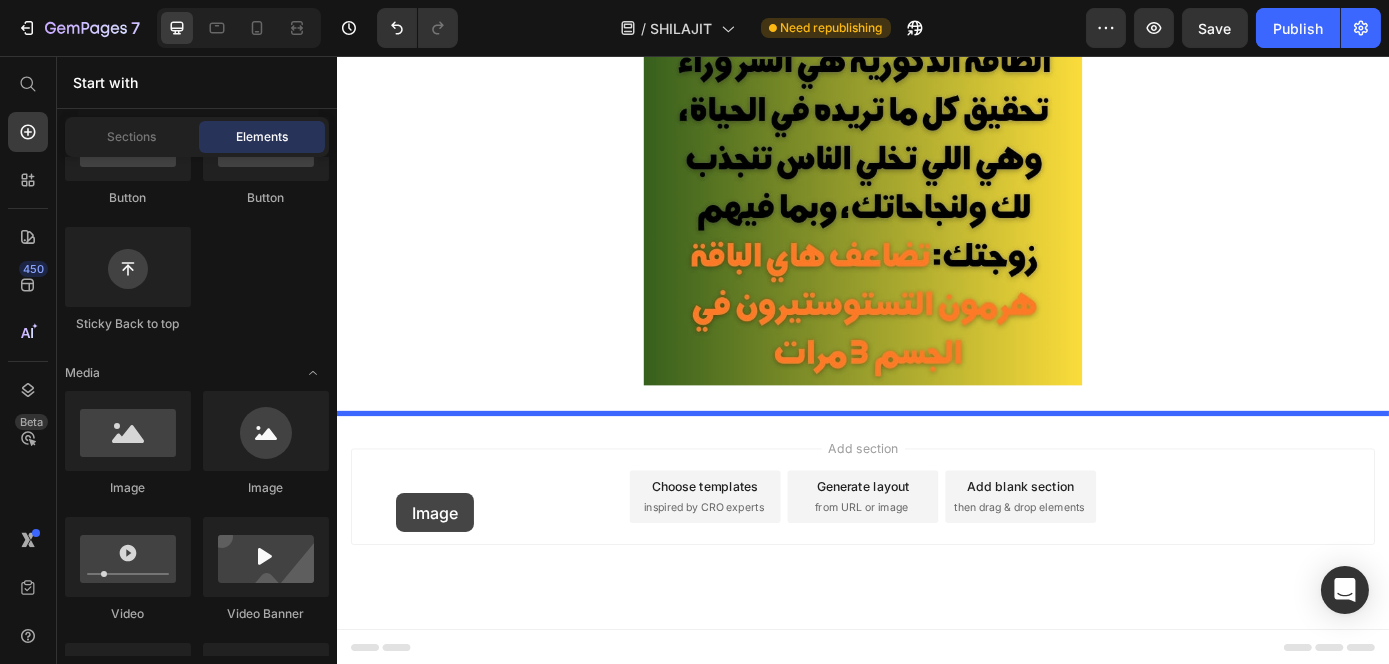 drag, startPoint x: 502, startPoint y: 506, endPoint x: 403, endPoint y: 555, distance: 110.46266 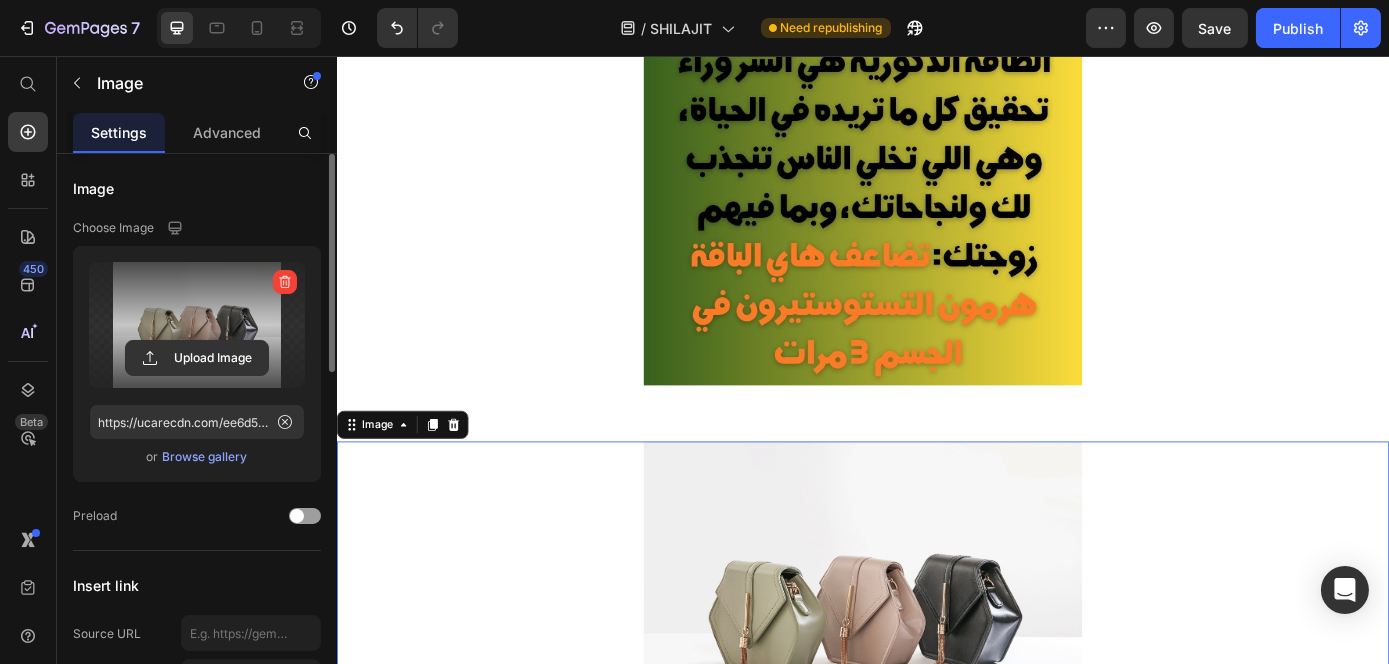click at bounding box center (197, 325) 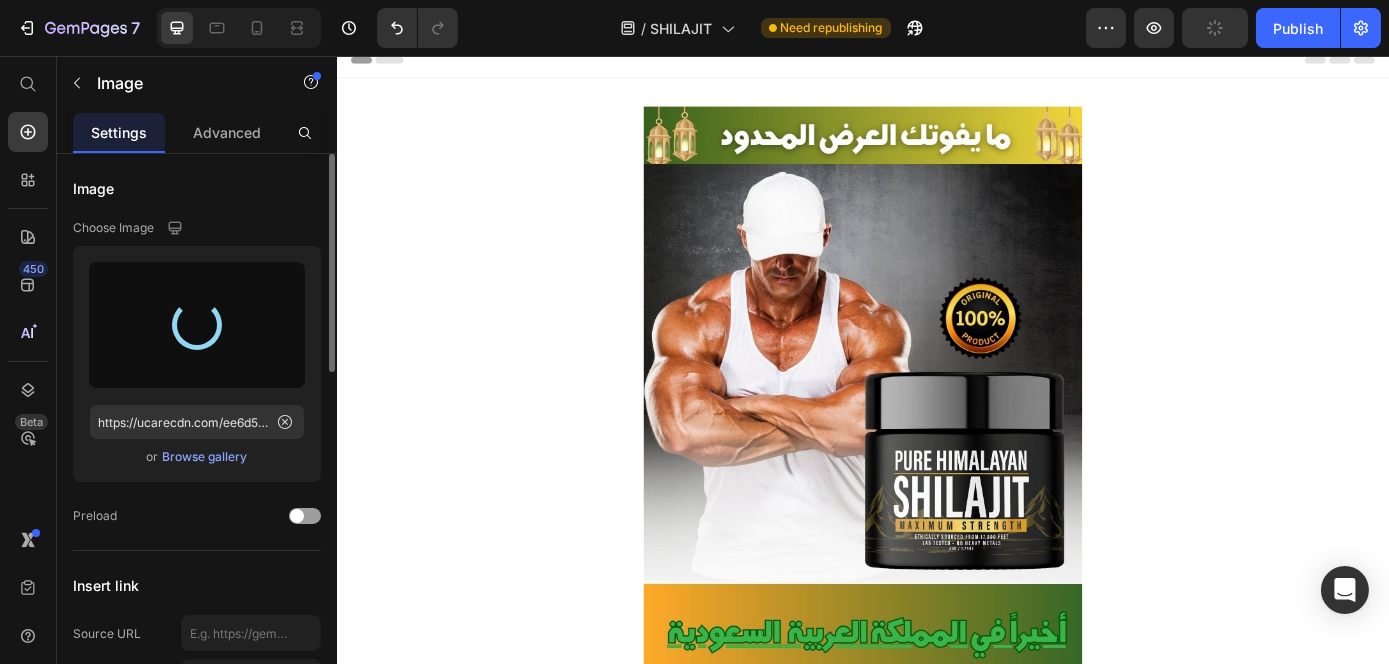 scroll, scrollTop: 0, scrollLeft: 0, axis: both 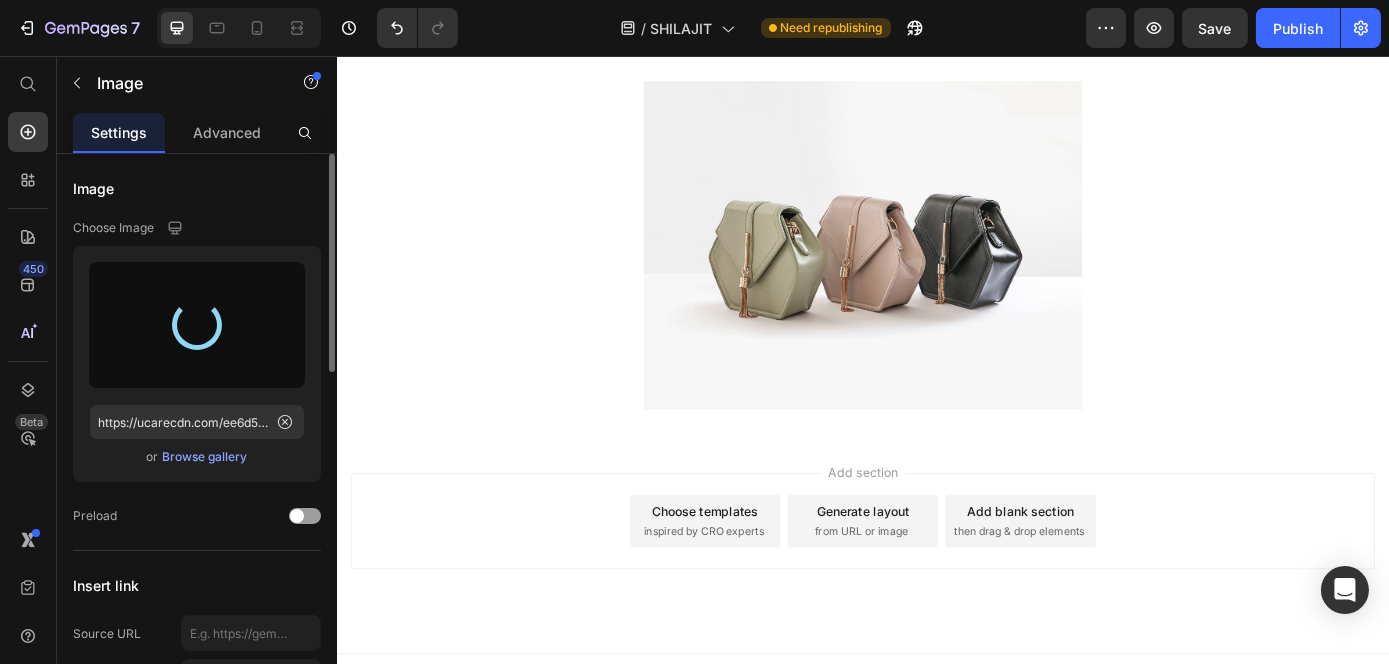 type on "https://cdn.shopify.com/s/files/1/0945/9938/1285/files/gempages_574996396273304420-e61ef457-15e4-4aad-b570-5b59fc148231.jpg" 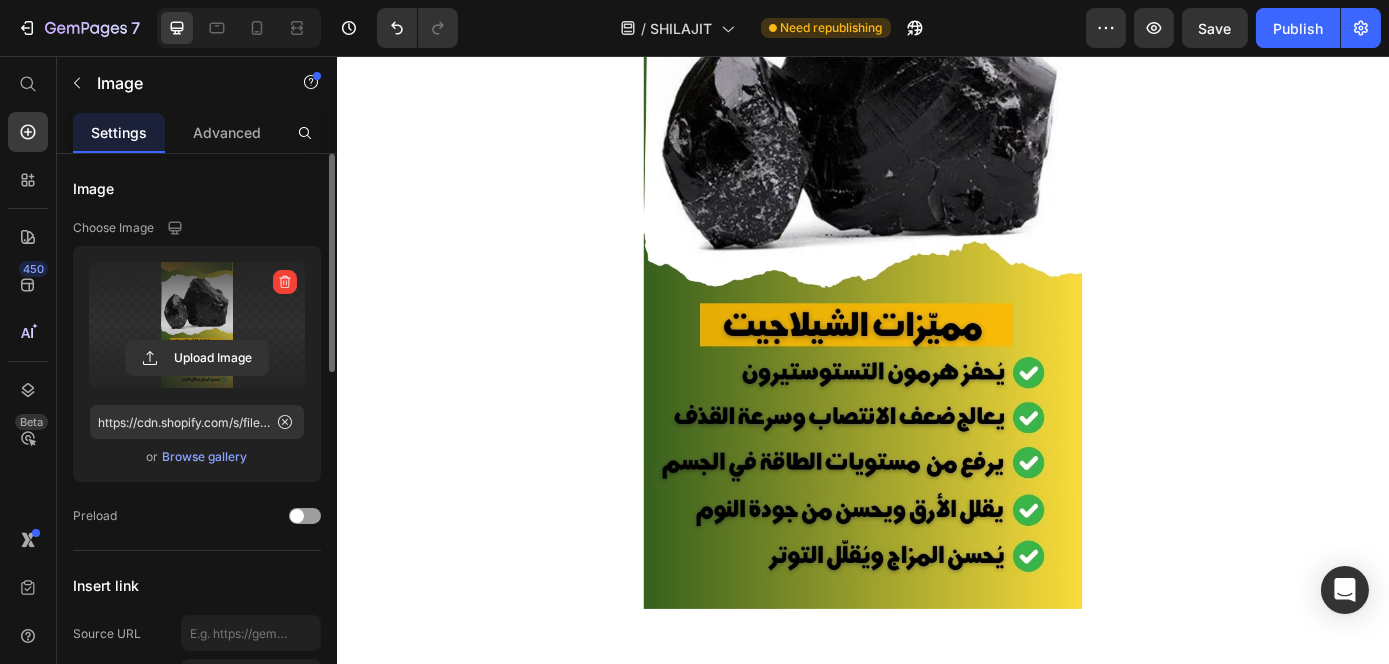 scroll, scrollTop: 3135, scrollLeft: 0, axis: vertical 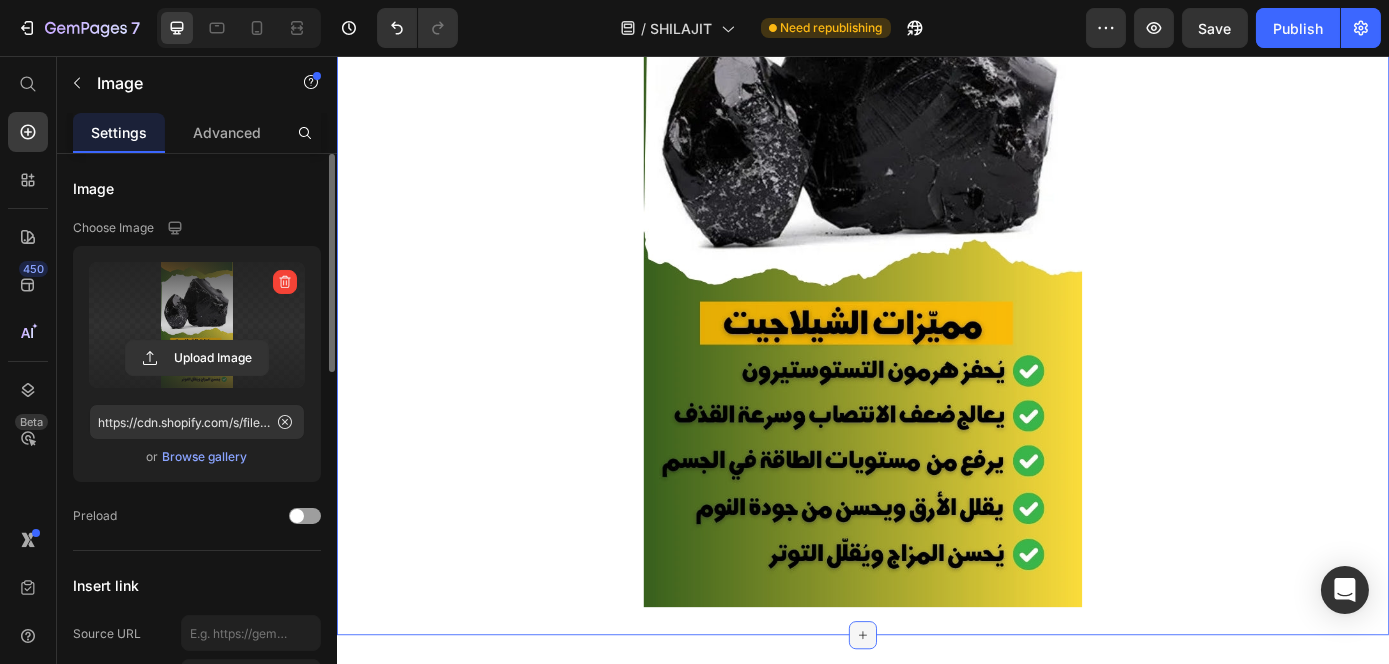 click 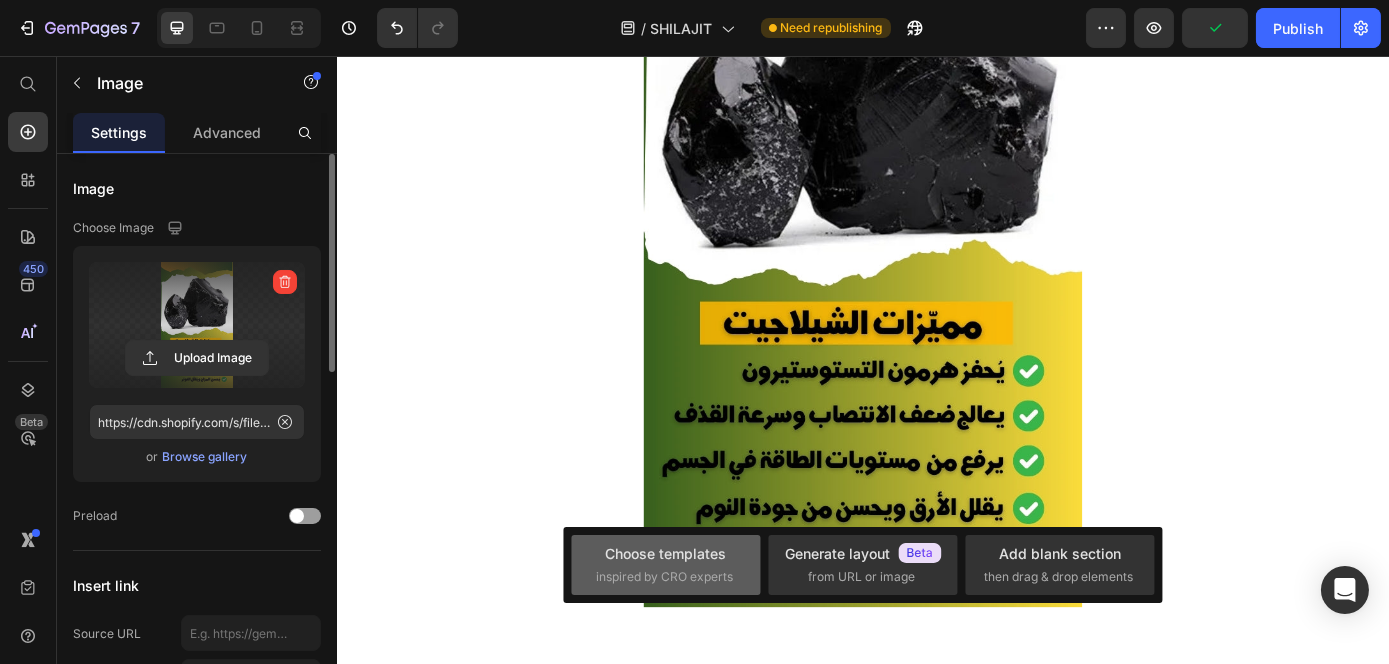 click on "inspired by CRO experts" at bounding box center (664, 577) 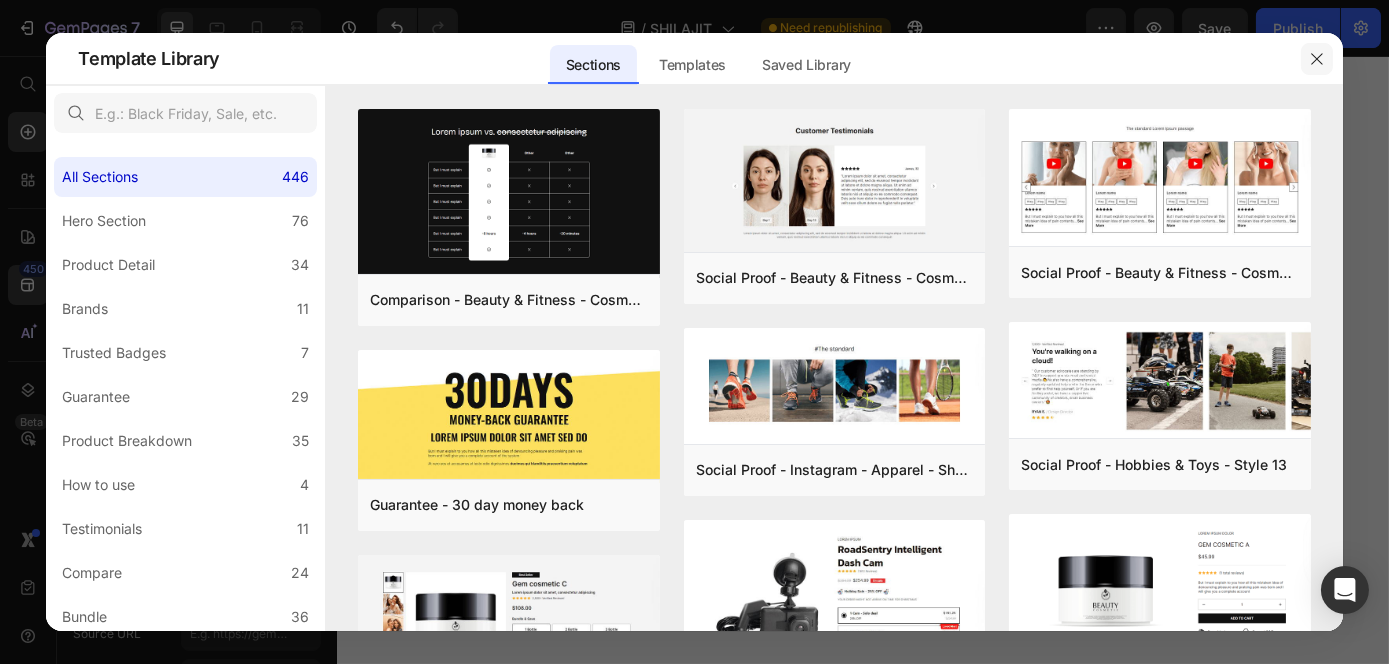 click at bounding box center (1317, 59) 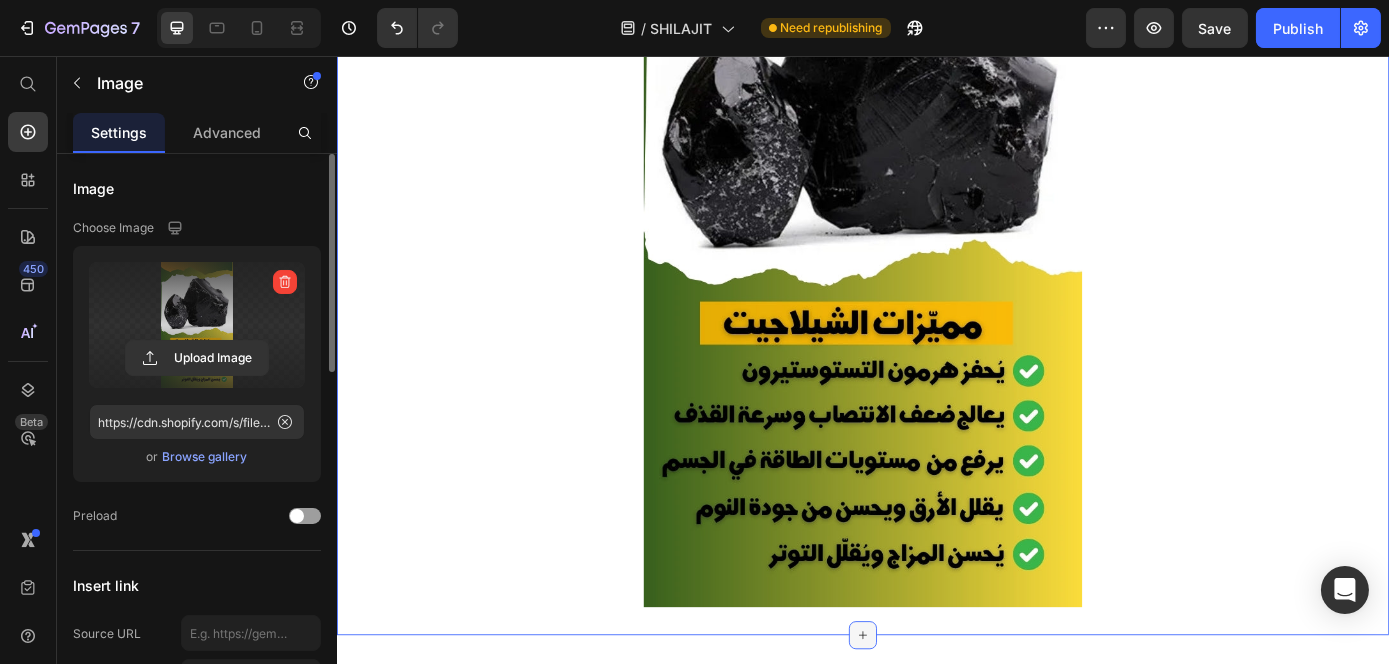 click at bounding box center (936, 717) 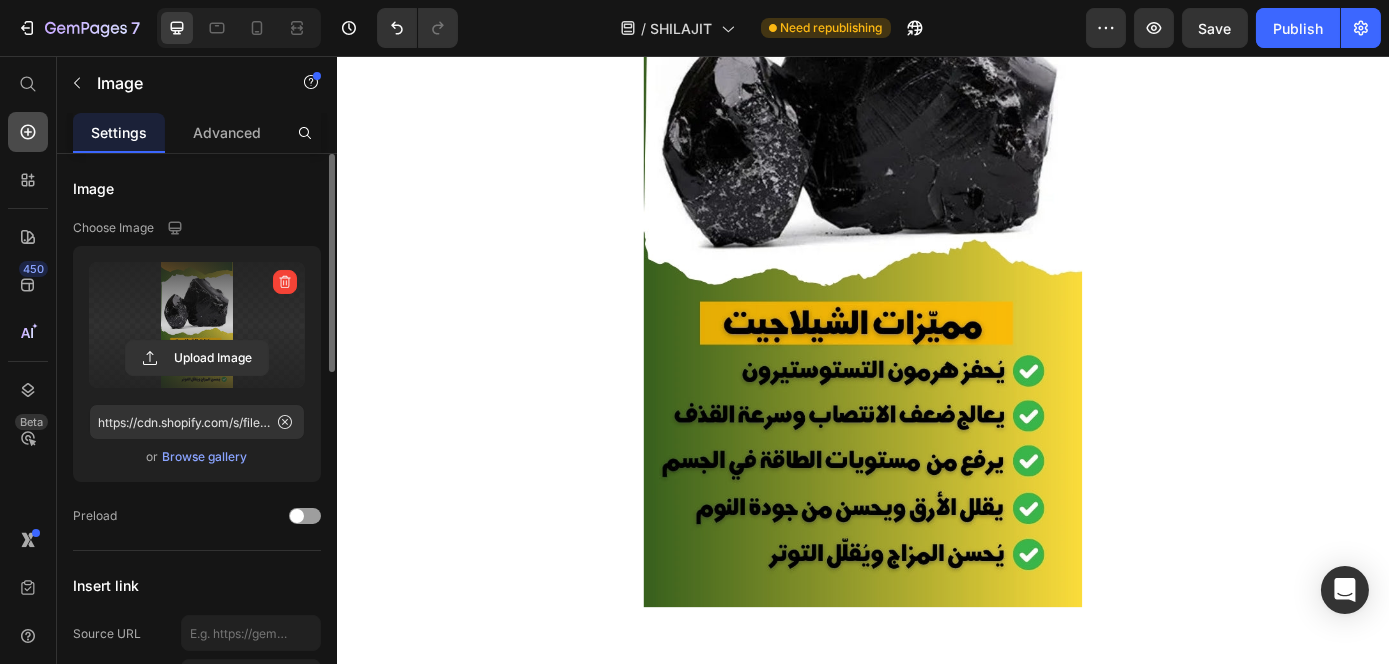 click 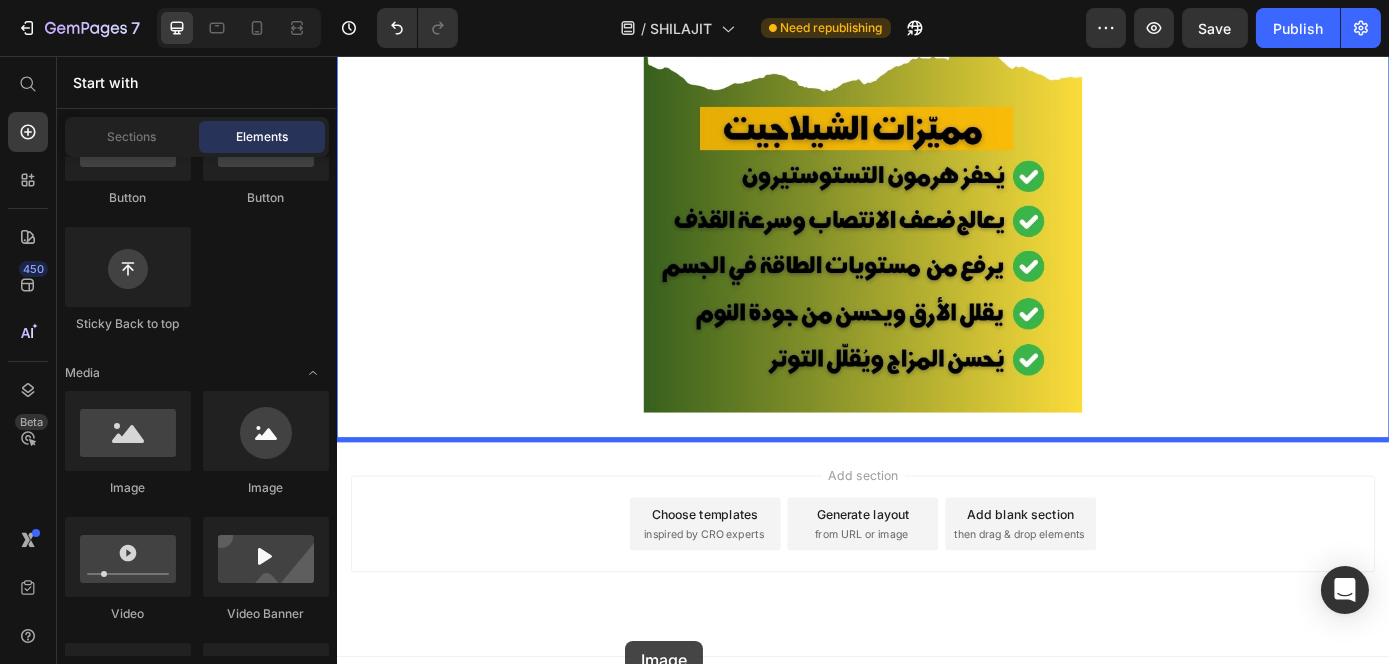 scroll, scrollTop: 3388, scrollLeft: 0, axis: vertical 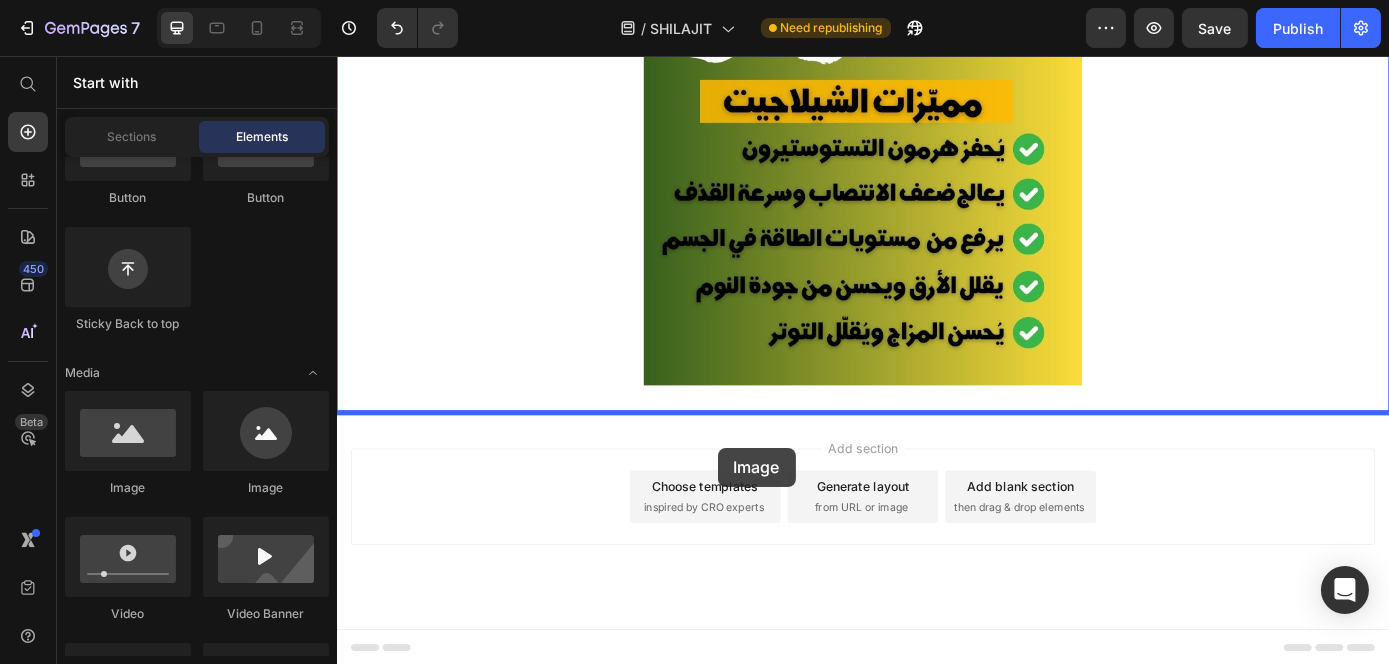drag, startPoint x: 490, startPoint y: 509, endPoint x: 773, endPoint y: 500, distance: 283.14307 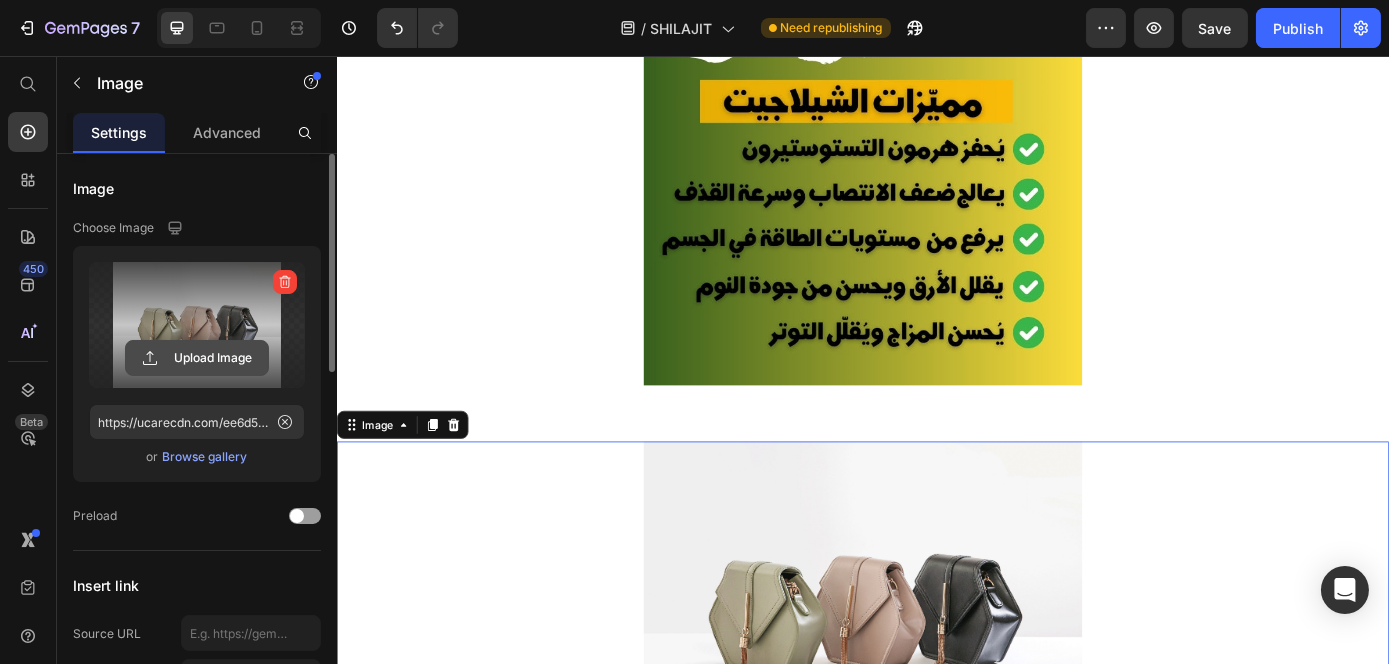 click 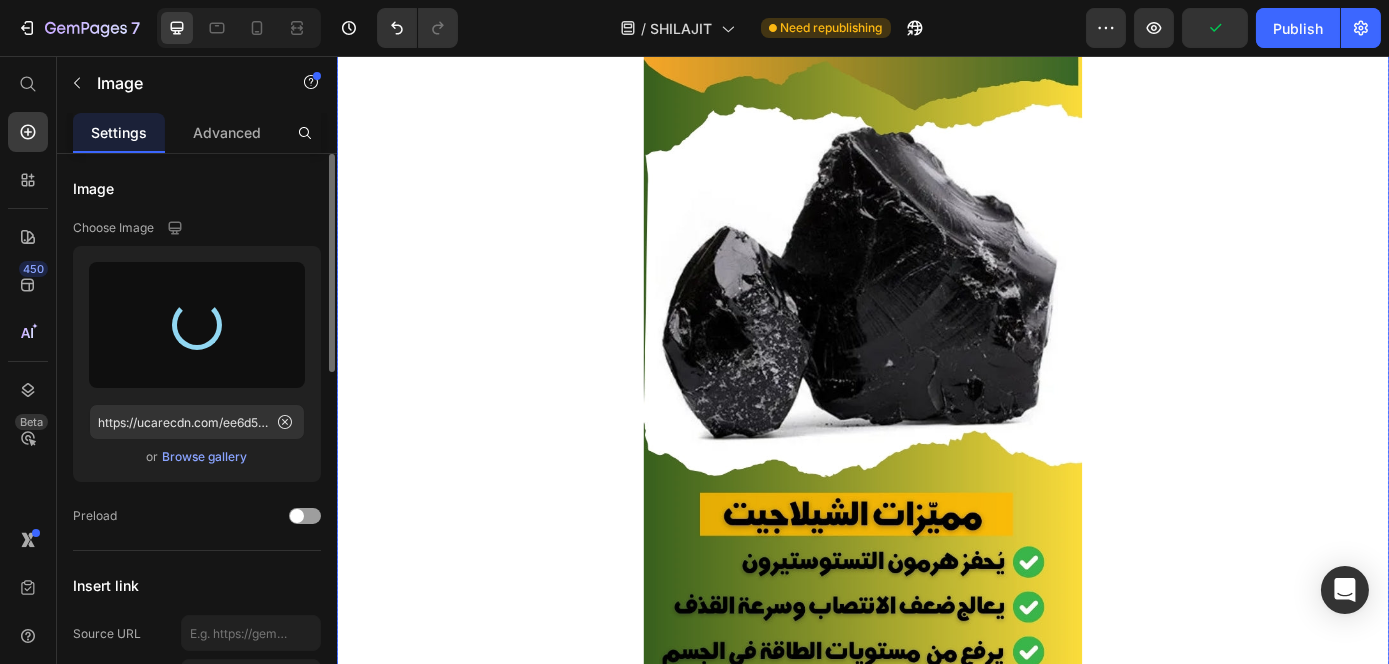 scroll, scrollTop: 2916, scrollLeft: 0, axis: vertical 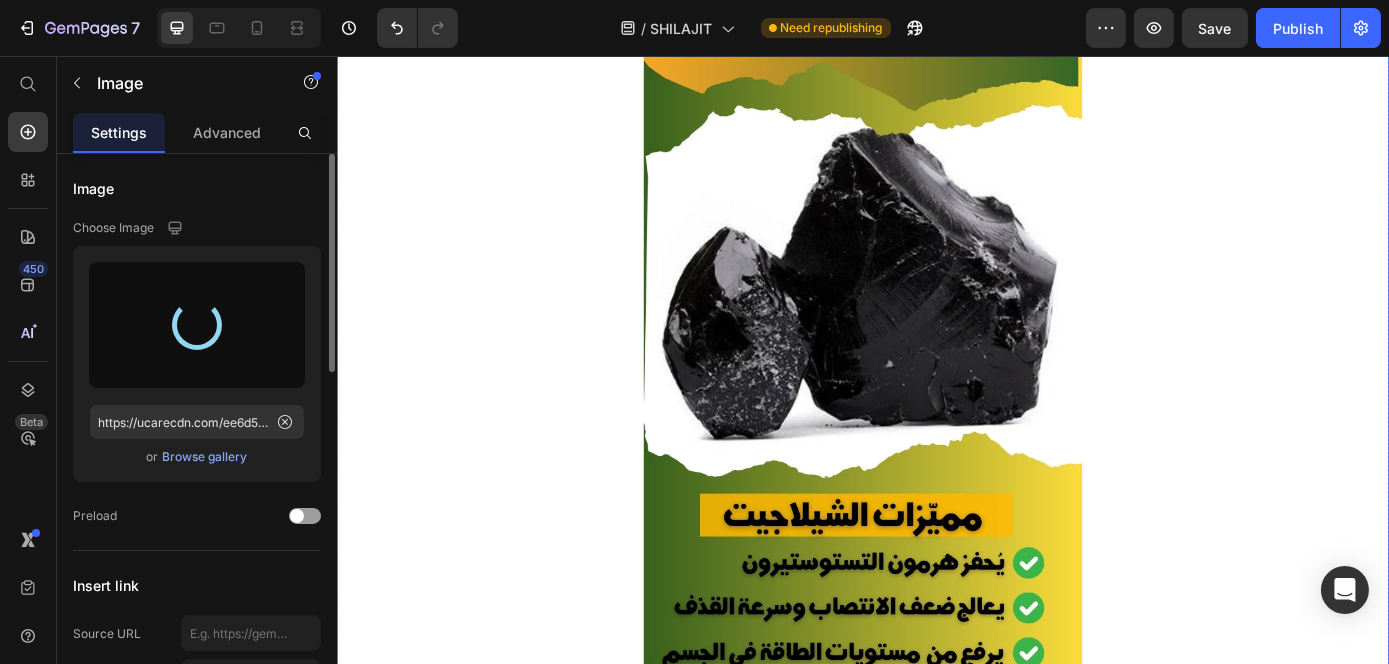 type on "https://cdn.shopify.com/s/files/1/0945/9938/1285/files/gempages_574996396273304420-5e16d01d-643d-4eb3-b9eb-0fd0441b88dd.jpg" 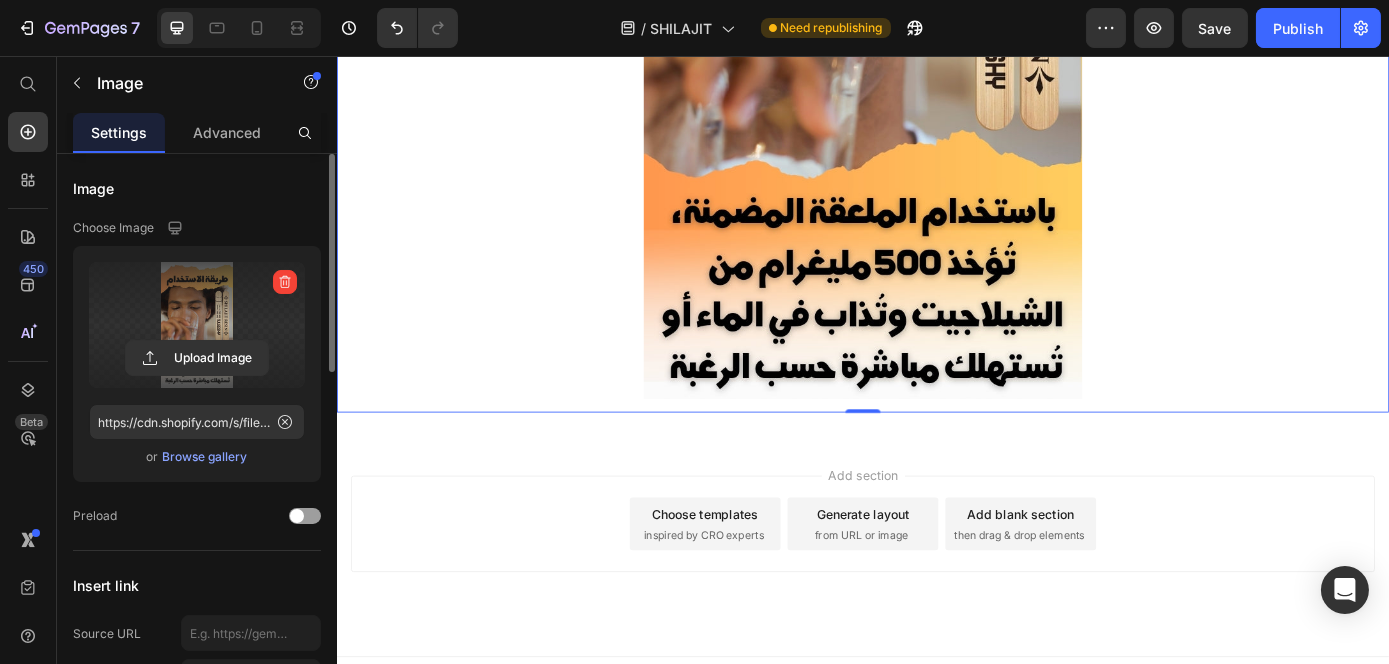 scroll, scrollTop: 4317, scrollLeft: 0, axis: vertical 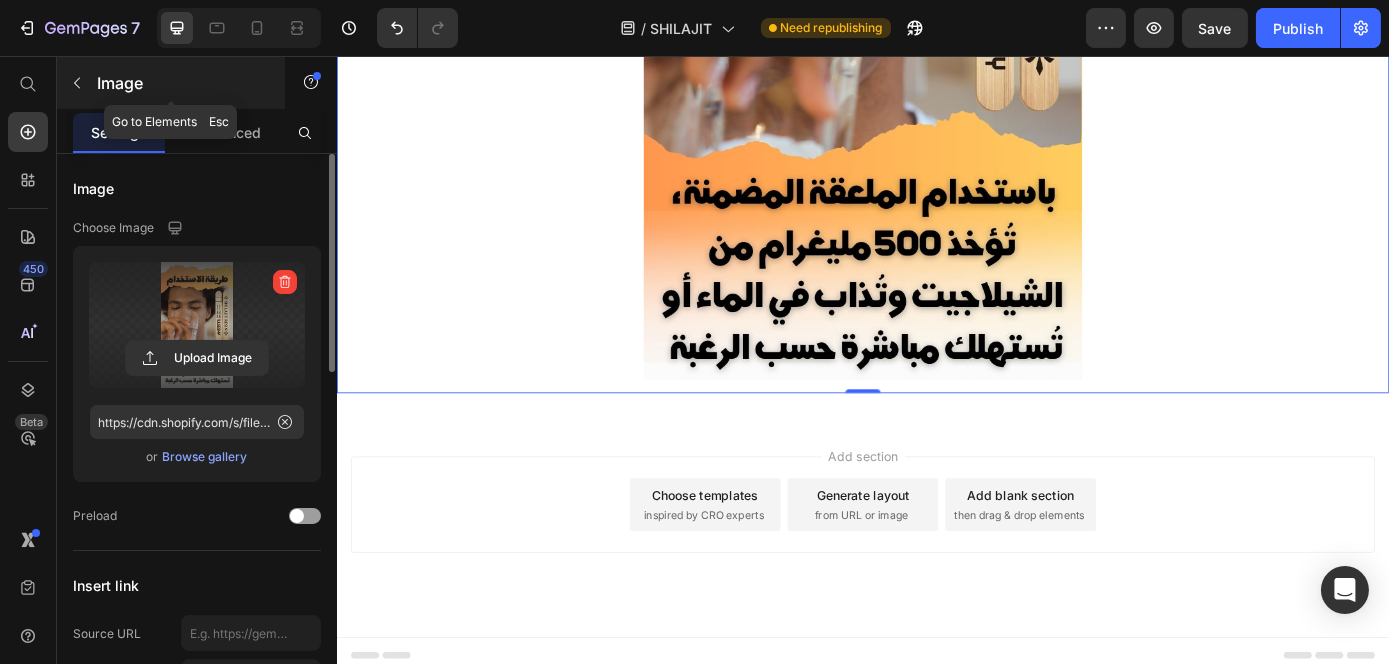 click 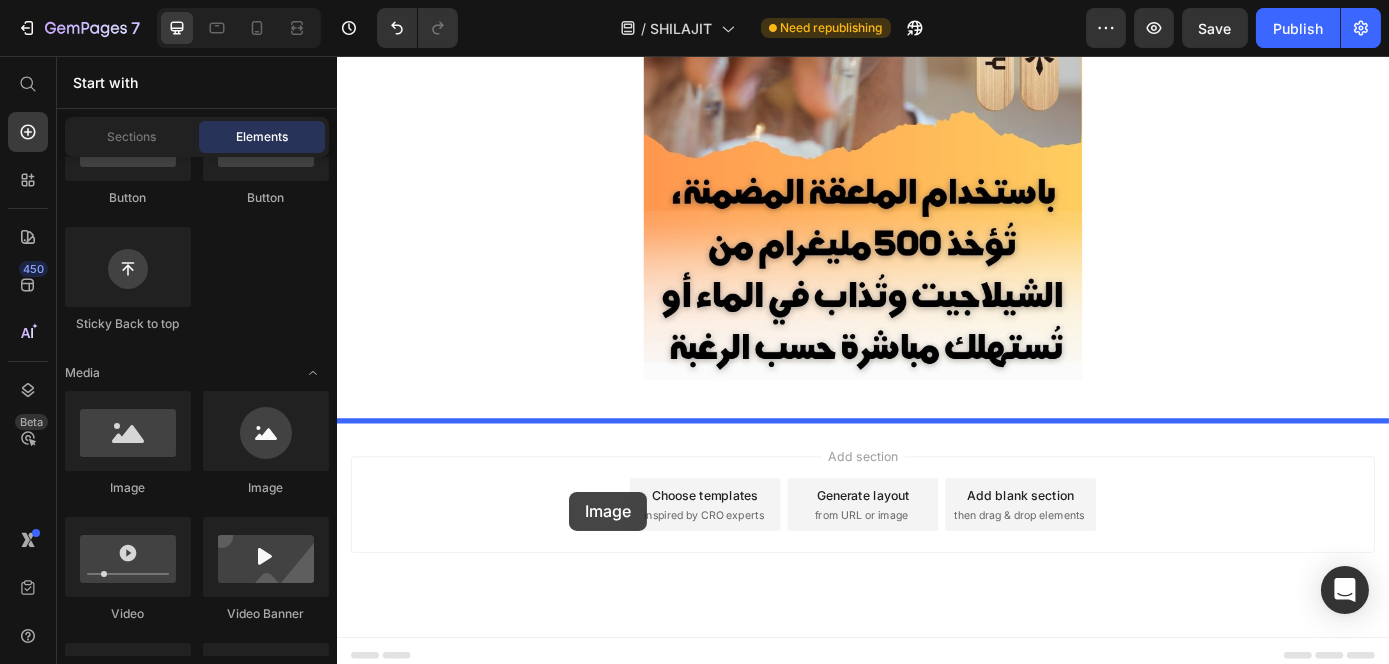drag, startPoint x: 494, startPoint y: 485, endPoint x: 601, endPoint y: 553, distance: 126.779335 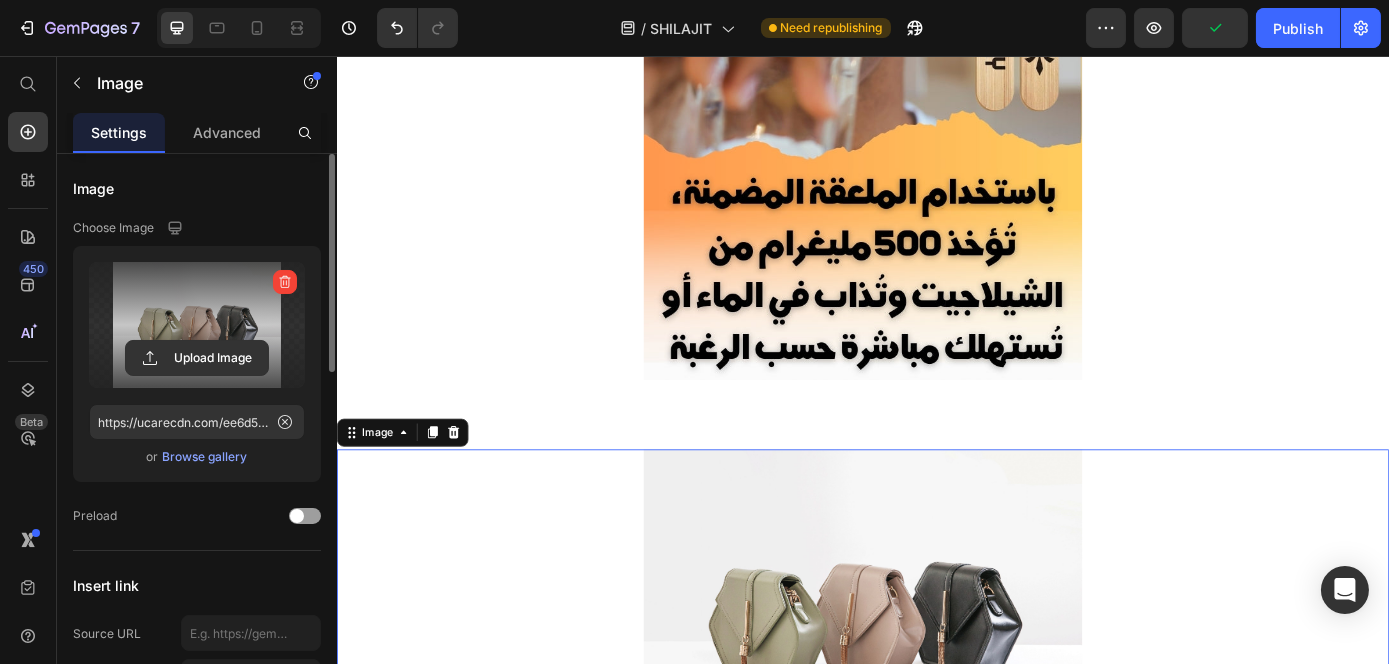 click at bounding box center (197, 325) 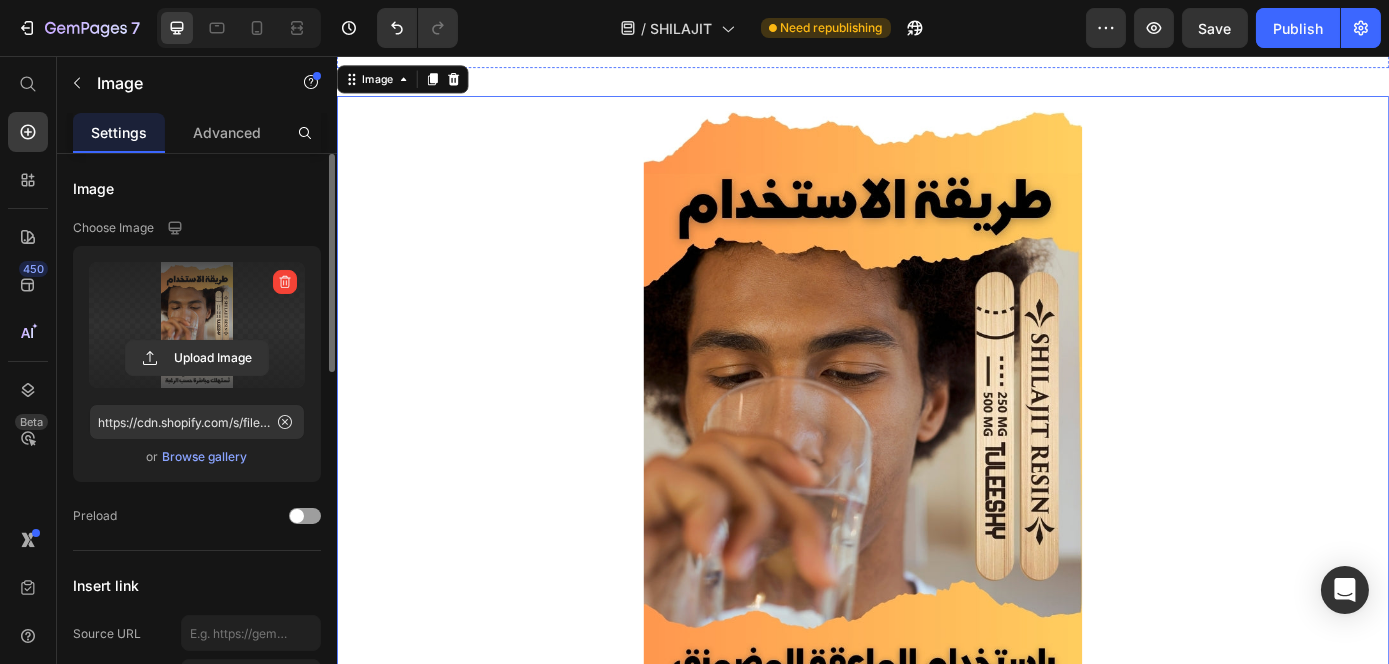 scroll, scrollTop: 4718, scrollLeft: 0, axis: vertical 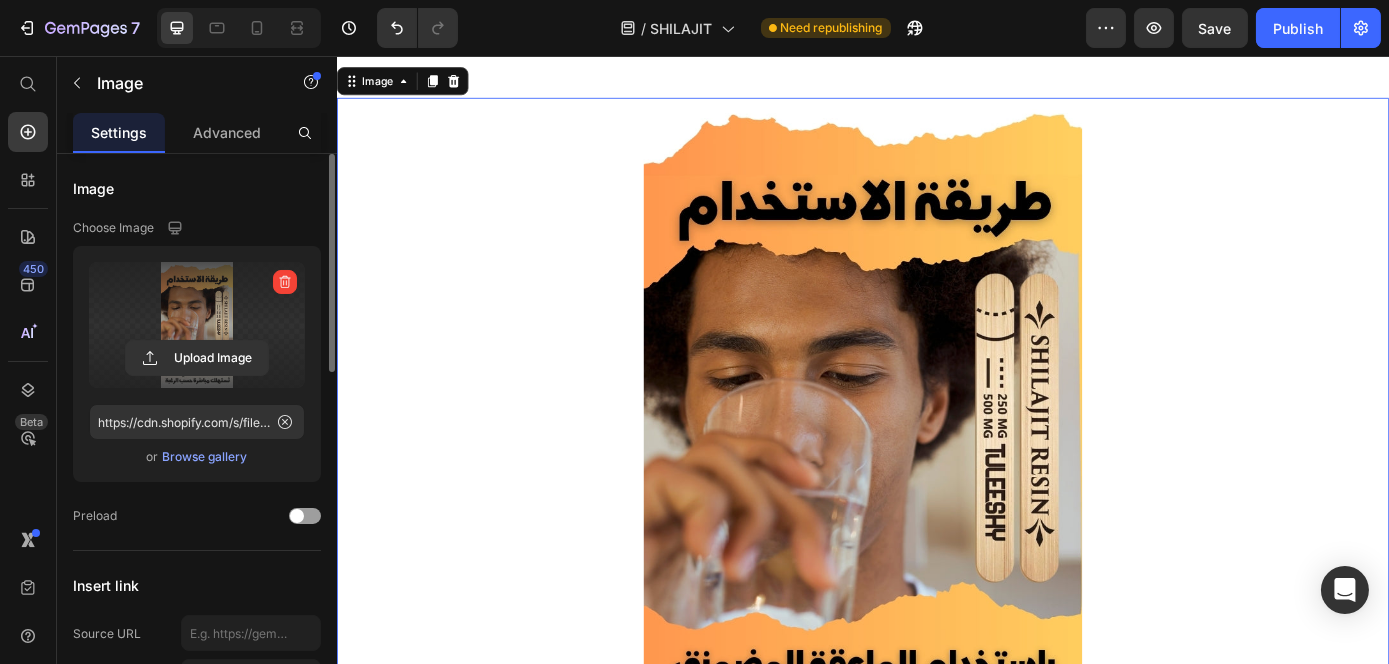 click at bounding box center [197, 325] 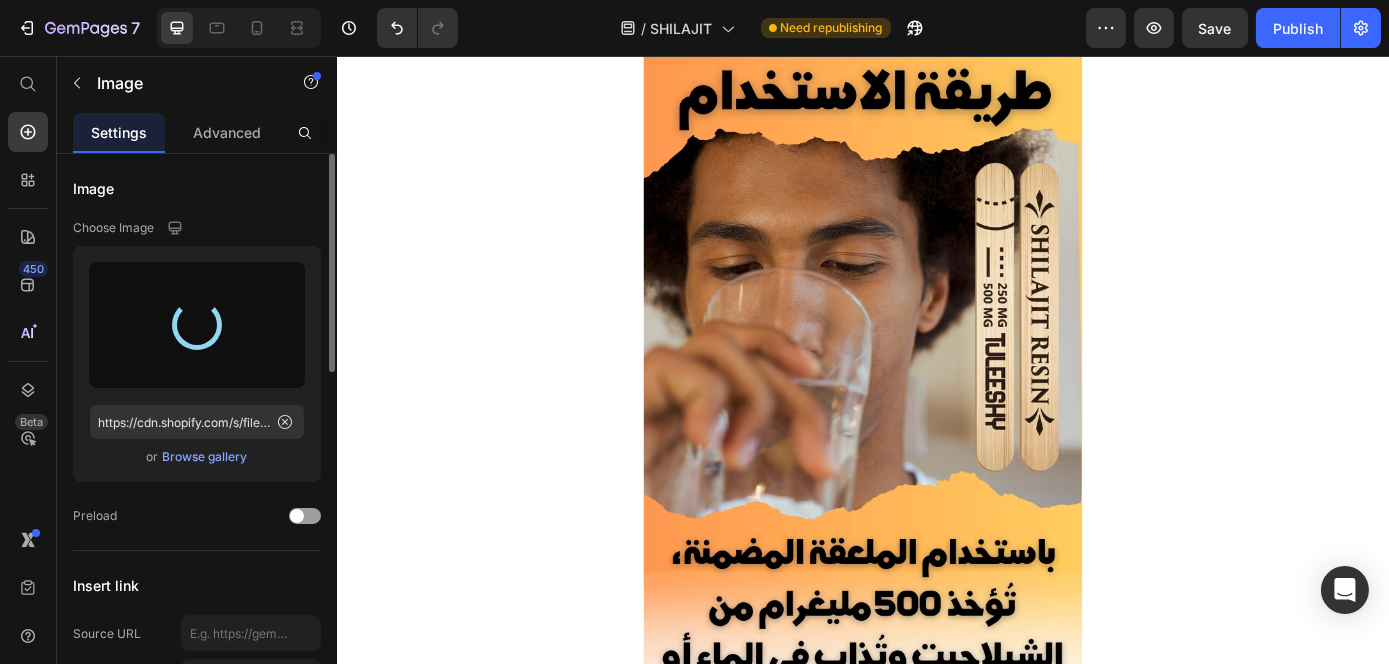 scroll, scrollTop: 3907, scrollLeft: 0, axis: vertical 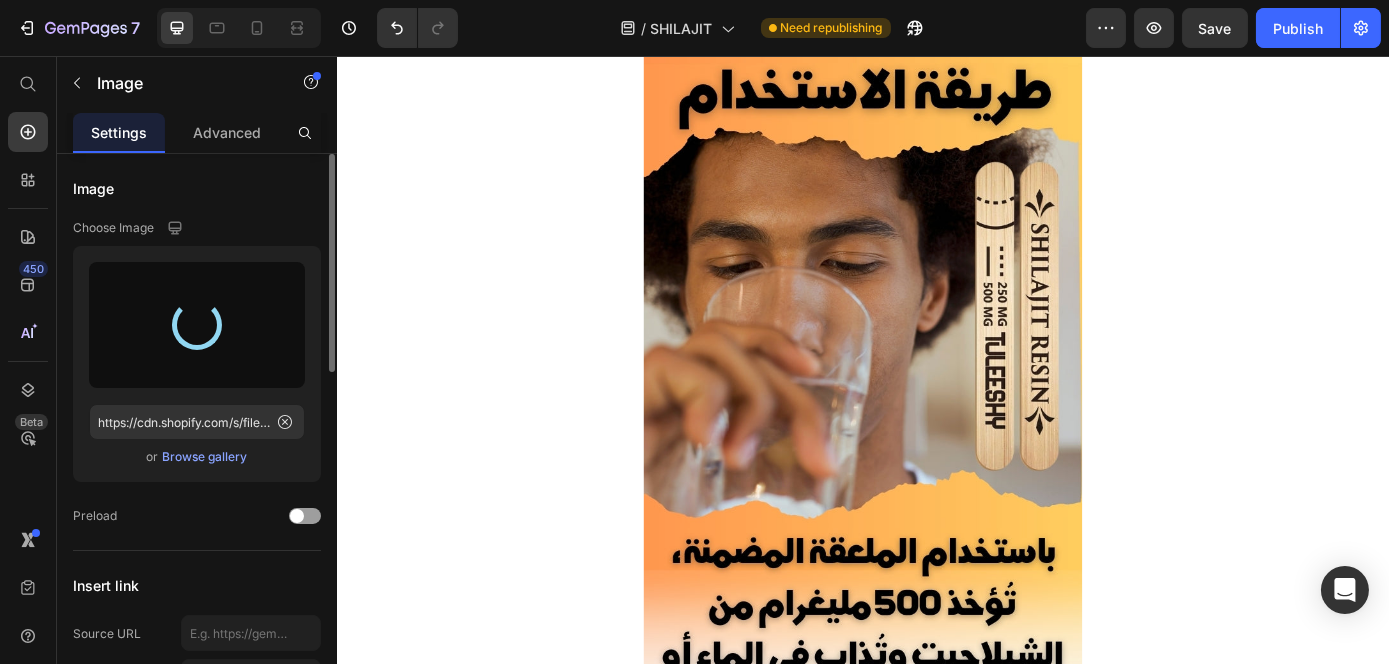 type on "https://cdn.shopify.com/s/files/1/0945/9938/1285/files/gempages_574996396273304420-9d61f76a-6ade-4798-83d2-623126b112fd.jpg" 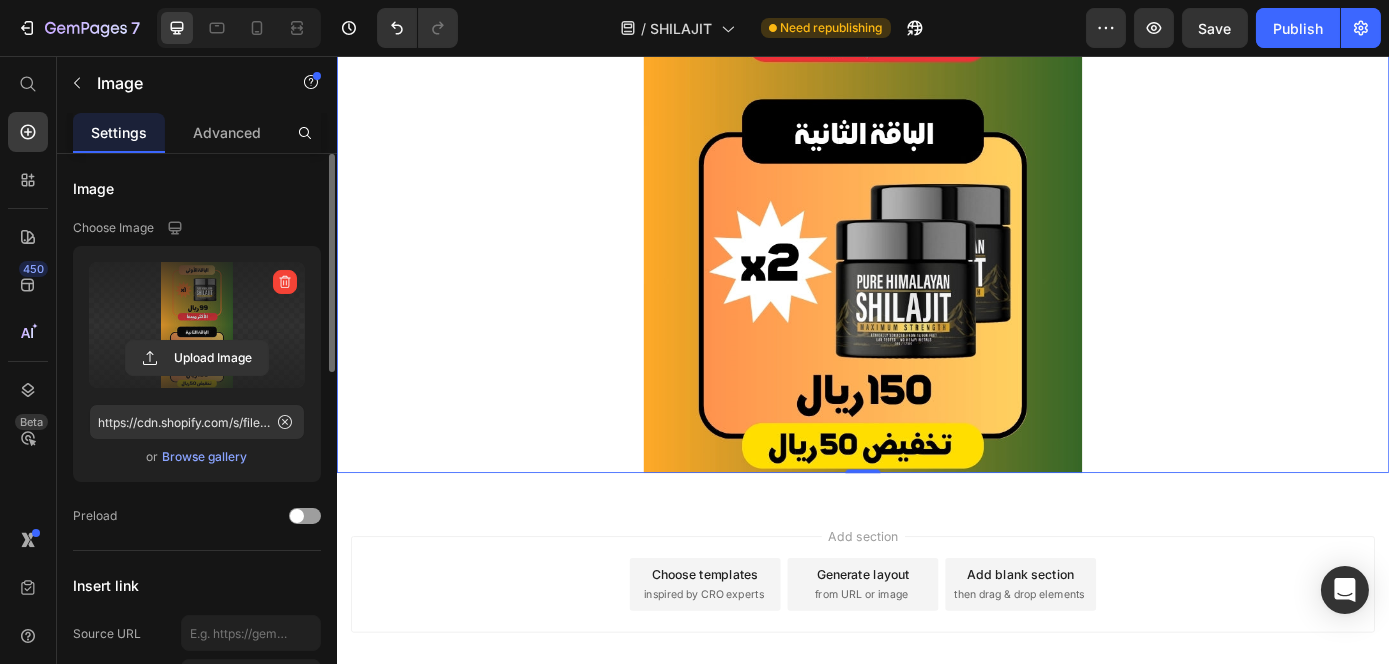 scroll, scrollTop: 5265, scrollLeft: 0, axis: vertical 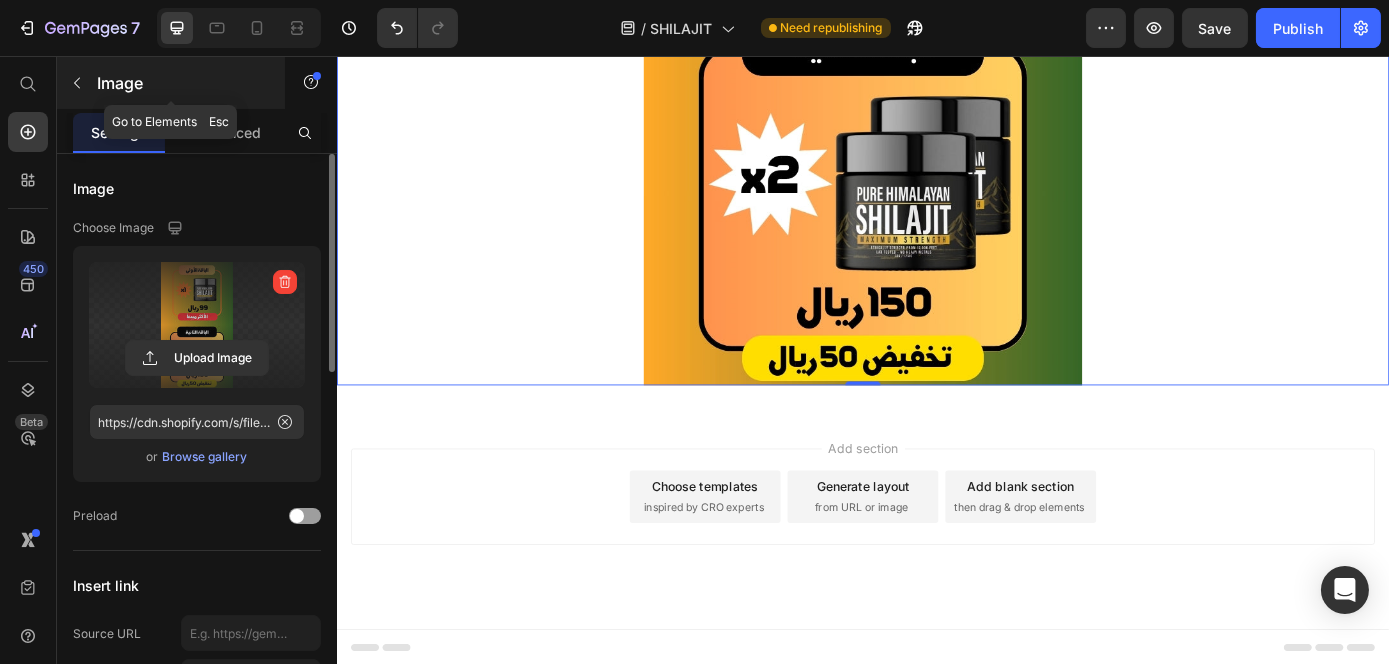 click at bounding box center (77, 83) 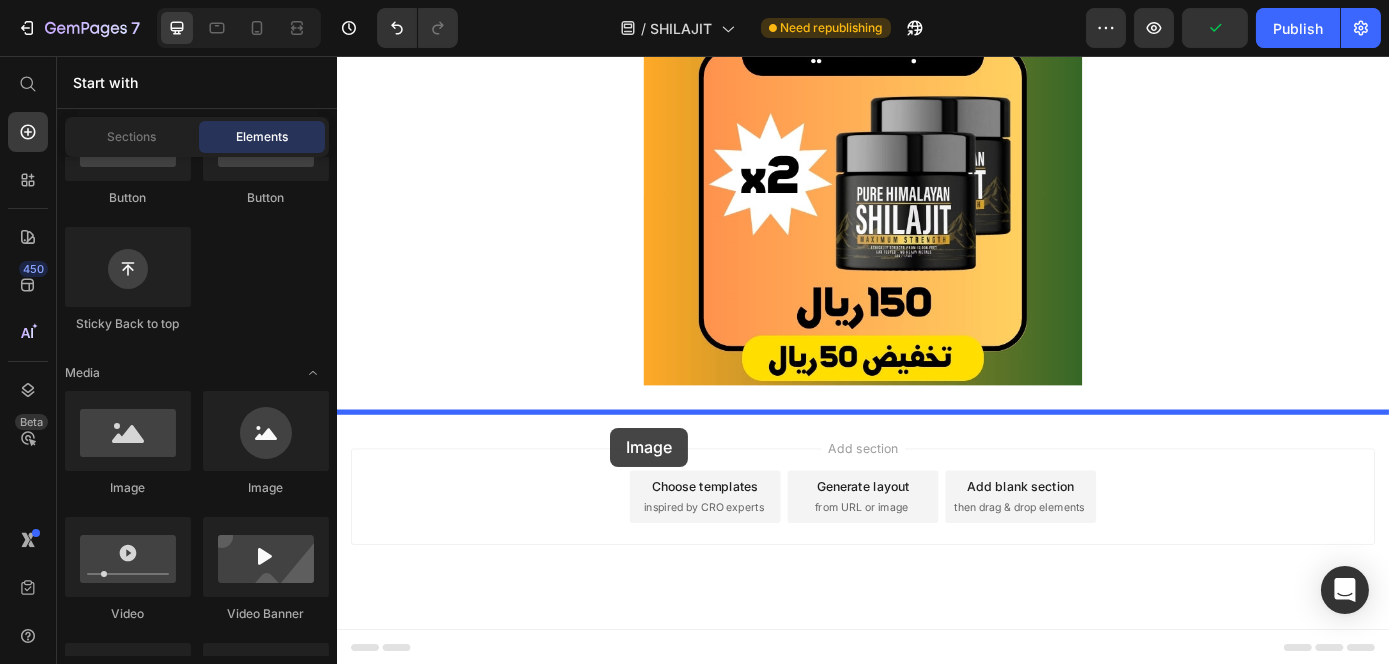 drag, startPoint x: 499, startPoint y: 473, endPoint x: 652, endPoint y: 478, distance: 153.08168 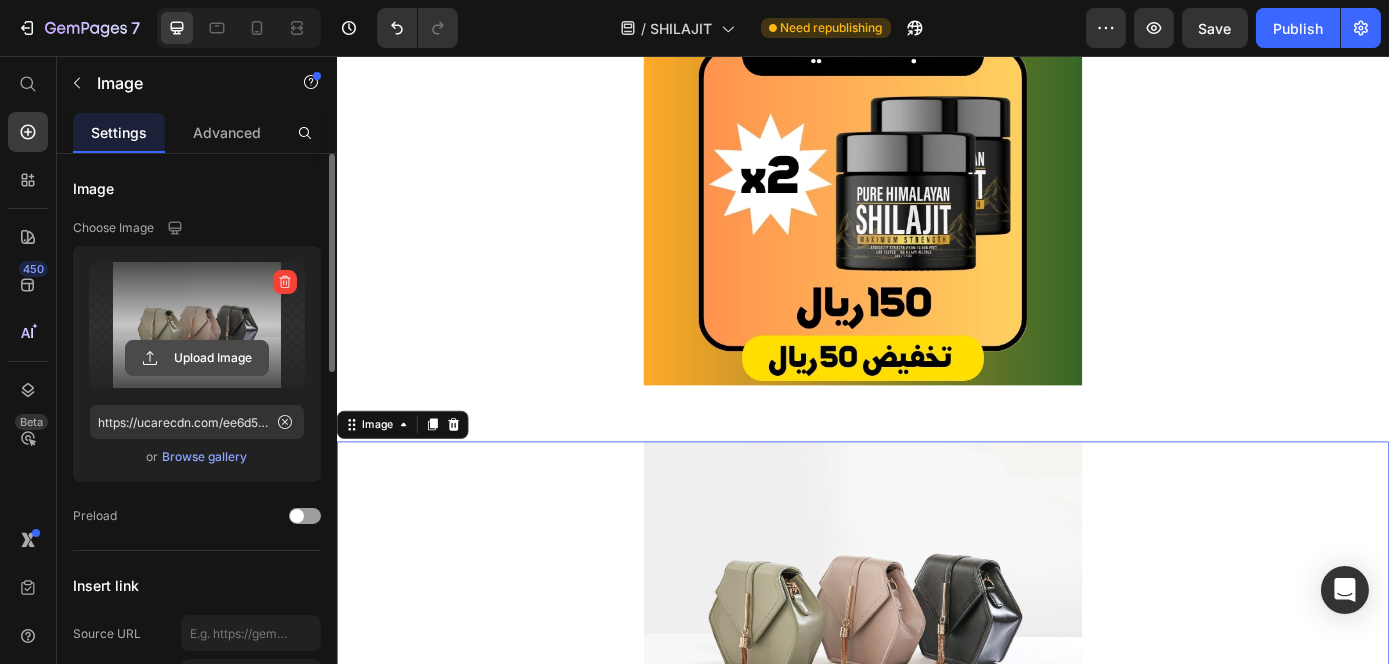 click 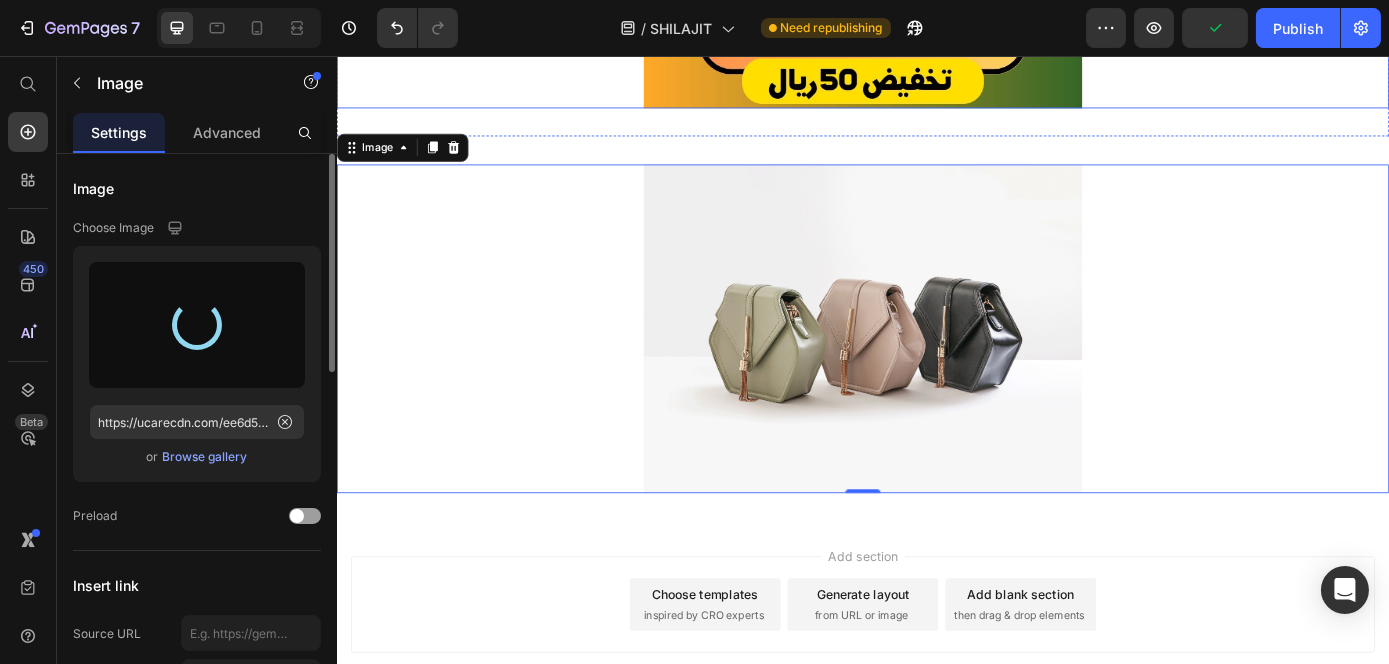 scroll, scrollTop: 5582, scrollLeft: 0, axis: vertical 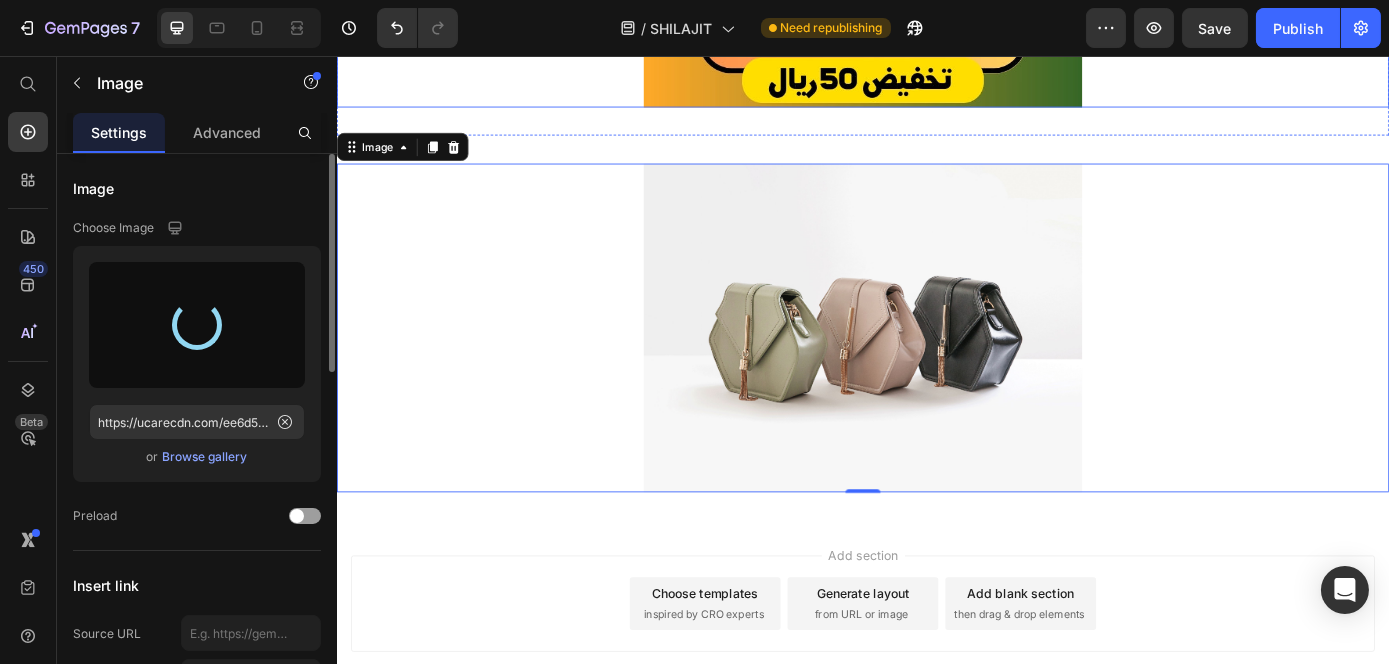 type on "https://cdn.shopify.com/s/files/1/0945/9938/1285/files/gempages_574996396273304420-5377f377-a89b-4fcf-a1f4-4834b5aad40e.jpg" 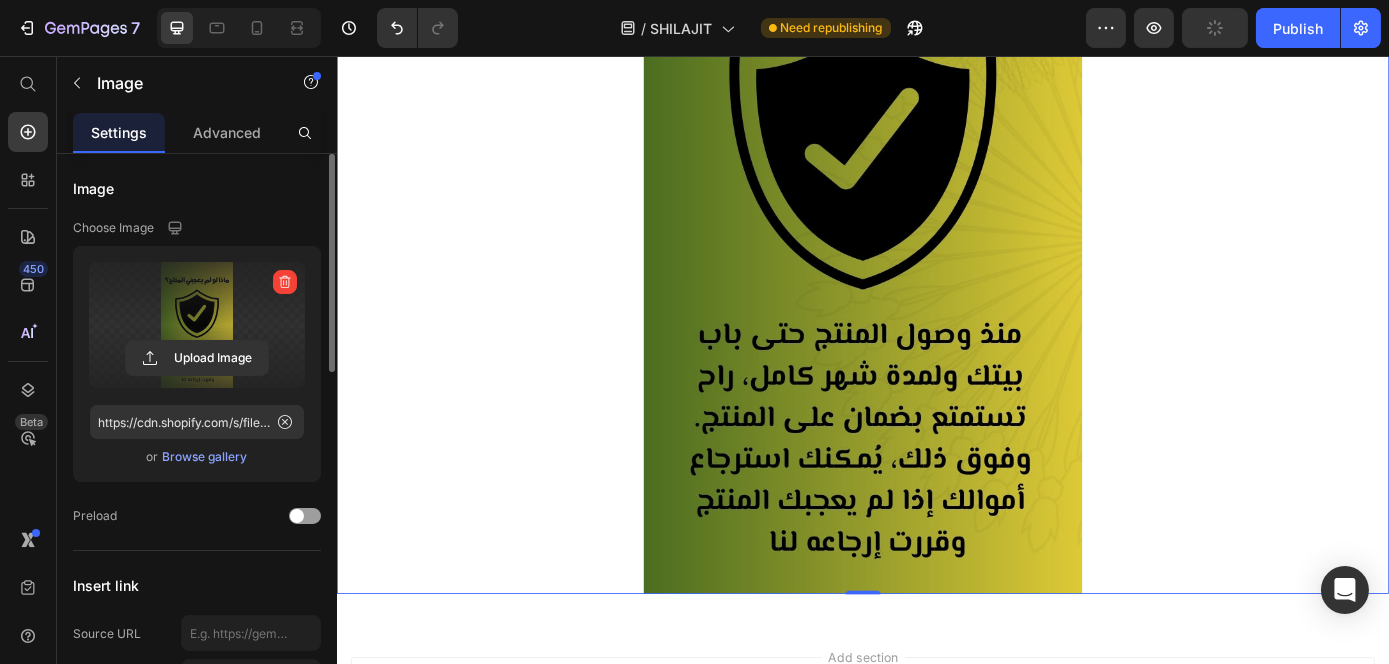 scroll, scrollTop: 6041, scrollLeft: 0, axis: vertical 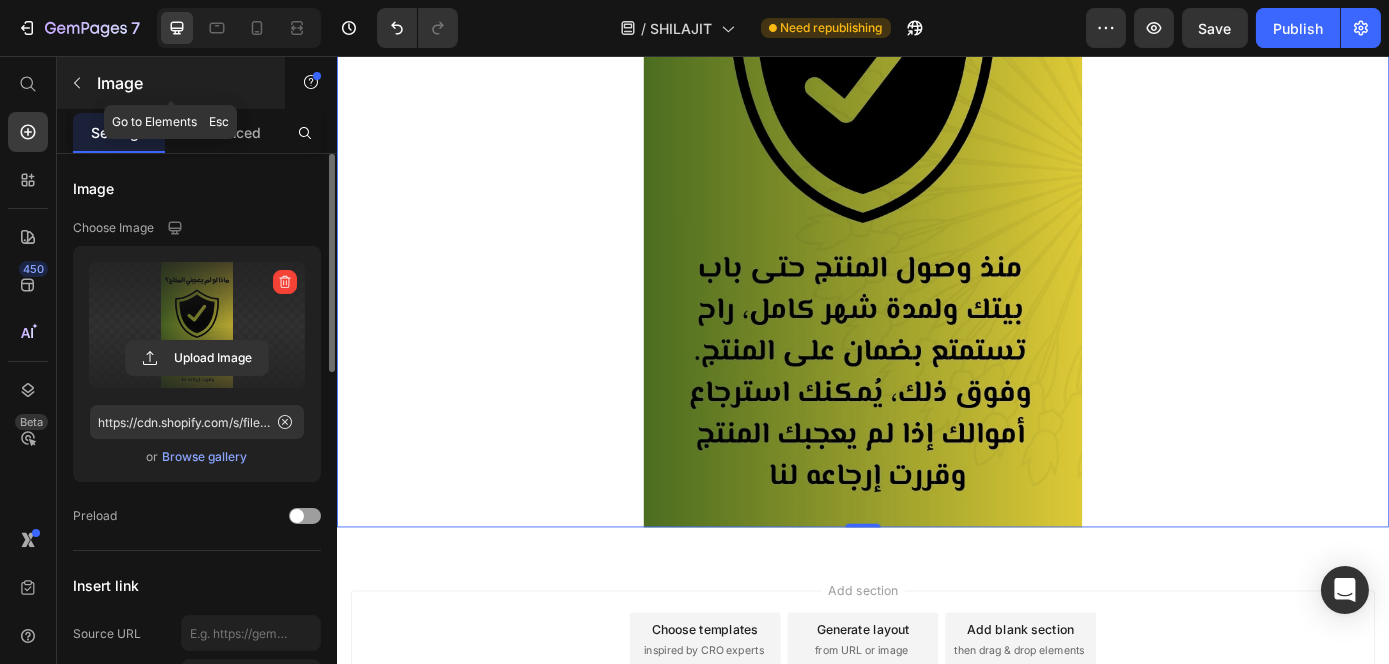 click 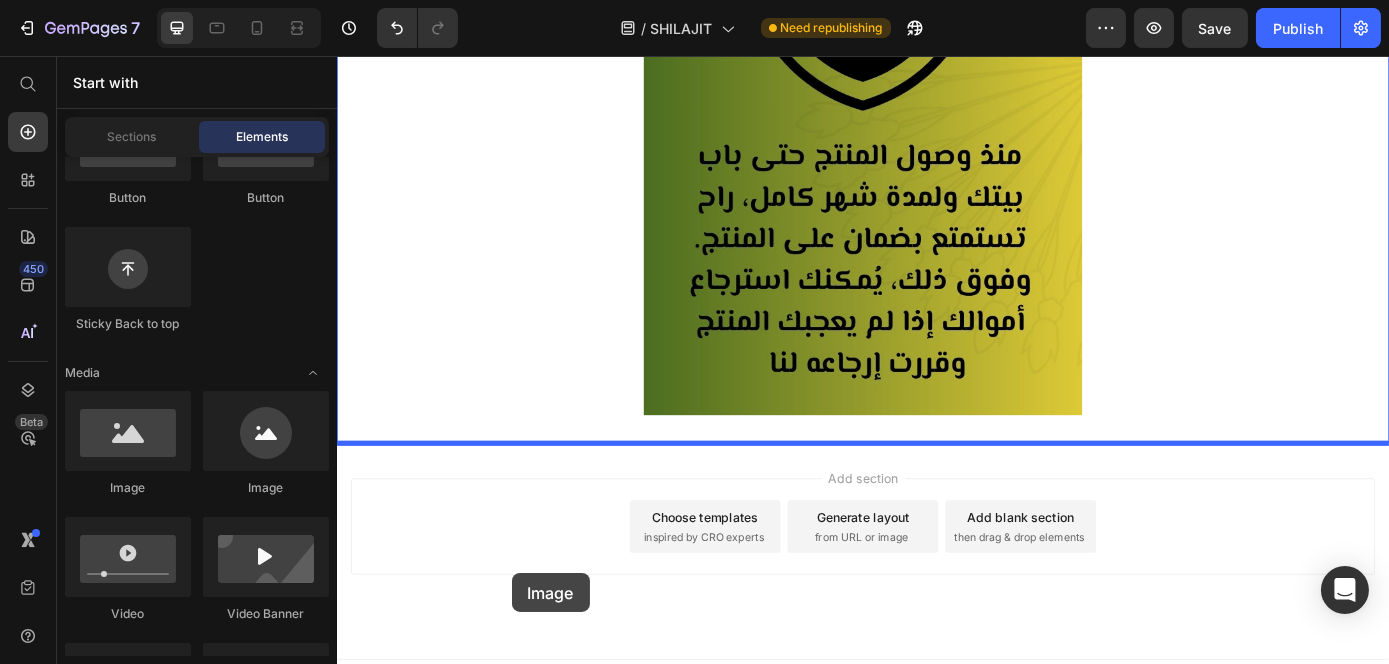 scroll, scrollTop: 6204, scrollLeft: 0, axis: vertical 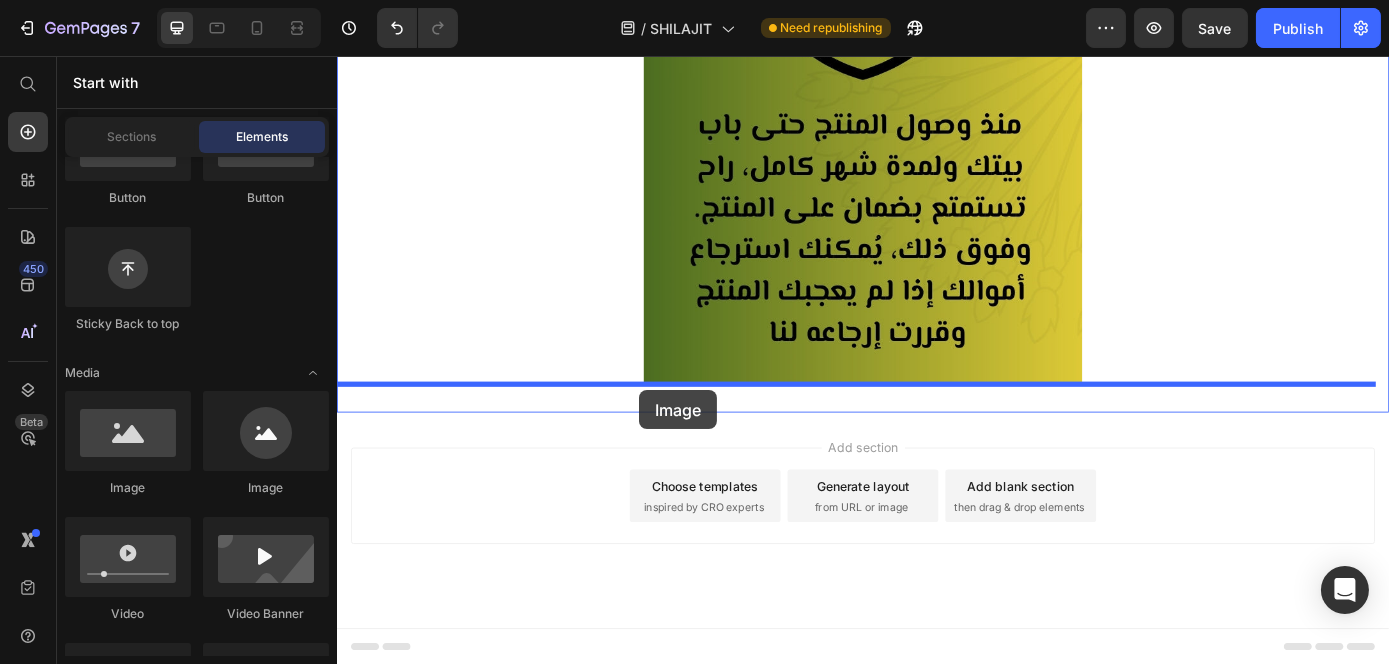 drag, startPoint x: 478, startPoint y: 500, endPoint x: 681, endPoint y: 435, distance: 213.15253 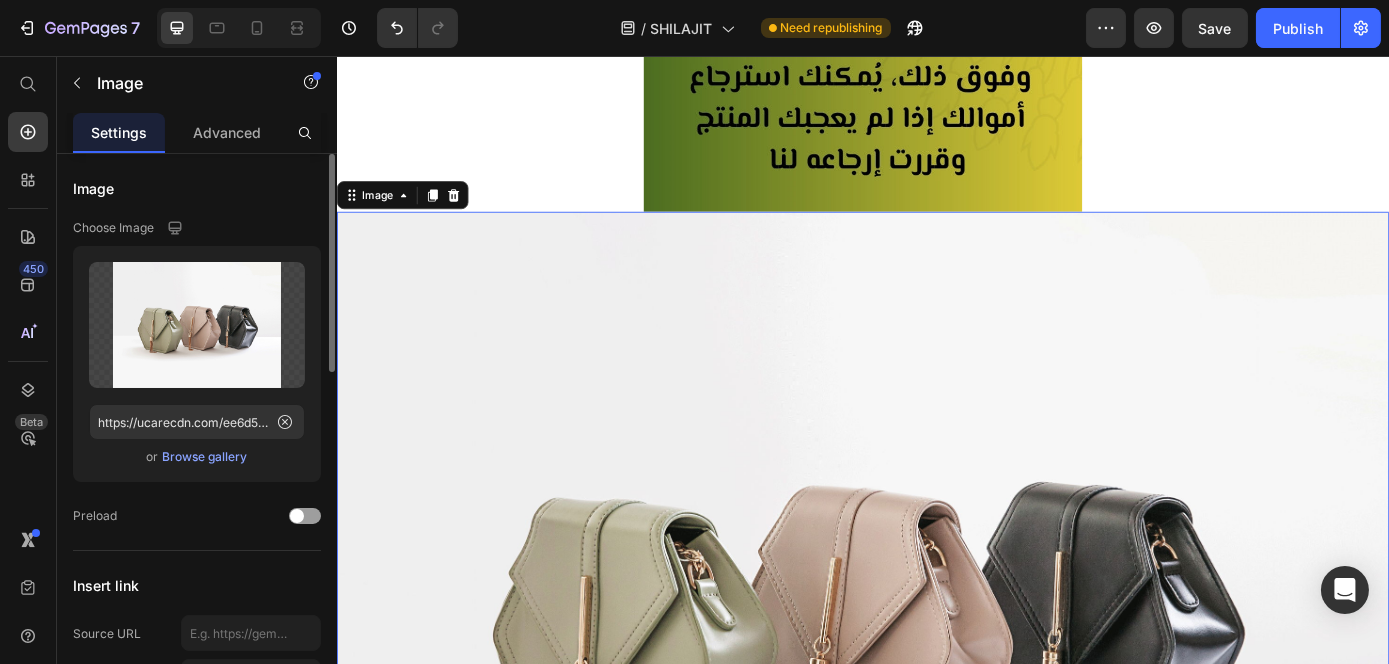 scroll, scrollTop: 6399, scrollLeft: 0, axis: vertical 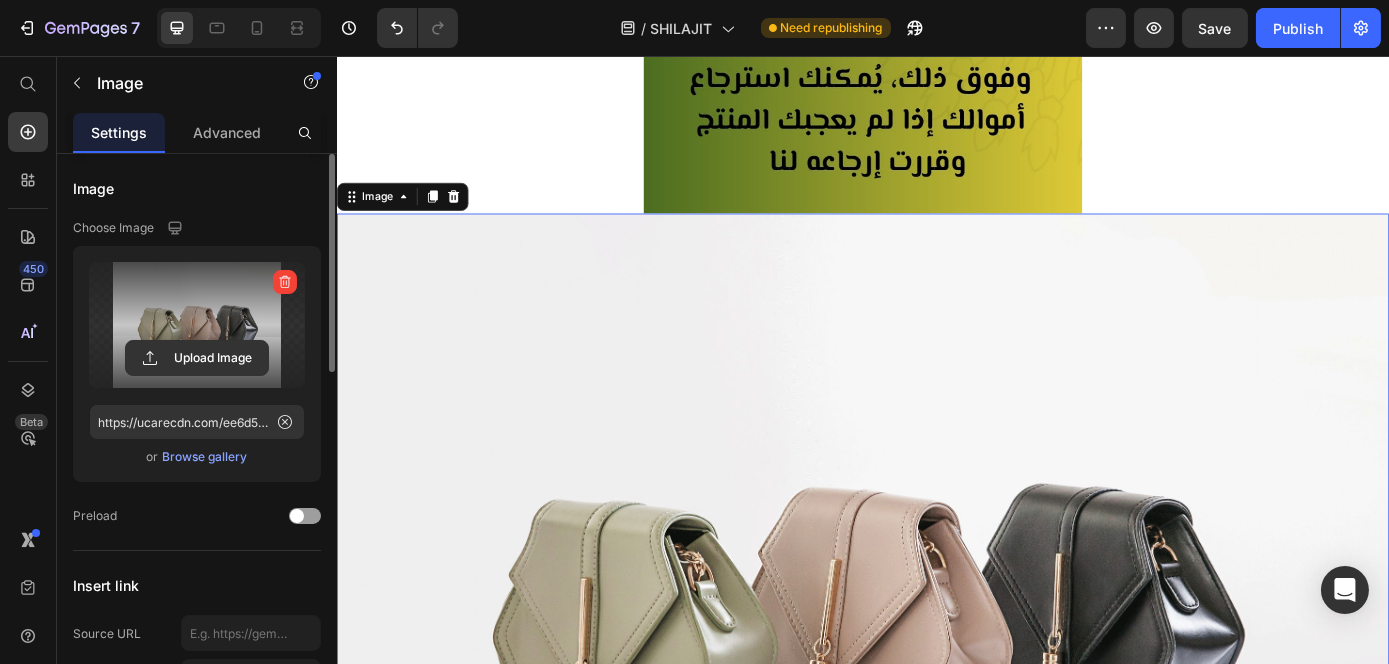 click at bounding box center [197, 325] 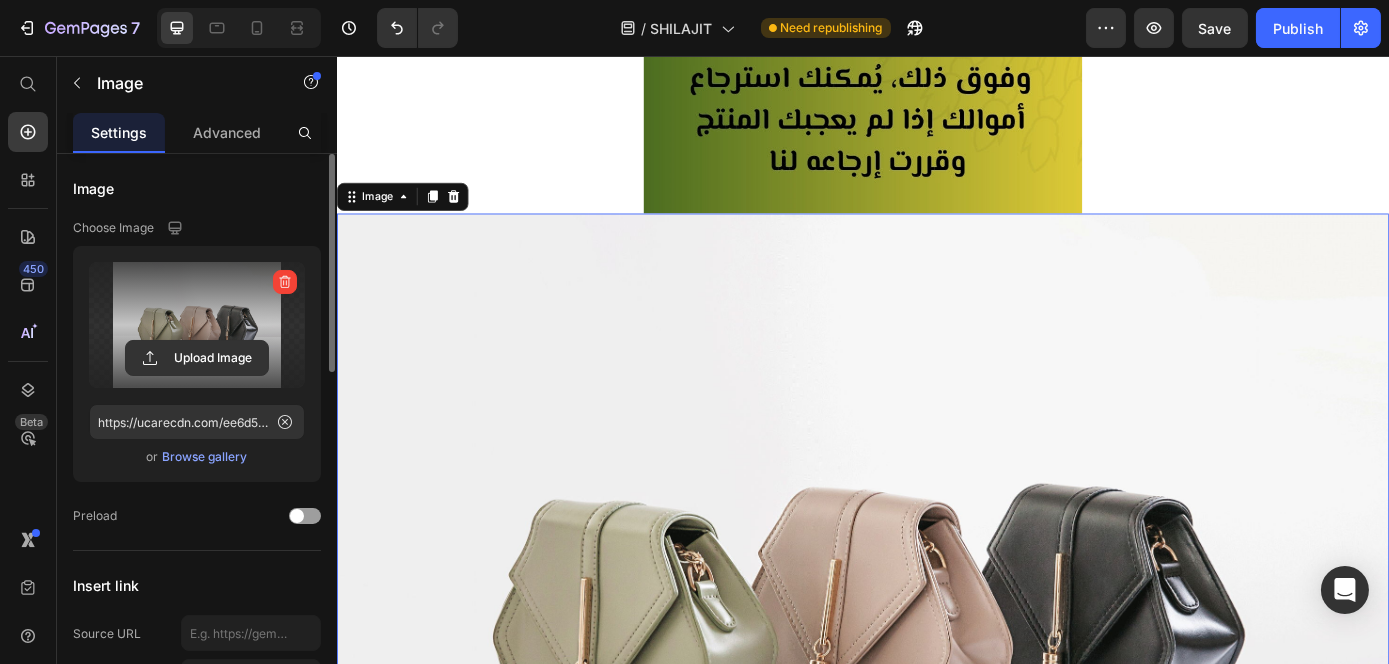 click 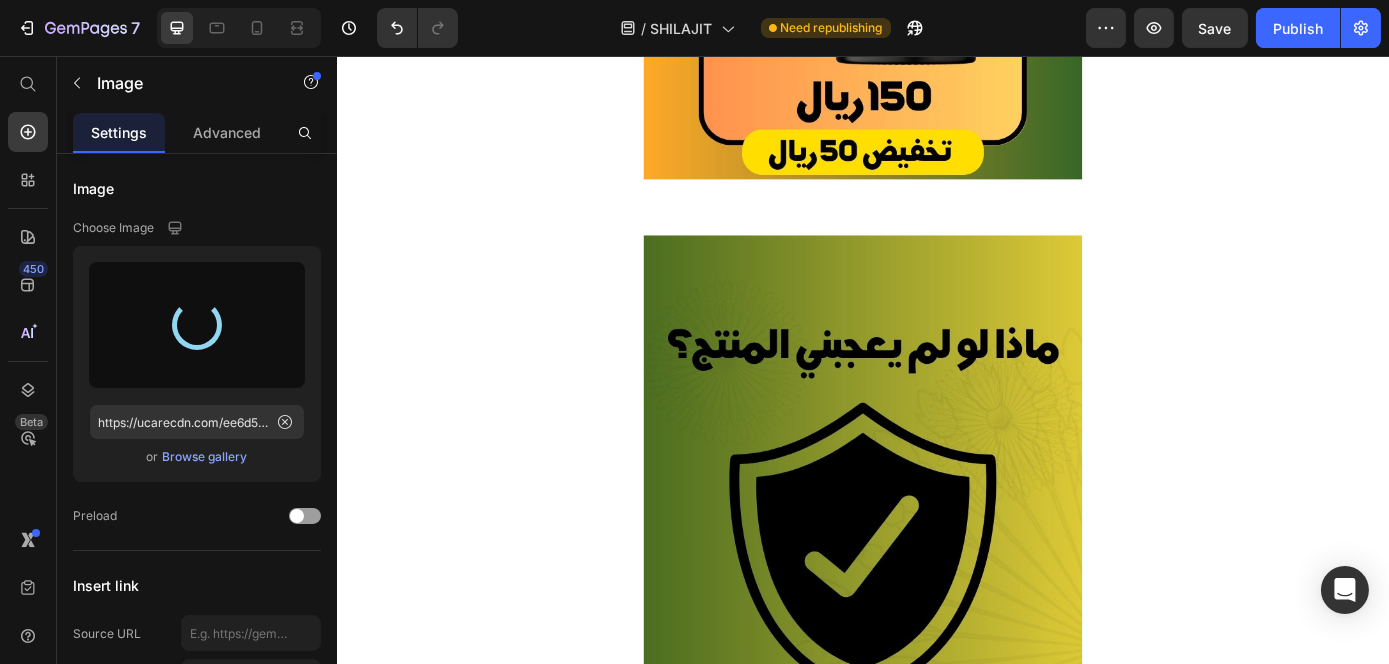 type on "https://cdn.shopify.com/s/files/1/0945/9938/1285/files/gempages_574996396273304420-28cdbecb-ecf8-4f73-b570-072298c0393b.jpg" 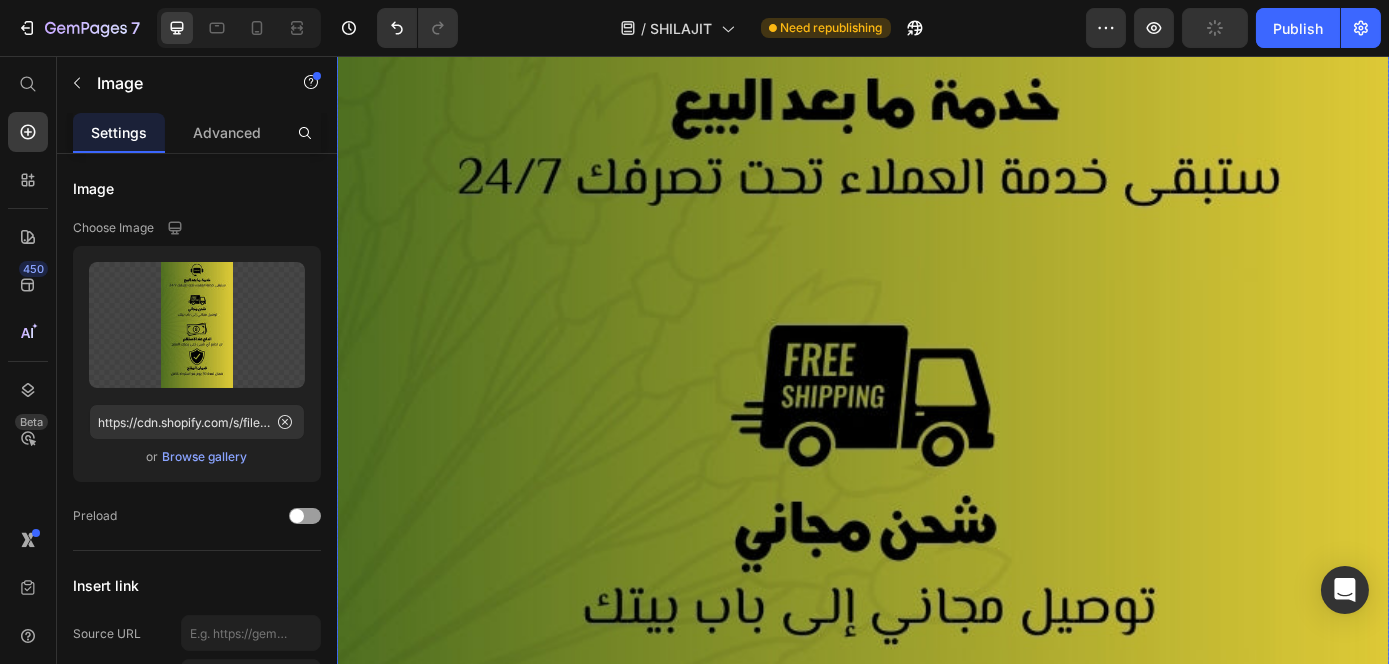 scroll, scrollTop: 5953, scrollLeft: 0, axis: vertical 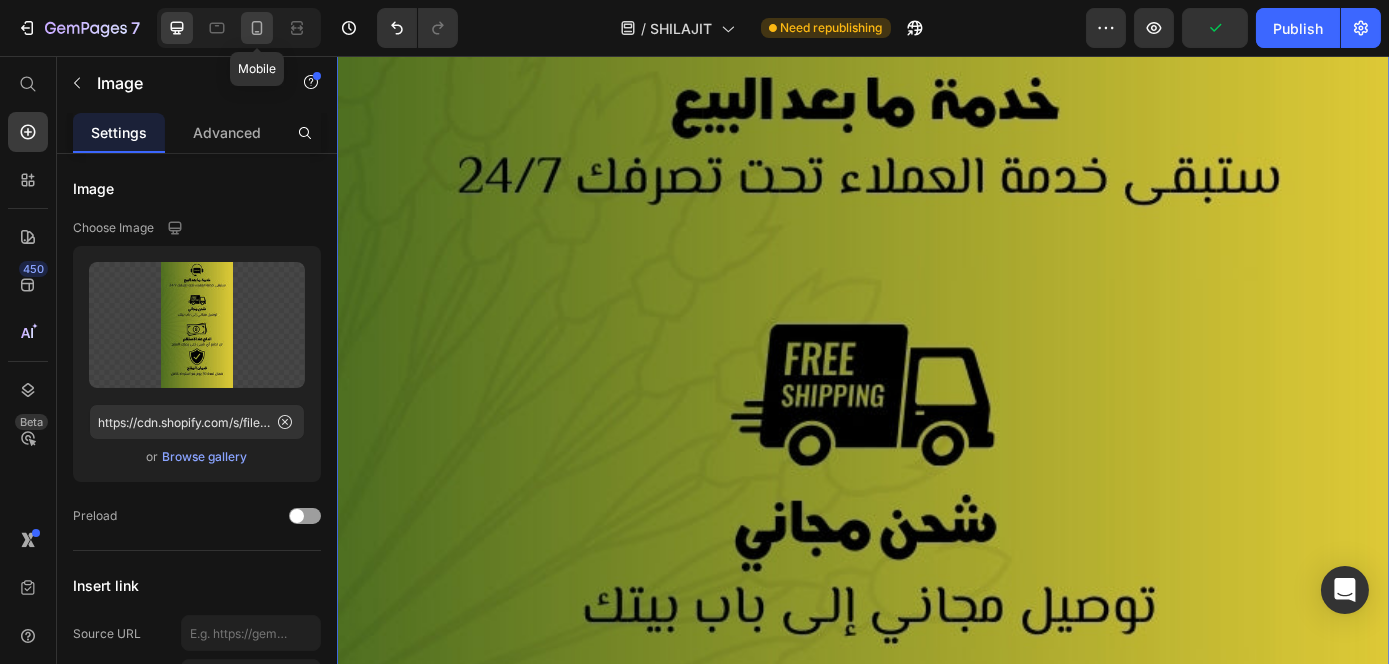 click 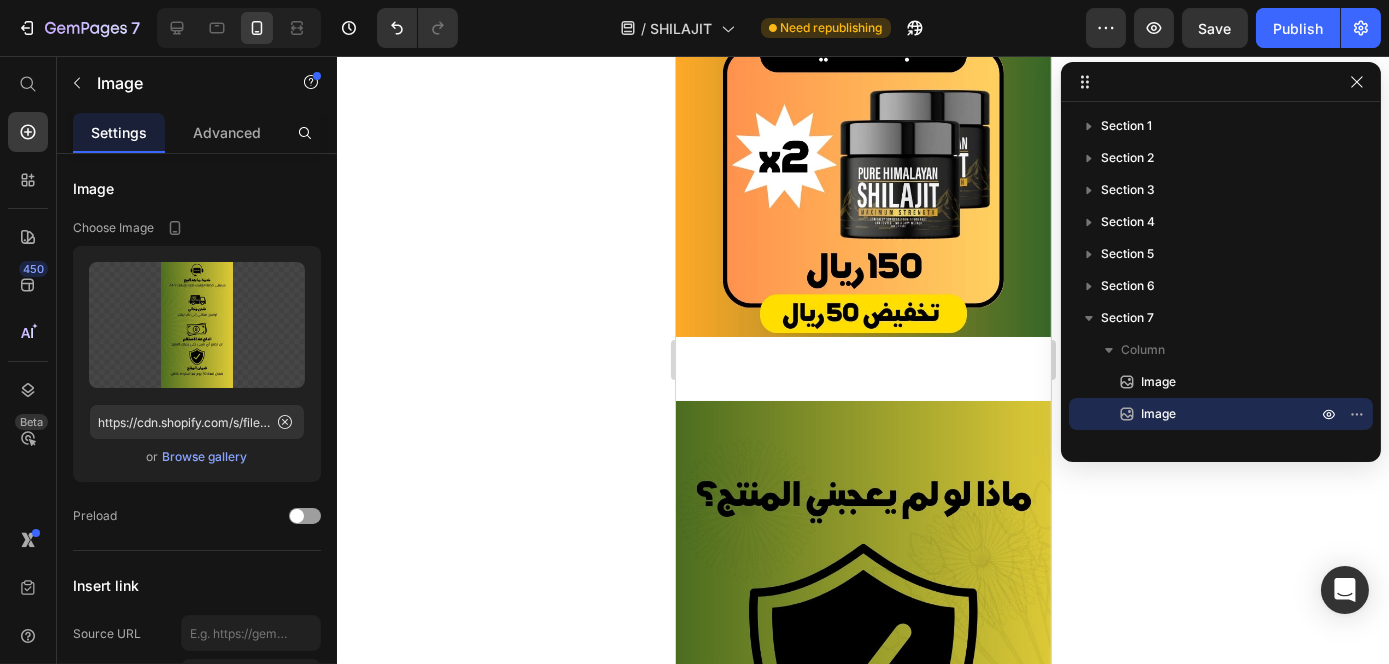scroll, scrollTop: 4094, scrollLeft: 0, axis: vertical 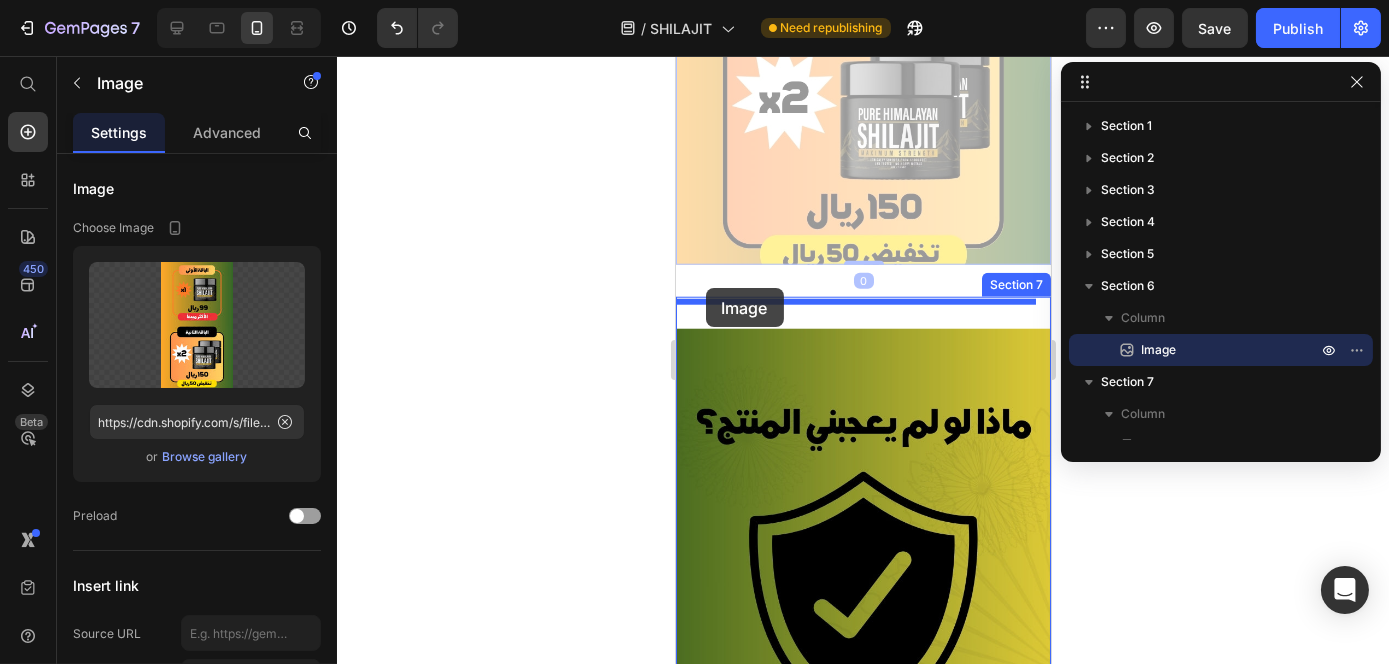 drag, startPoint x: 711, startPoint y: 207, endPoint x: 705, endPoint y: 288, distance: 81.22192 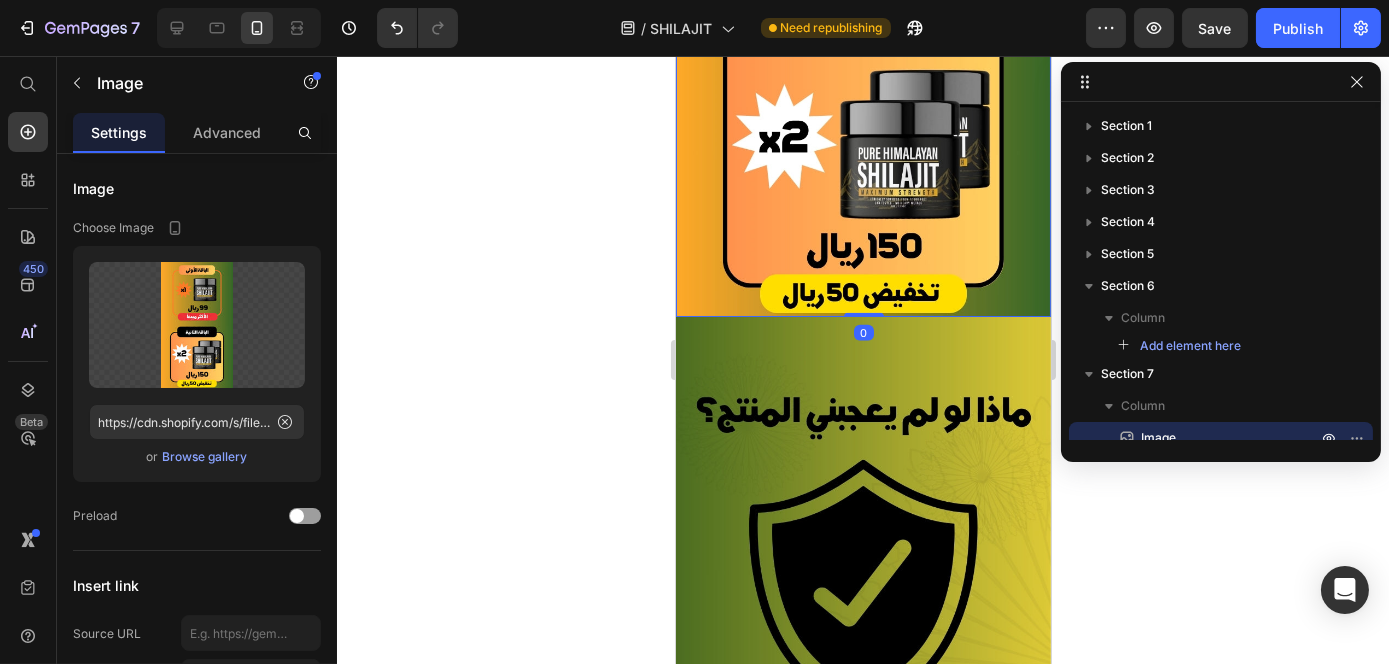scroll, scrollTop: 4168, scrollLeft: 0, axis: vertical 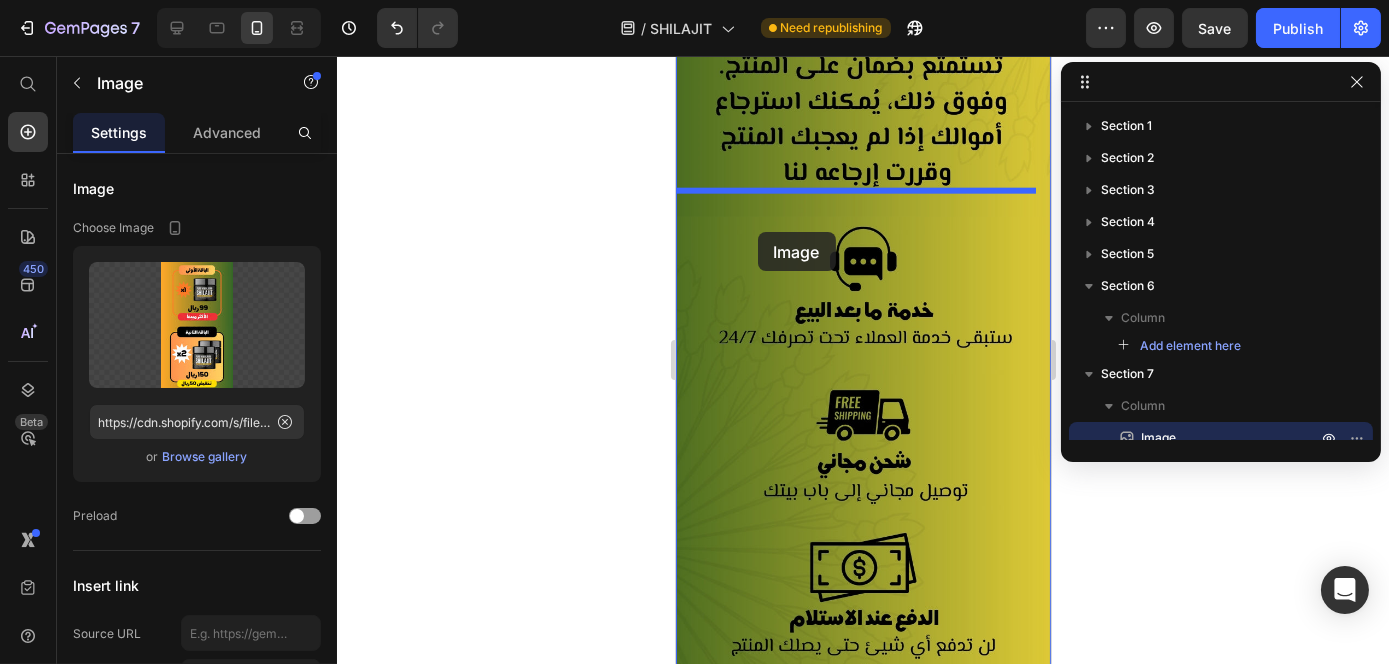 drag, startPoint x: 716, startPoint y: 239, endPoint x: 757, endPoint y: 232, distance: 41.59327 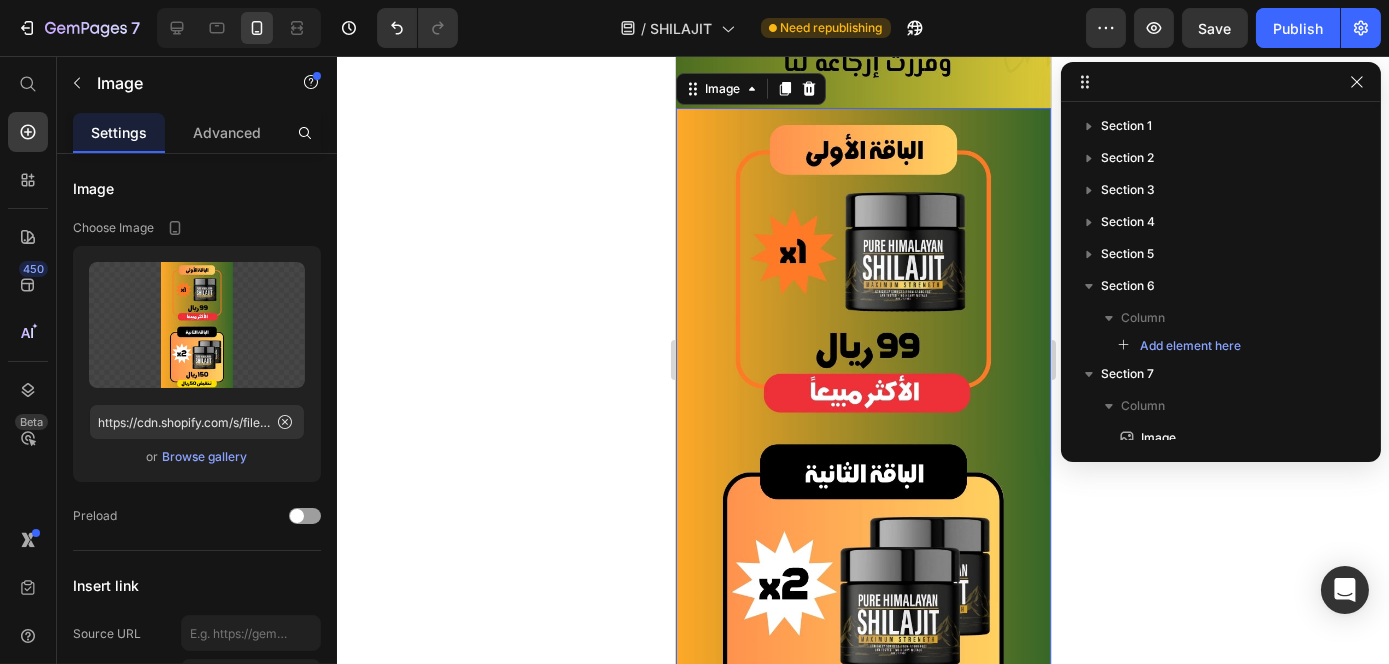 scroll, scrollTop: 4381, scrollLeft: 0, axis: vertical 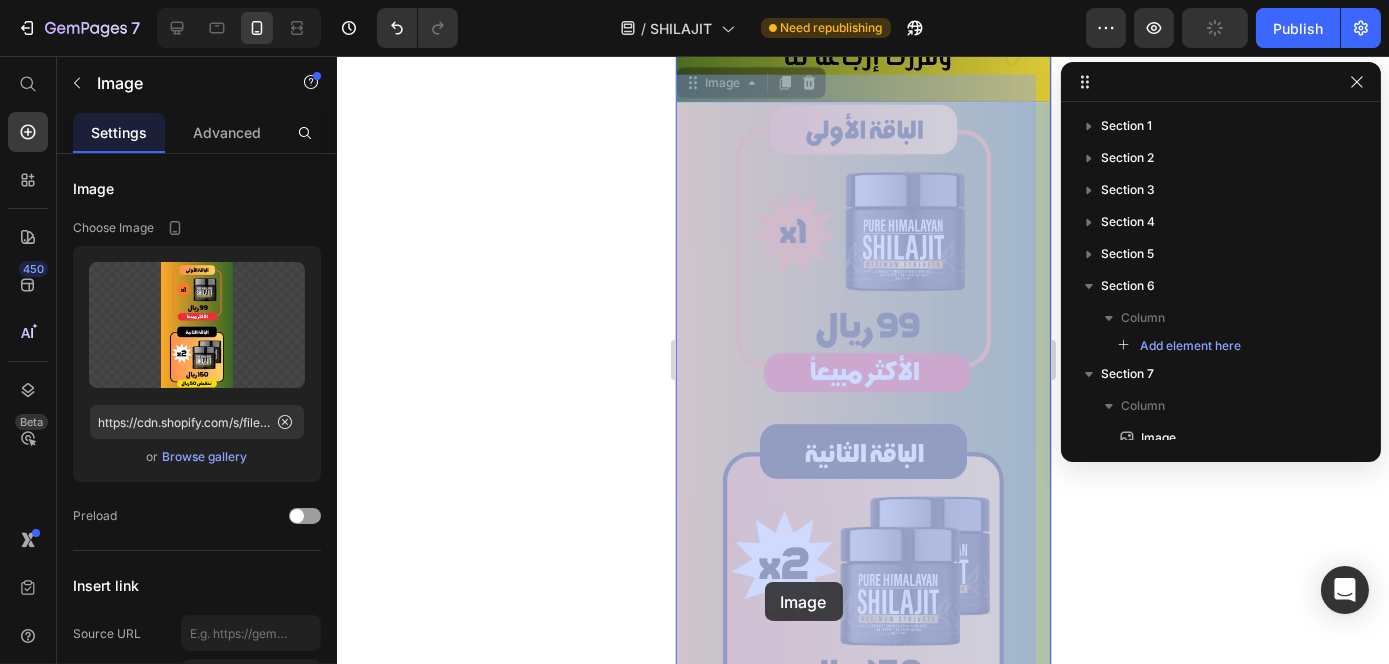 drag, startPoint x: 757, startPoint y: 232, endPoint x: 764, endPoint y: 581, distance: 349.0702 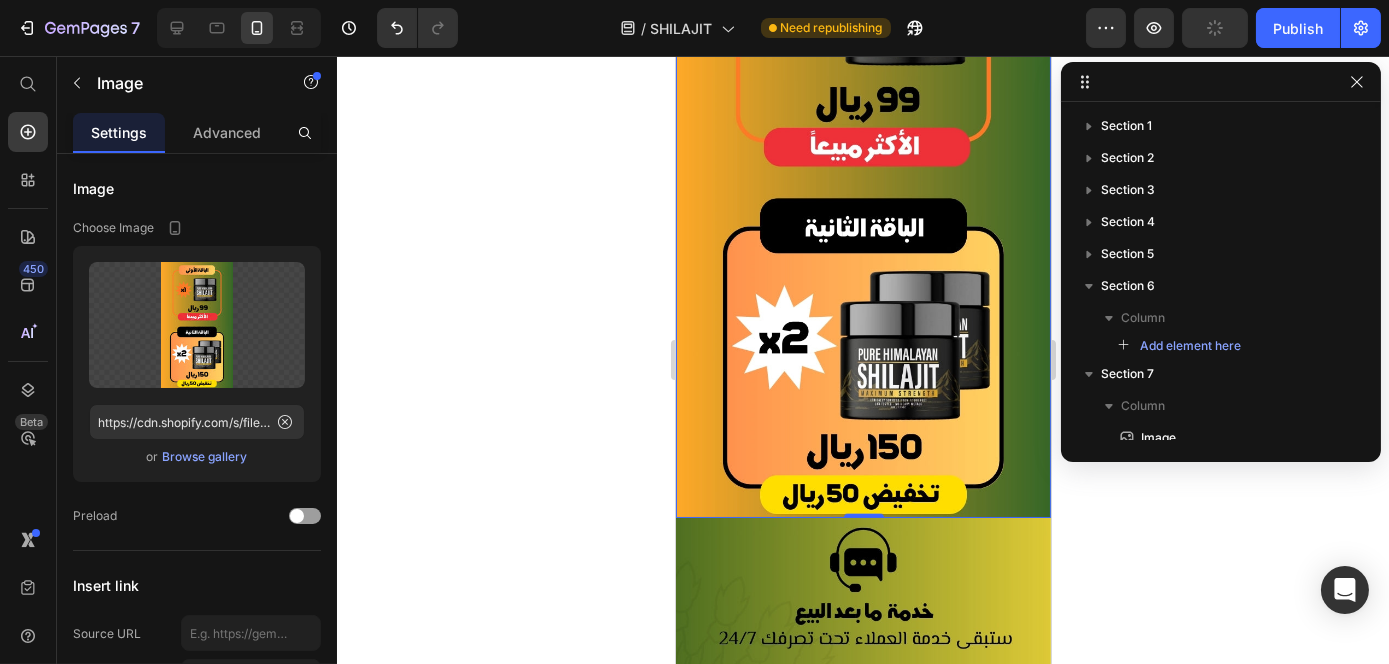 scroll, scrollTop: 4625, scrollLeft: 0, axis: vertical 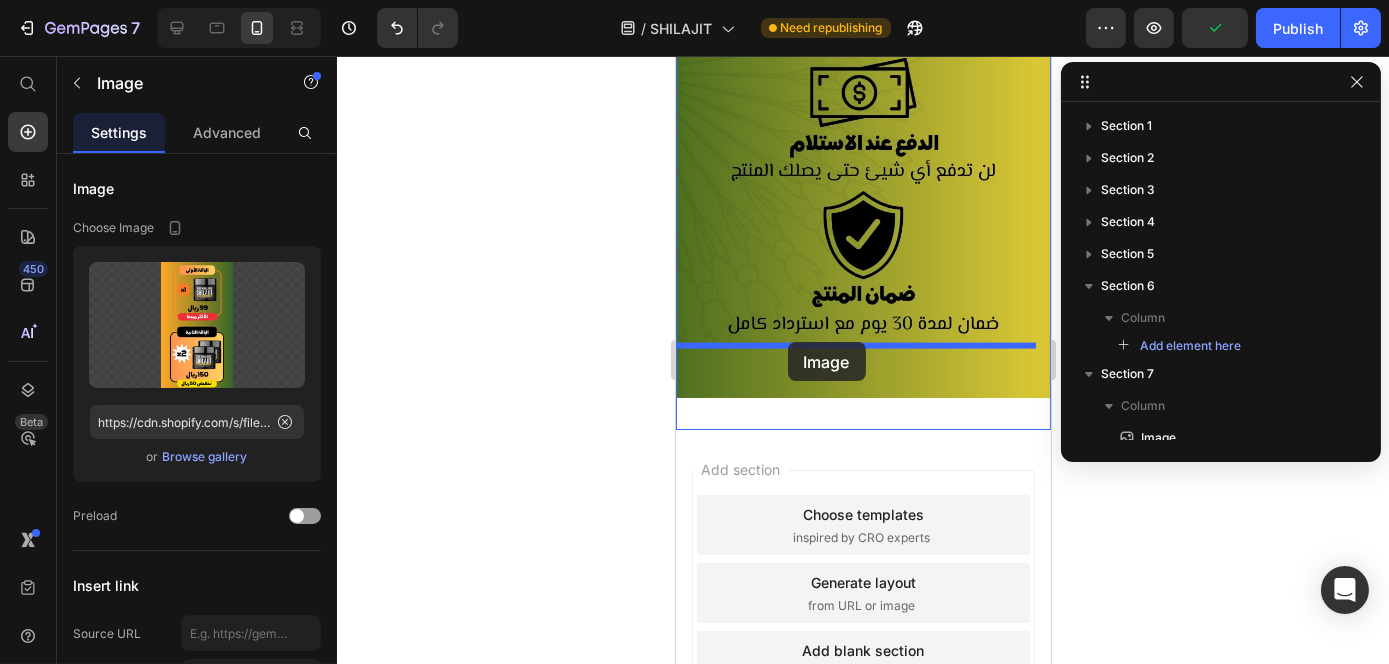 drag, startPoint x: 804, startPoint y: 383, endPoint x: 787, endPoint y: 342, distance: 44.38468 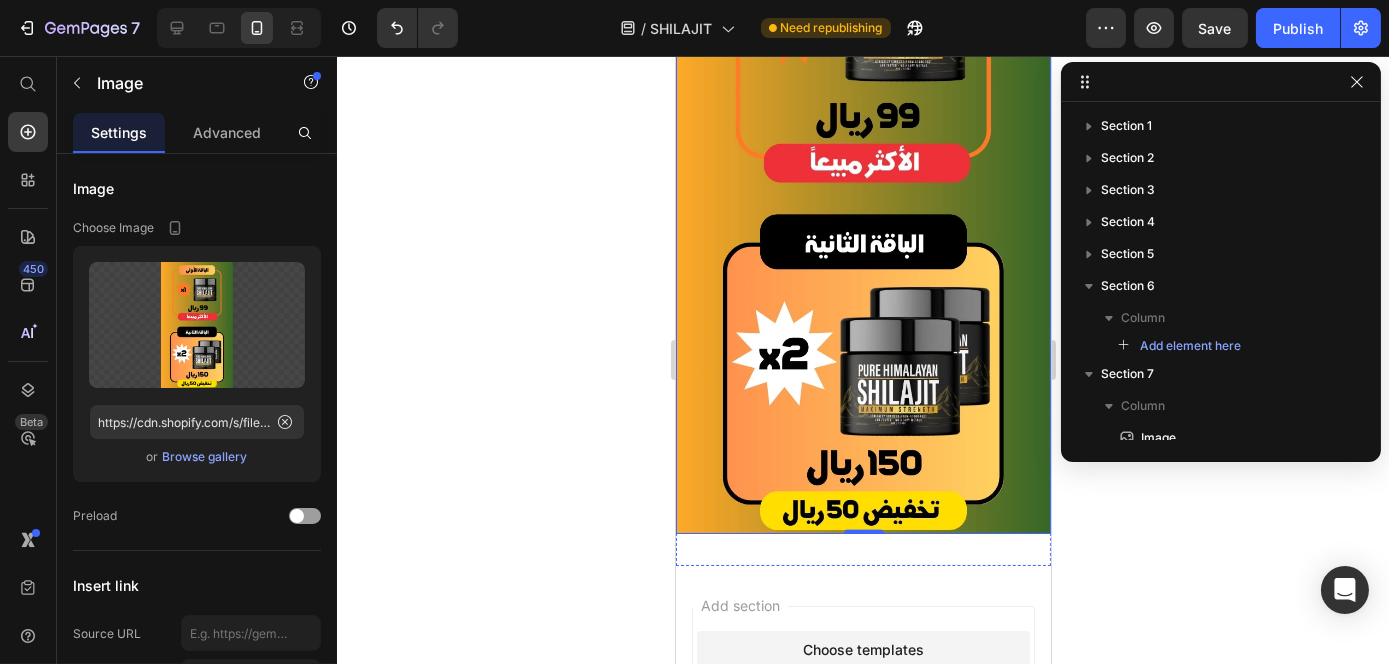 scroll, scrollTop: 5370, scrollLeft: 0, axis: vertical 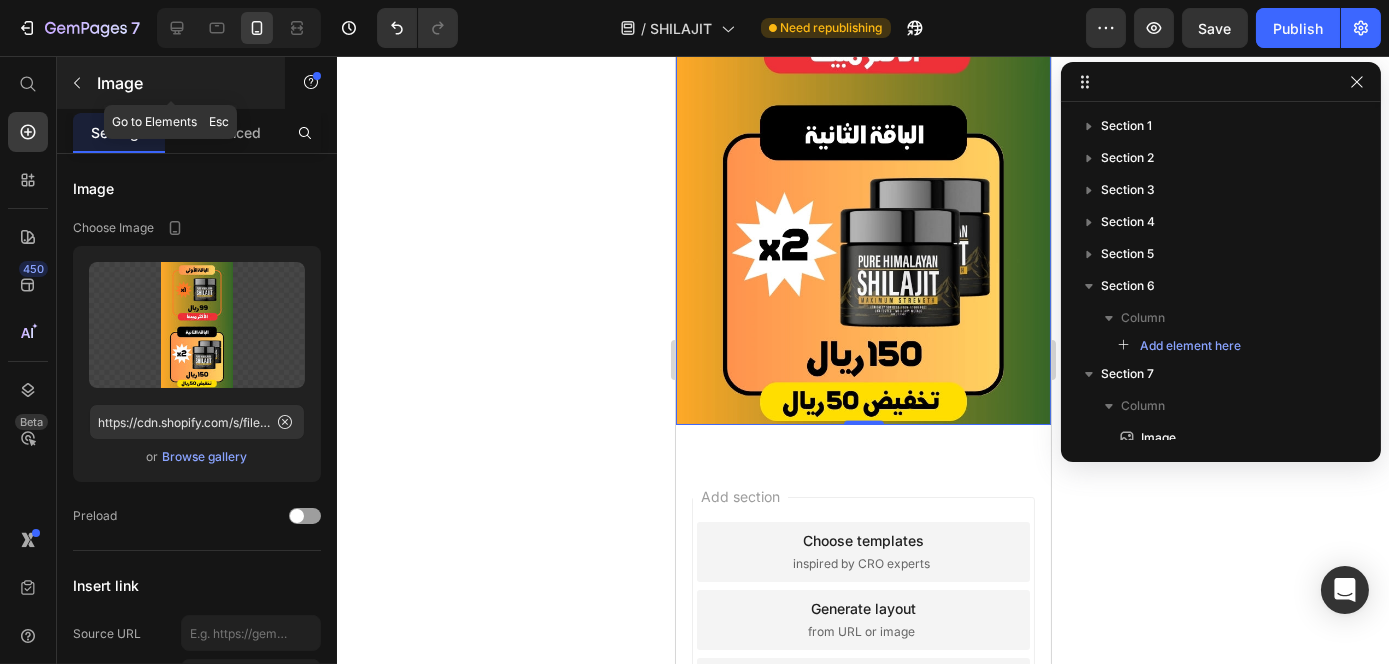 click at bounding box center [77, 83] 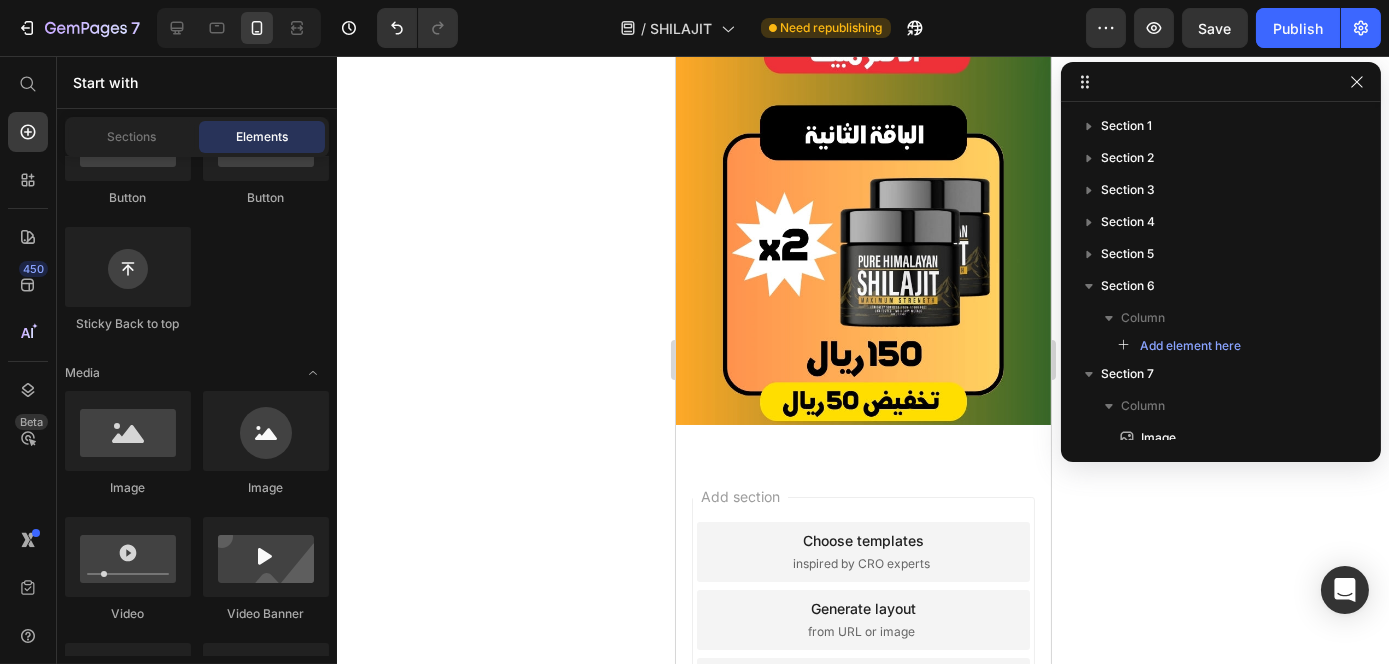 scroll, scrollTop: 0, scrollLeft: 0, axis: both 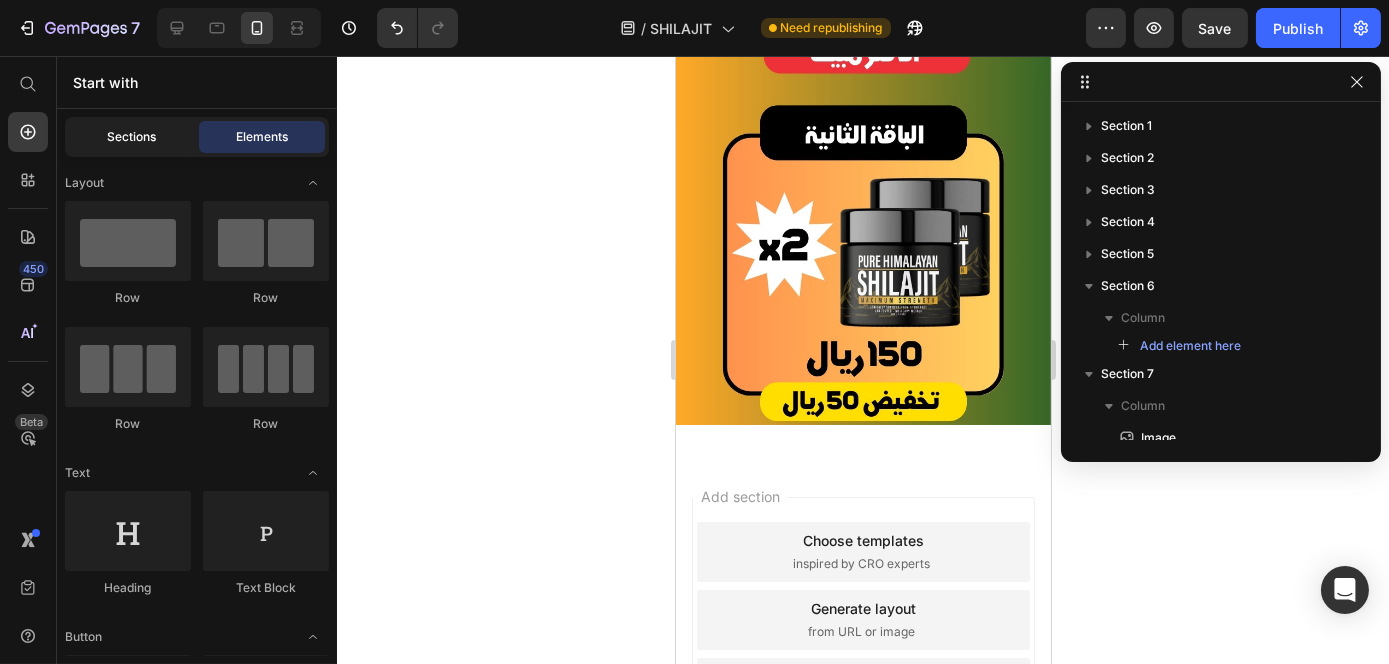 click on "Sections" 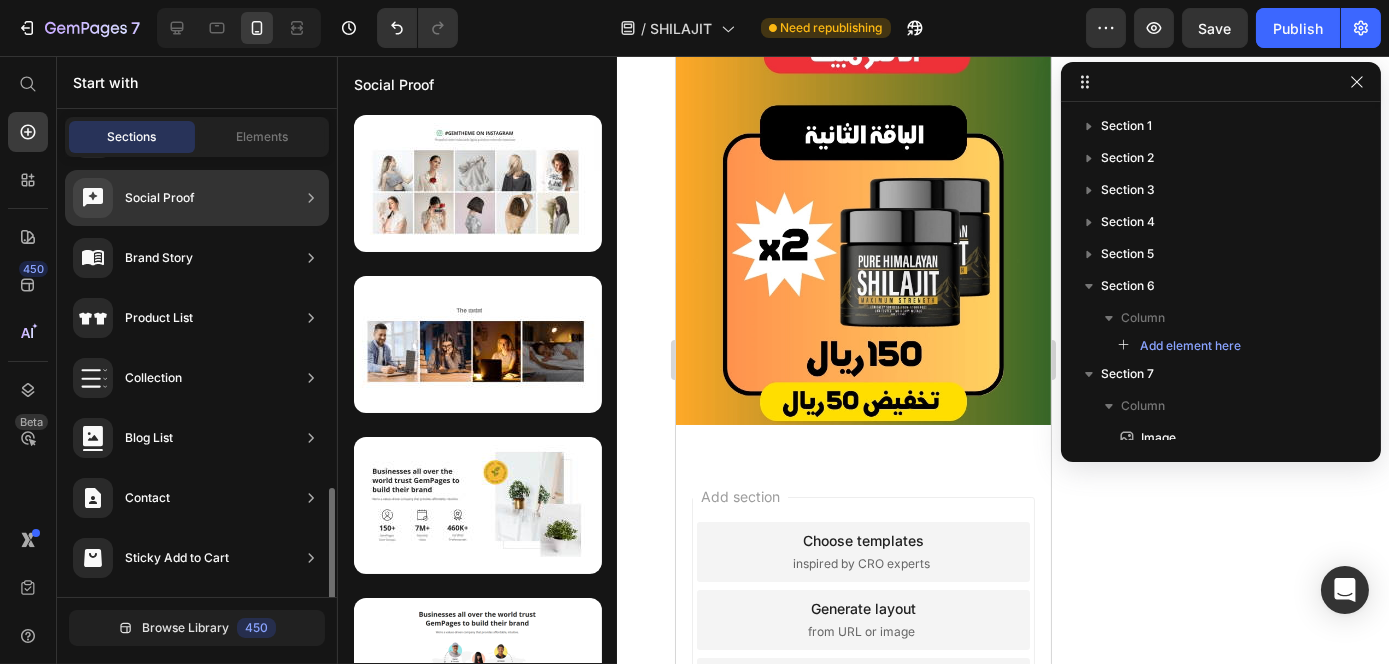 scroll, scrollTop: 720, scrollLeft: 0, axis: vertical 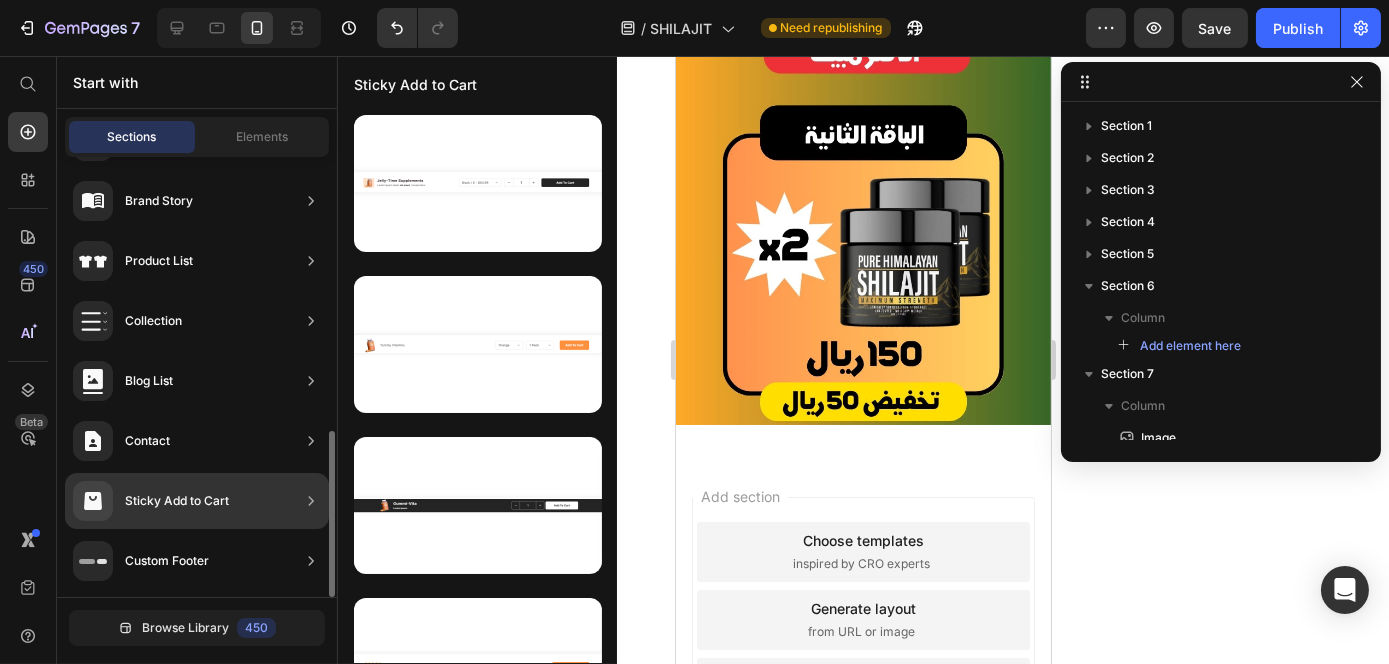 click on "Sticky Add to Cart" 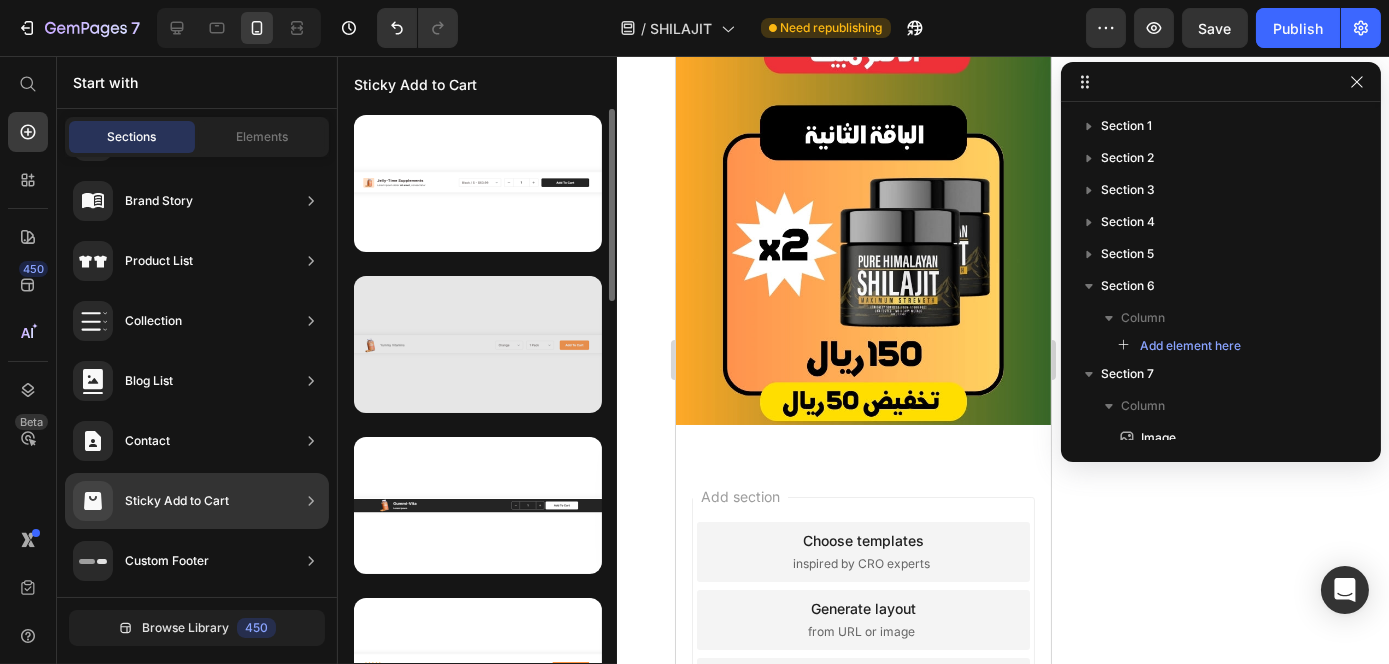 click at bounding box center [478, 344] 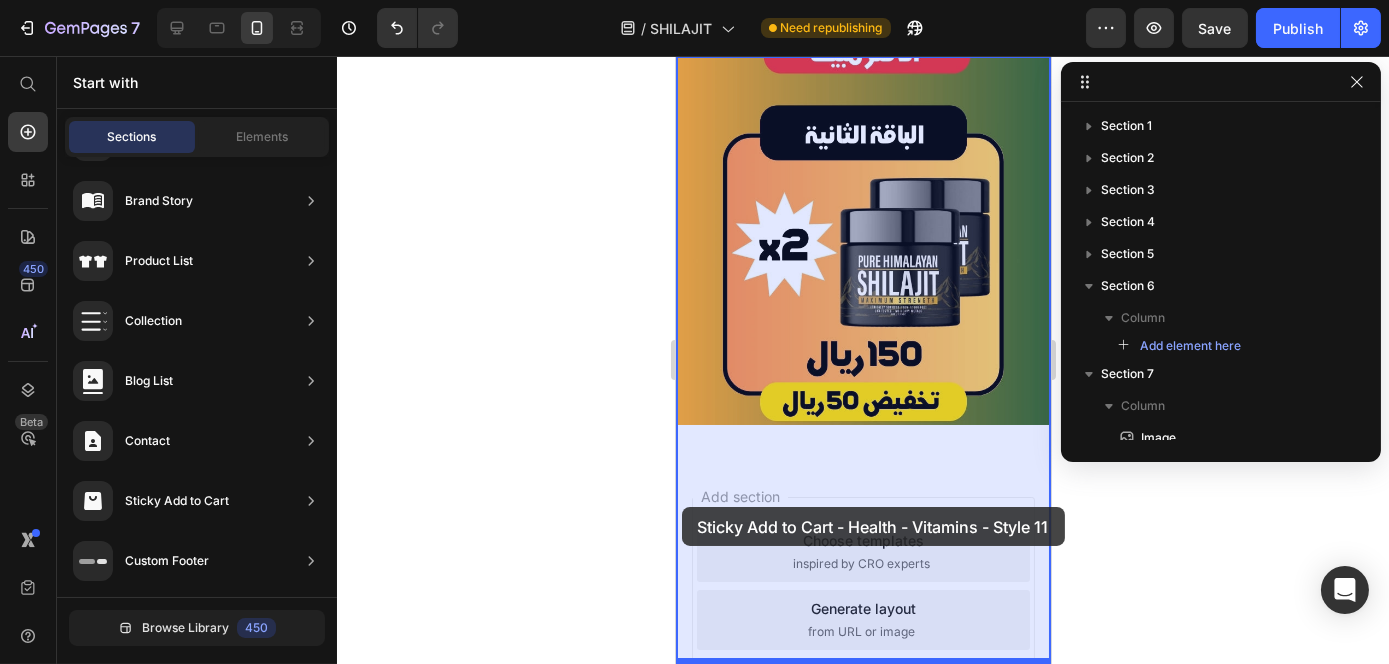 drag, startPoint x: 1154, startPoint y: 458, endPoint x: 681, endPoint y: 507, distance: 475.53128 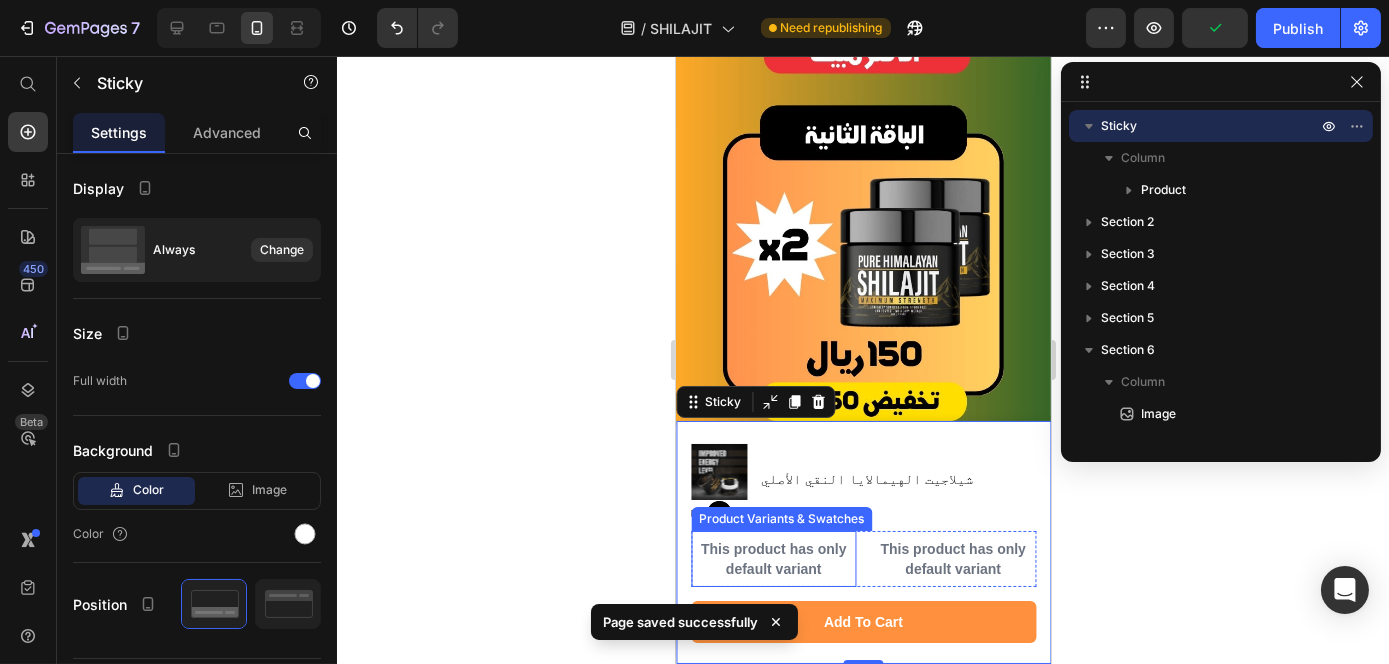 click on "This product has only default variant" at bounding box center [773, 559] 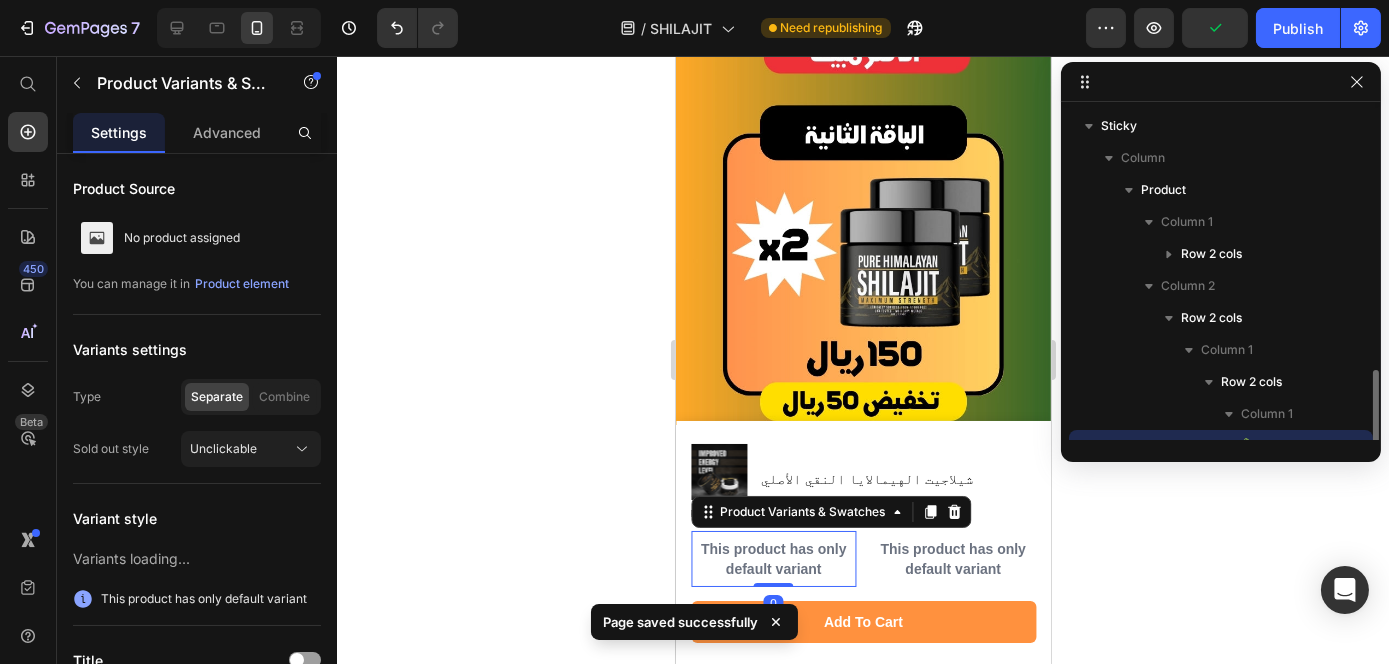 scroll, scrollTop: 186, scrollLeft: 0, axis: vertical 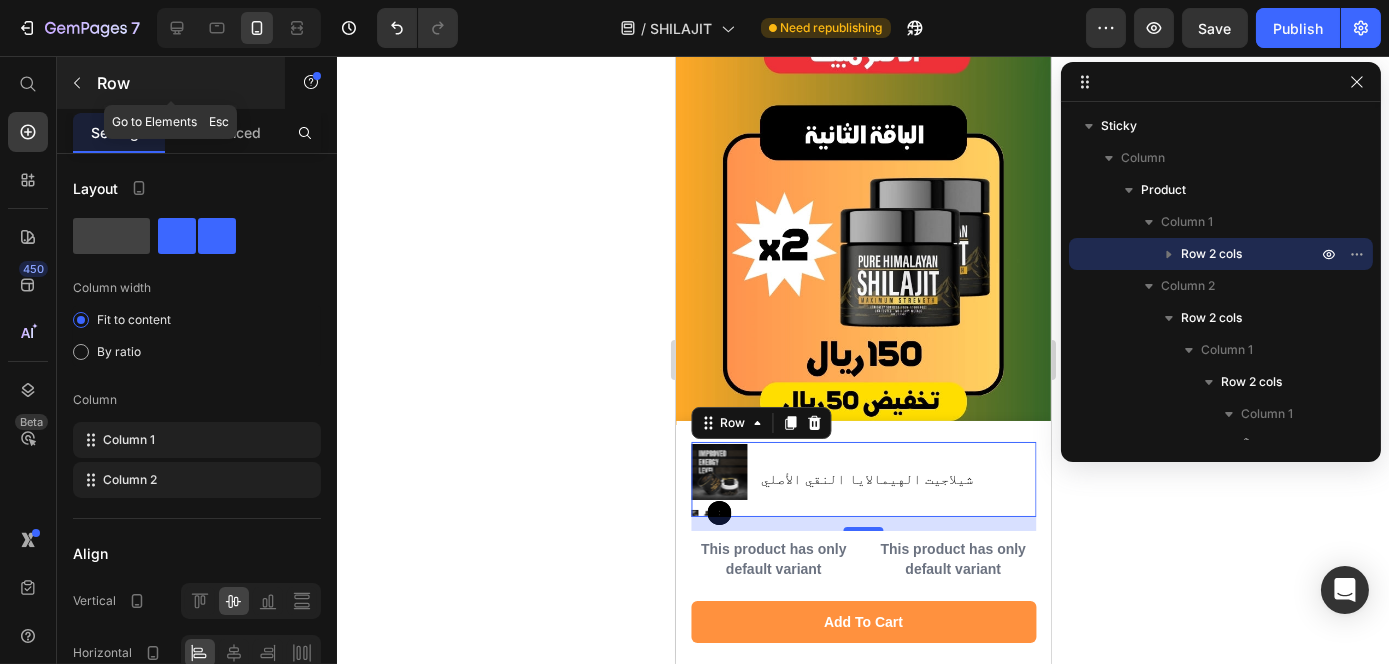 click 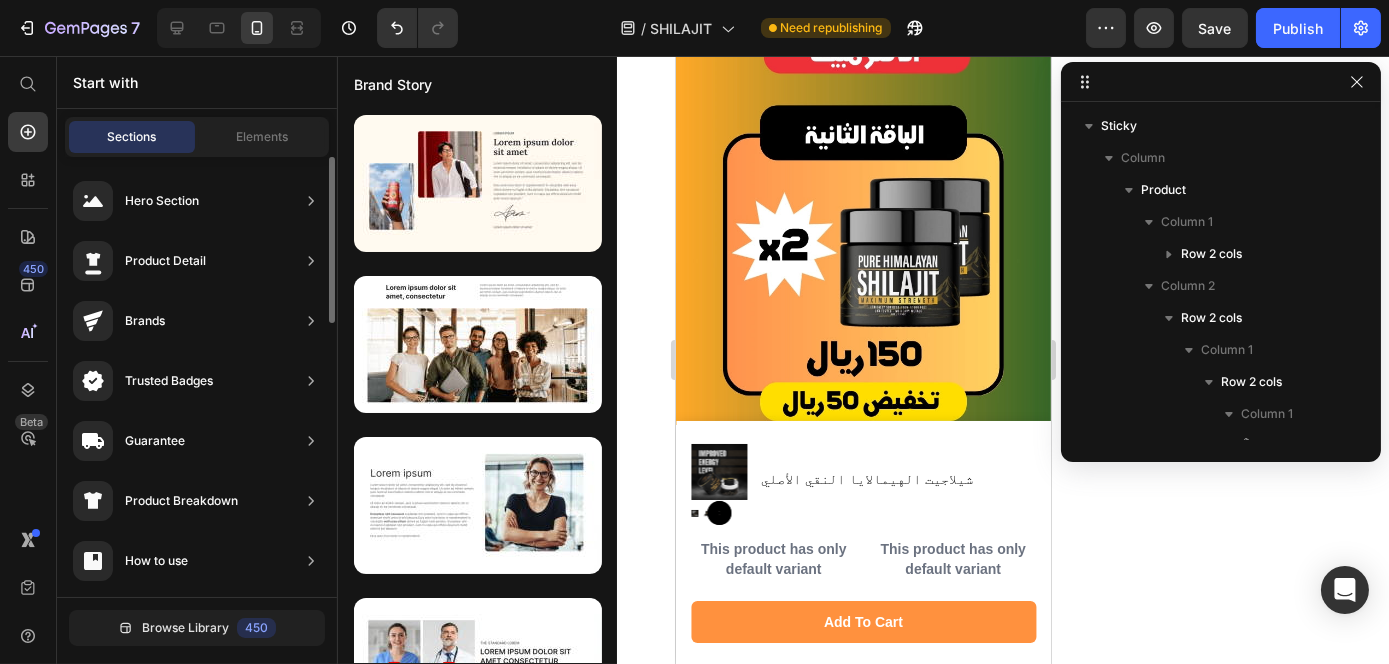 scroll, scrollTop: 0, scrollLeft: 0, axis: both 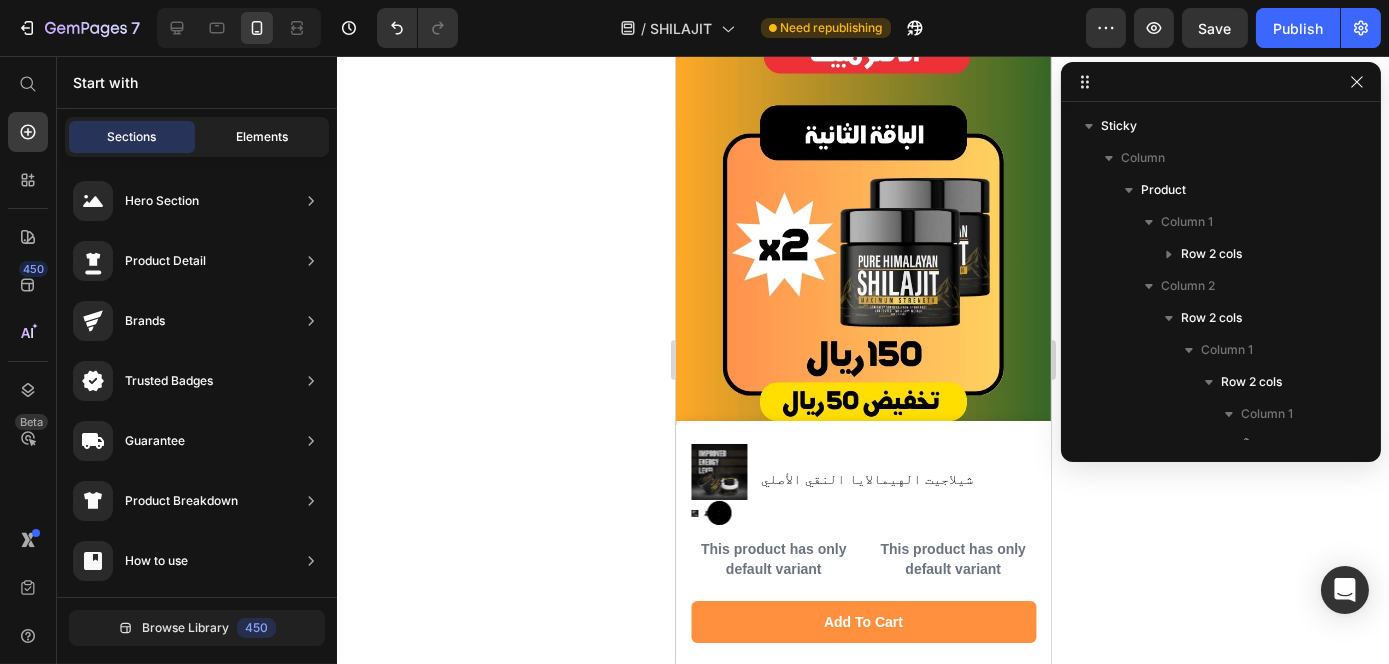 click on "Elements" at bounding box center [262, 137] 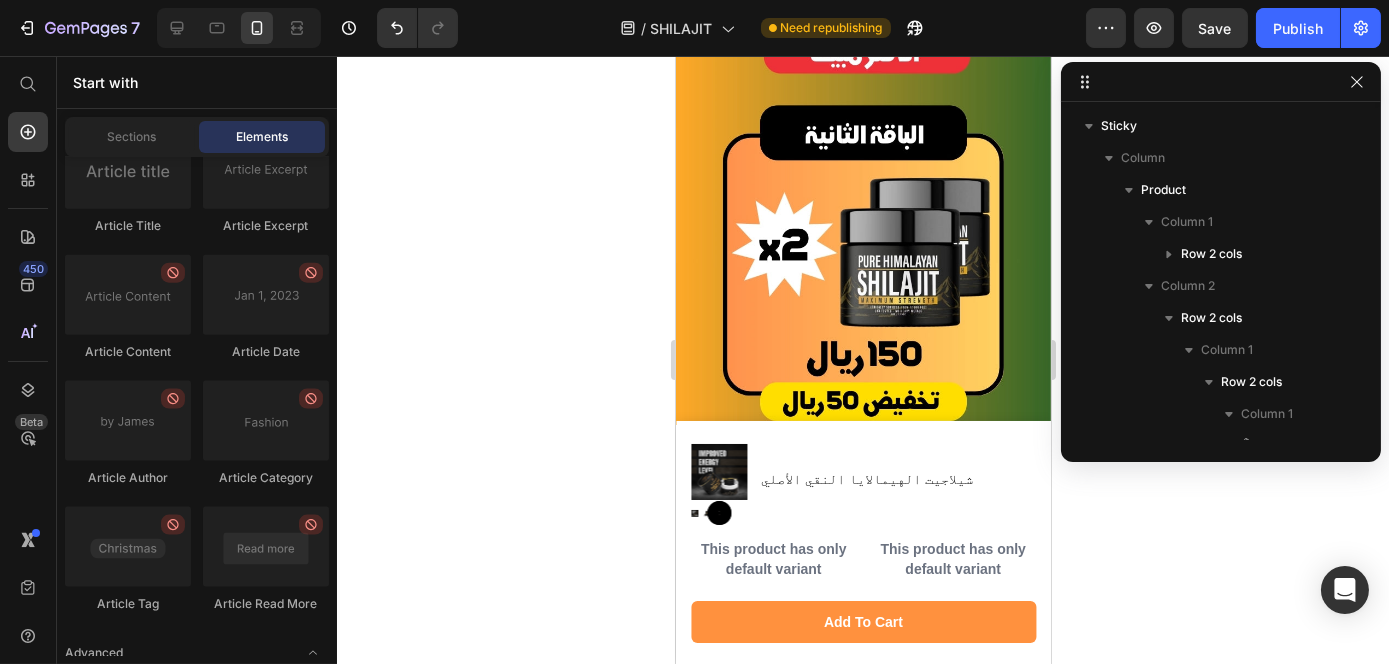 scroll, scrollTop: 5680, scrollLeft: 0, axis: vertical 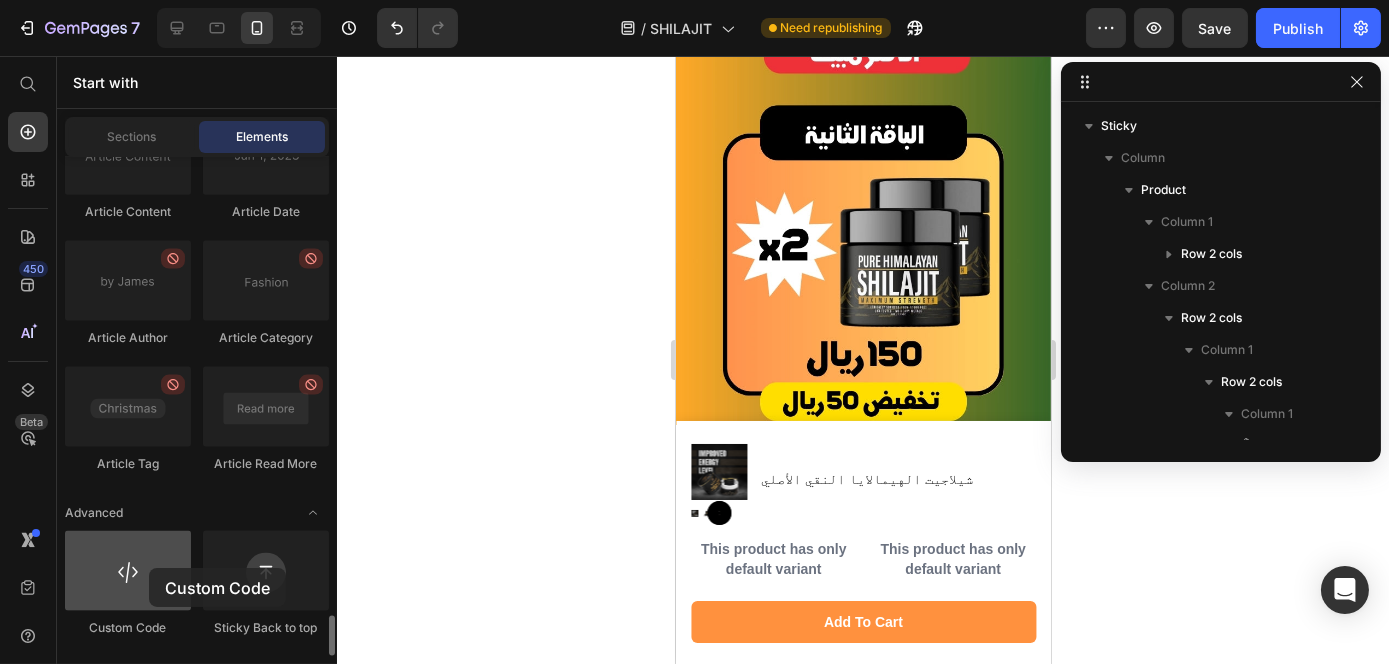click at bounding box center [128, 571] 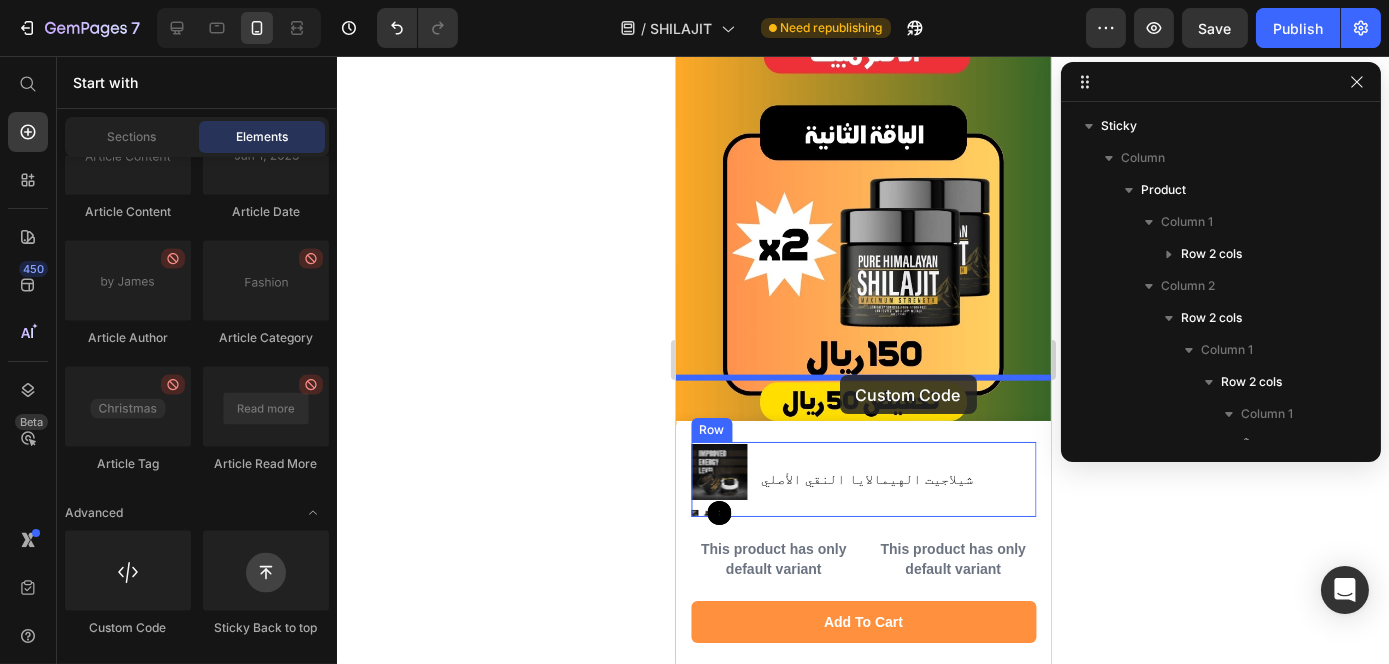 drag, startPoint x: 824, startPoint y: 624, endPoint x: 840, endPoint y: 375, distance: 249.51352 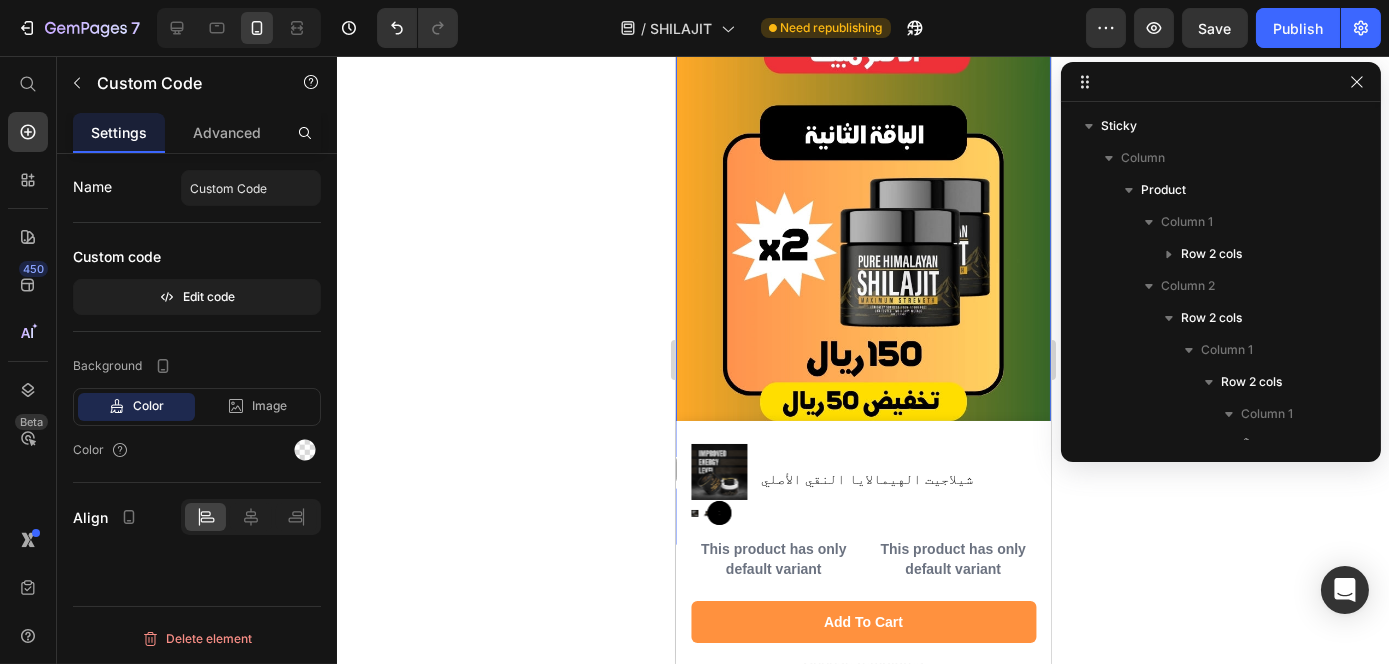 scroll, scrollTop: 589, scrollLeft: 0, axis: vertical 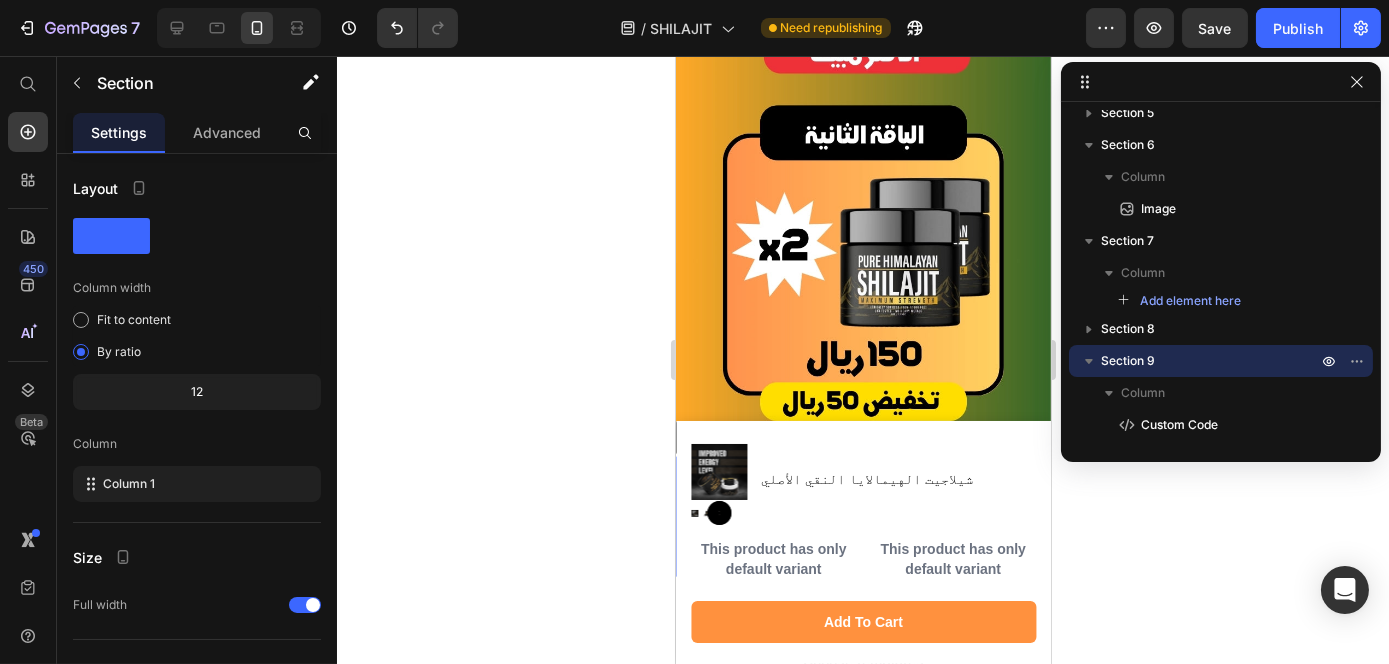 click on "Custom Code
Custom Code Section 9   You can create reusable sections Create Theme Section AI Content Write with GemAI What would you like to describe here? Tone and Voice Persuasive Product شيلاجيت الهيمالايا النقي الأصلي Show more Generate" at bounding box center (862, 517) 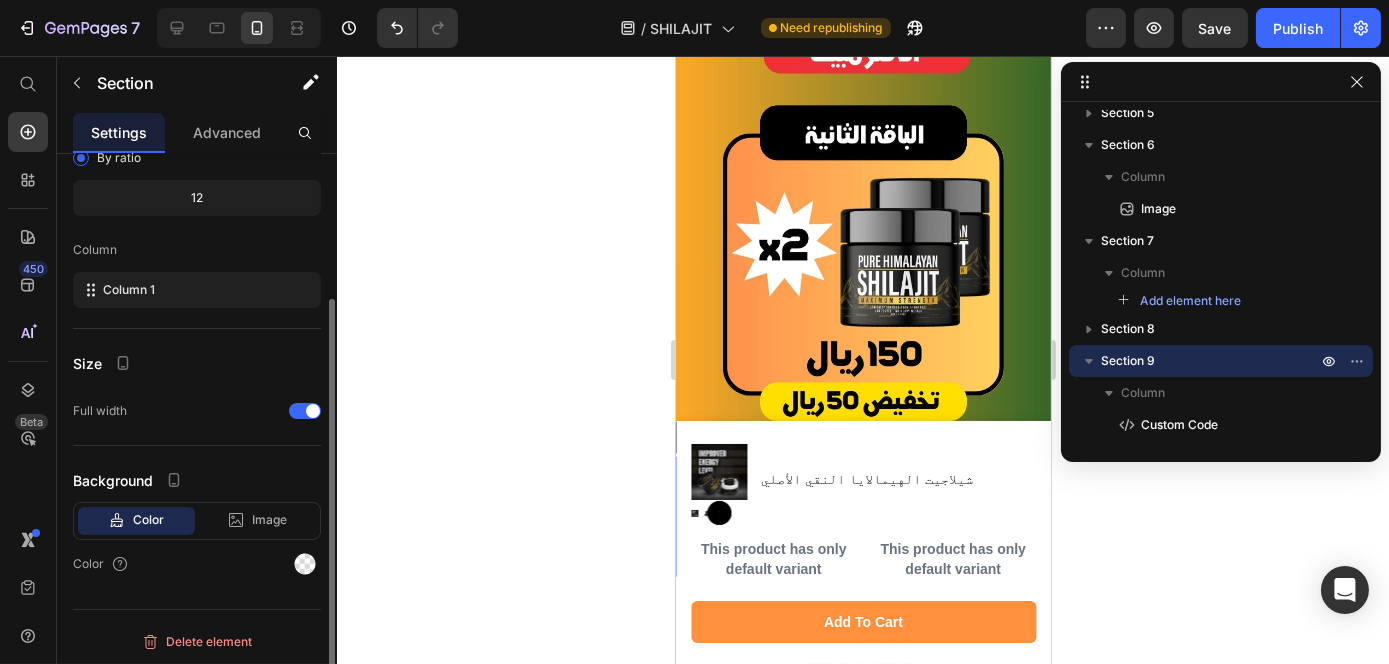 scroll, scrollTop: 0, scrollLeft: 0, axis: both 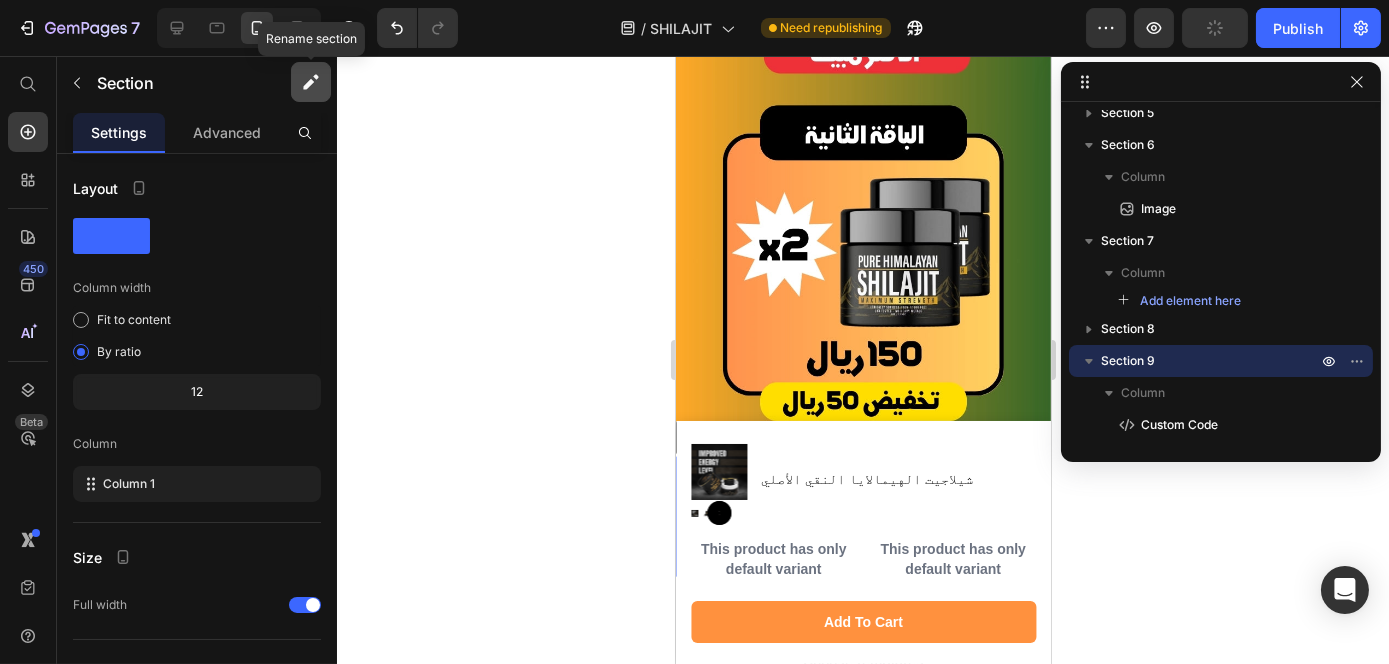 click at bounding box center (311, 82) 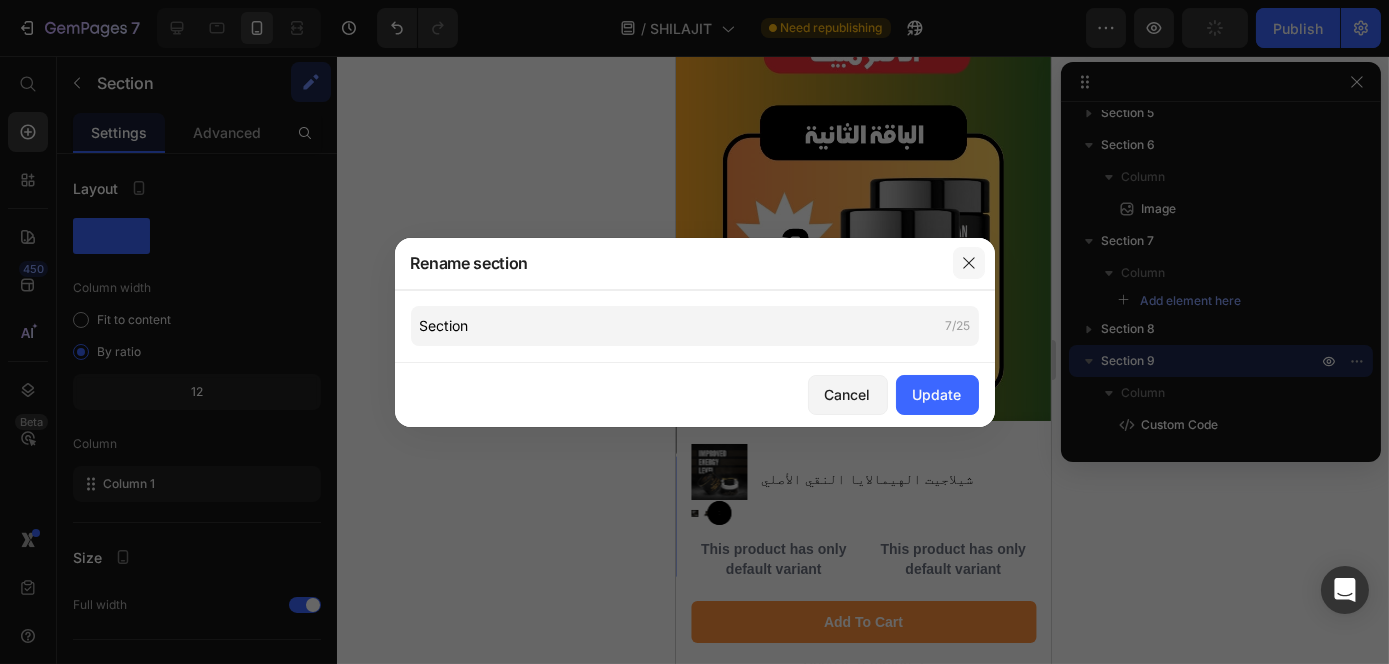 click 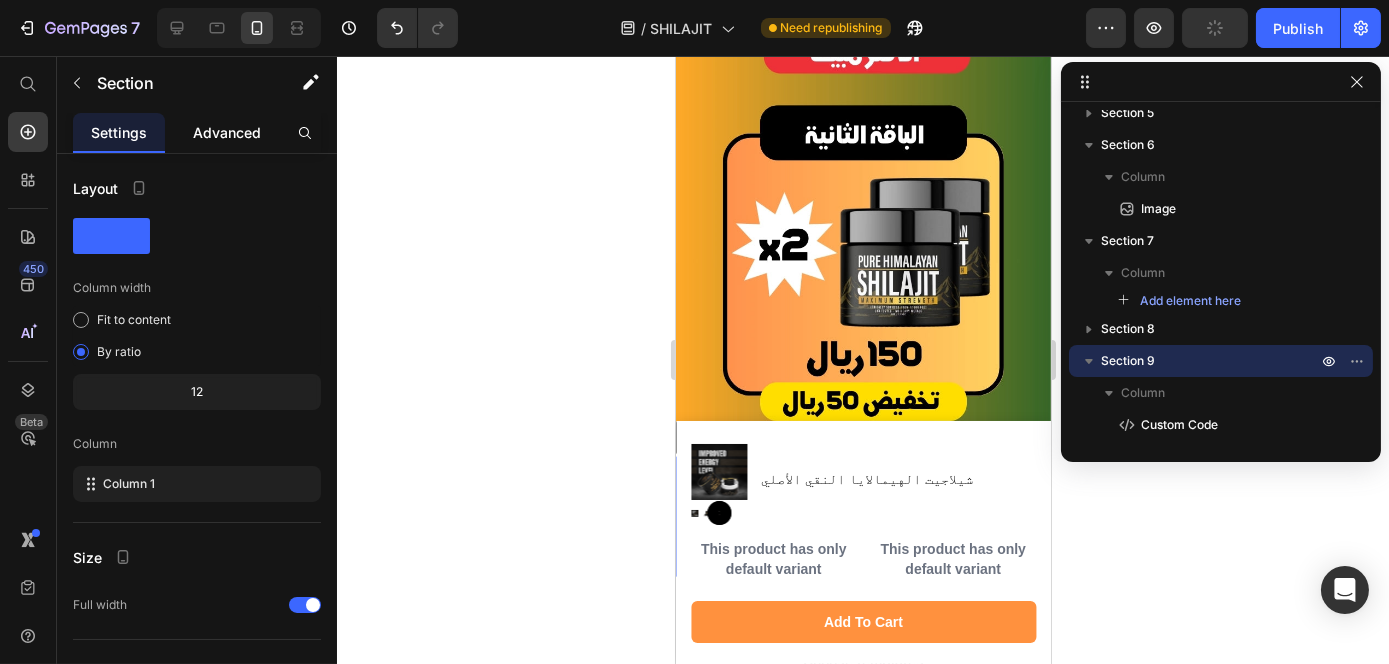 click on "Advanced" at bounding box center [227, 132] 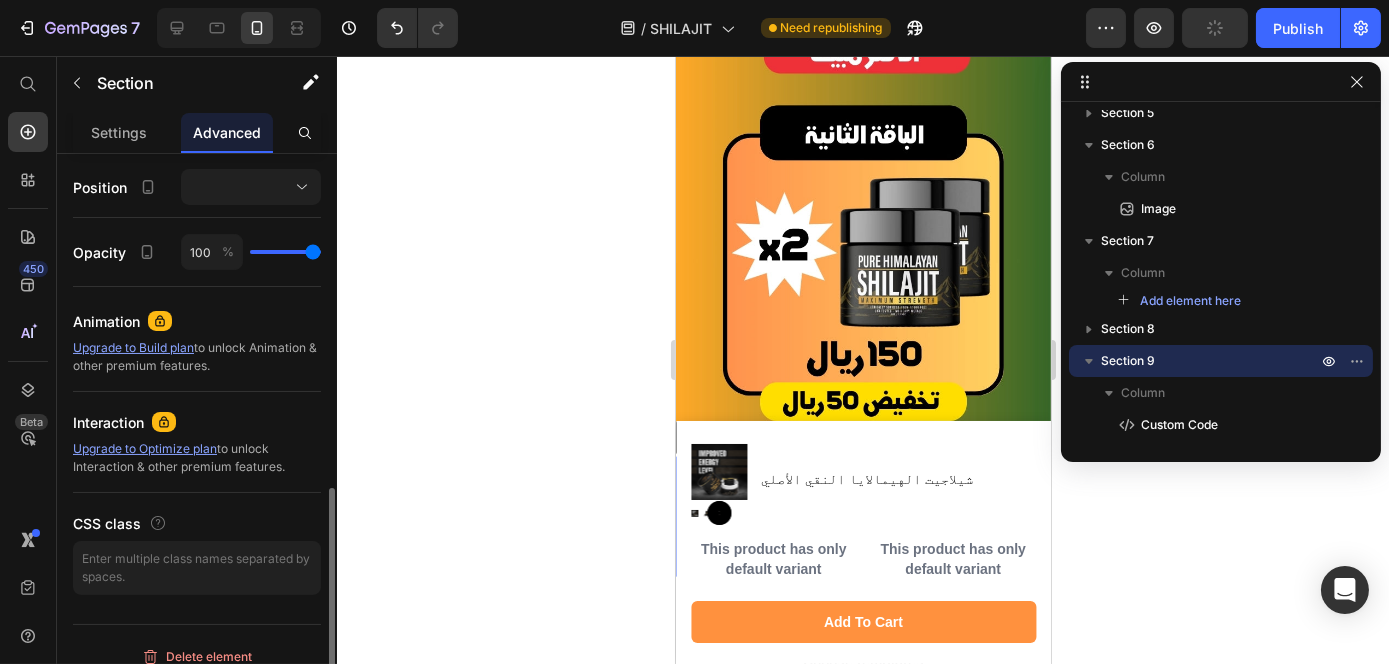 scroll, scrollTop: 735, scrollLeft: 0, axis: vertical 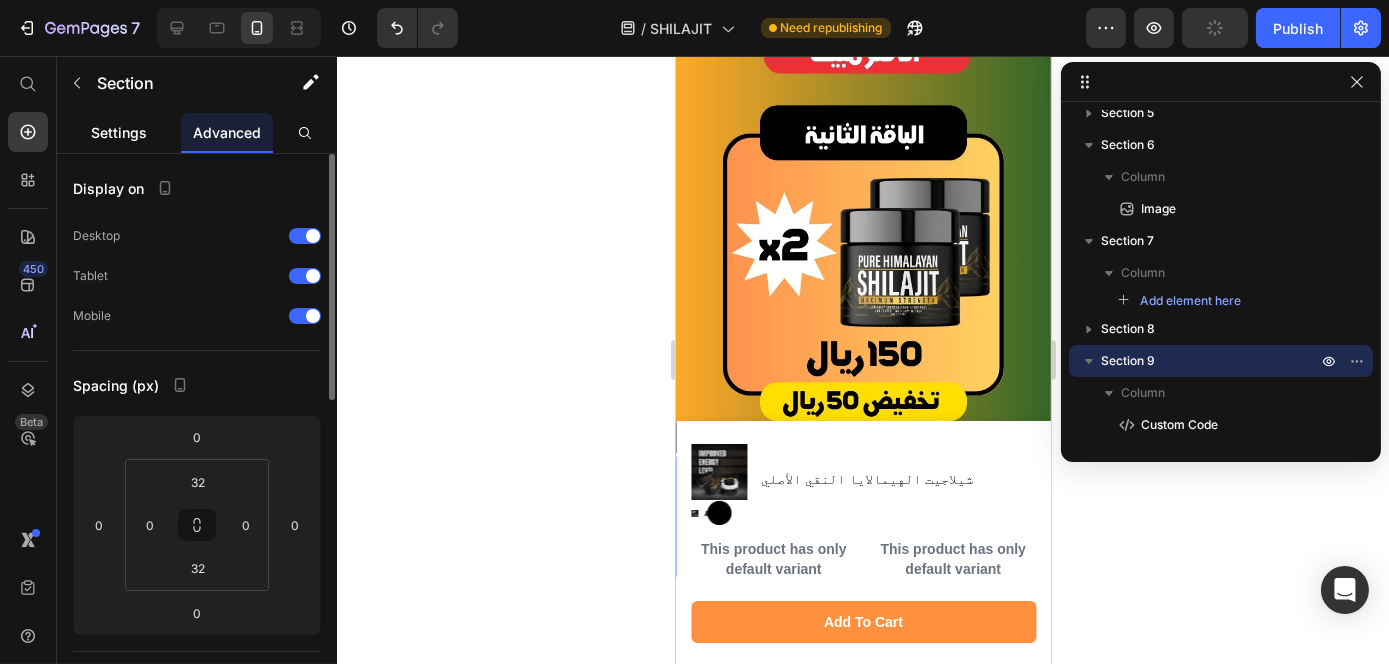 click on "Settings" at bounding box center (119, 132) 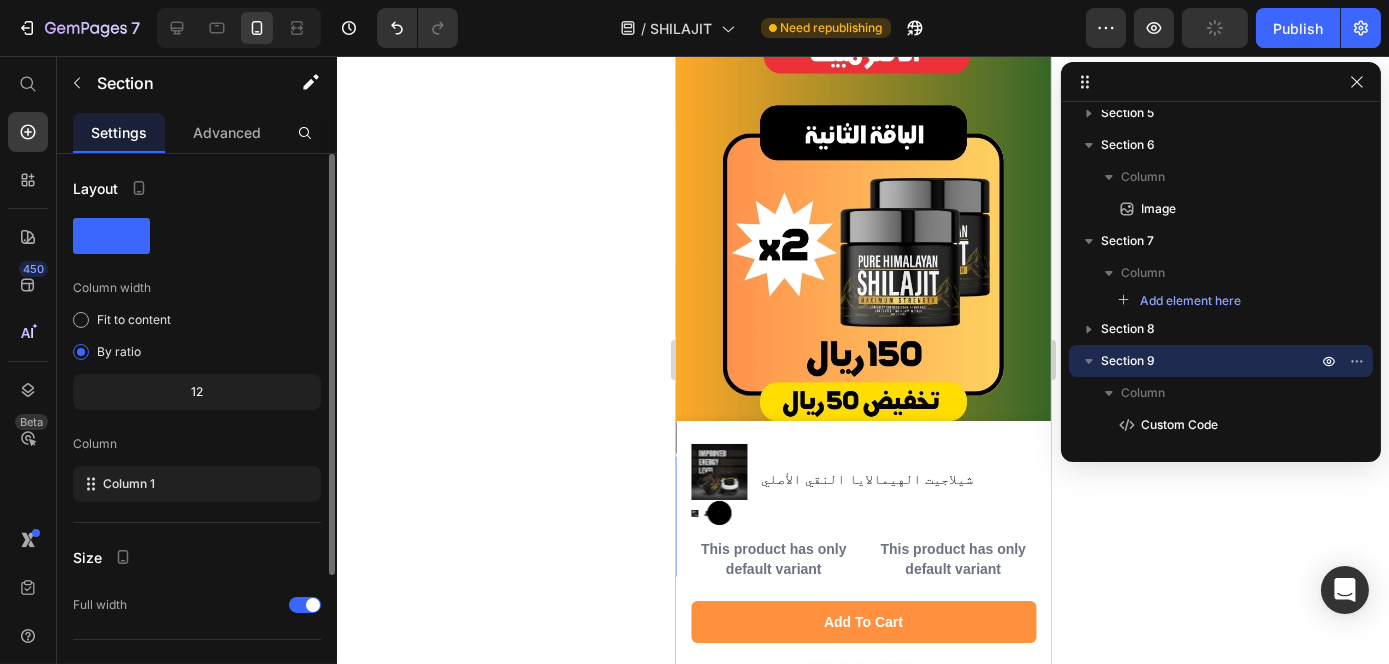 scroll, scrollTop: 0, scrollLeft: 0, axis: both 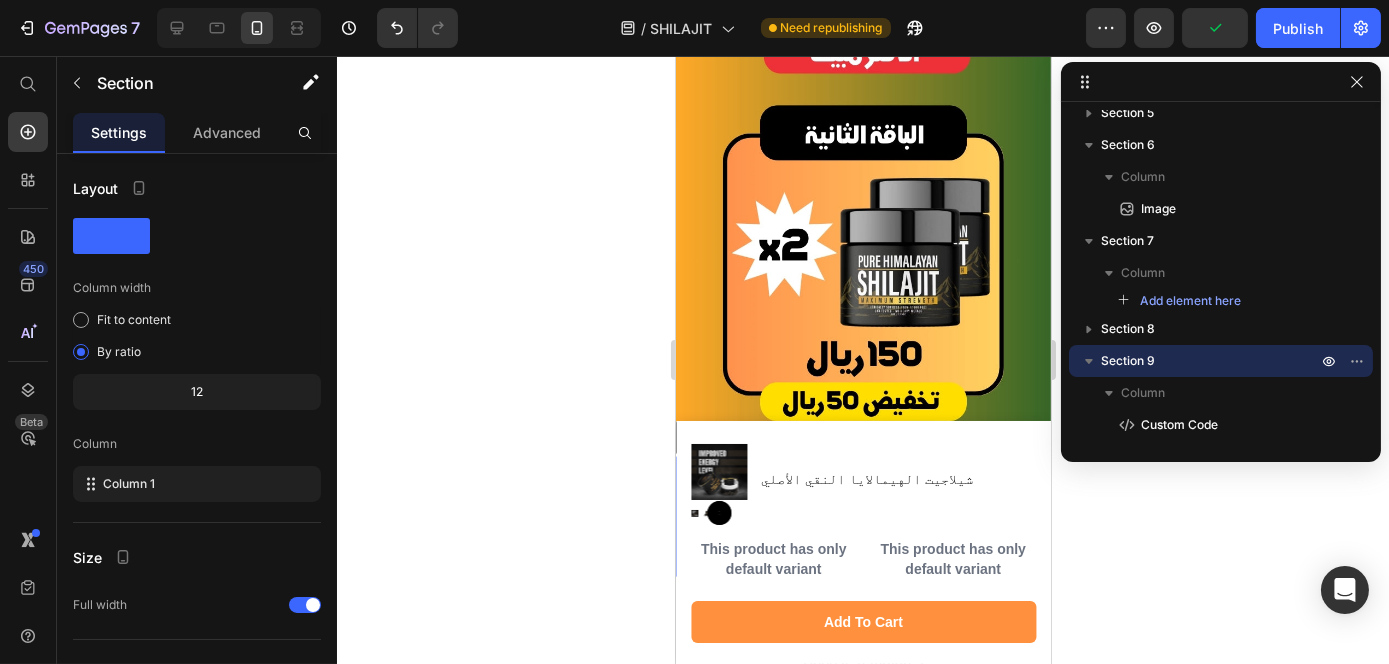 click on "Custom Code
Custom Code Section 9   You can create reusable sections Create Theme Section AI Content Write with GemAI What would you like to describe here? Tone and Voice Persuasive Product شيلاجيت الهيمالايا النقي الأصلي Show more Generate" at bounding box center [862, 517] 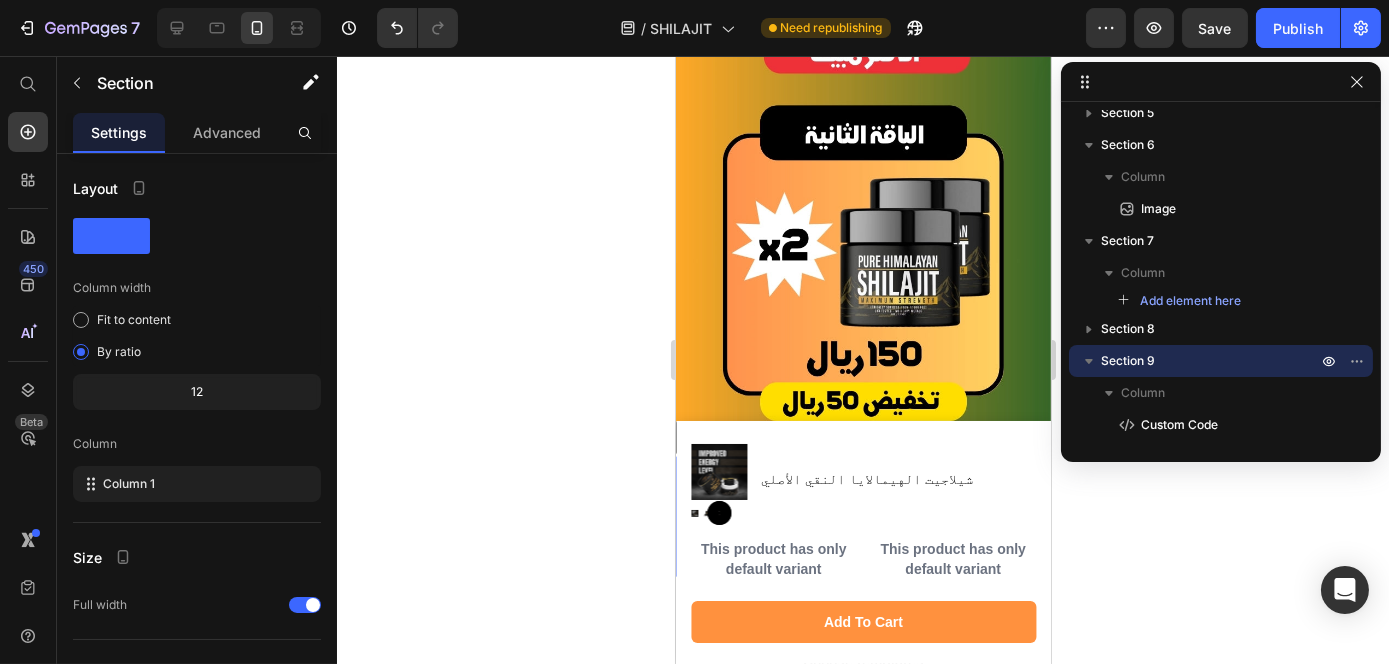 click 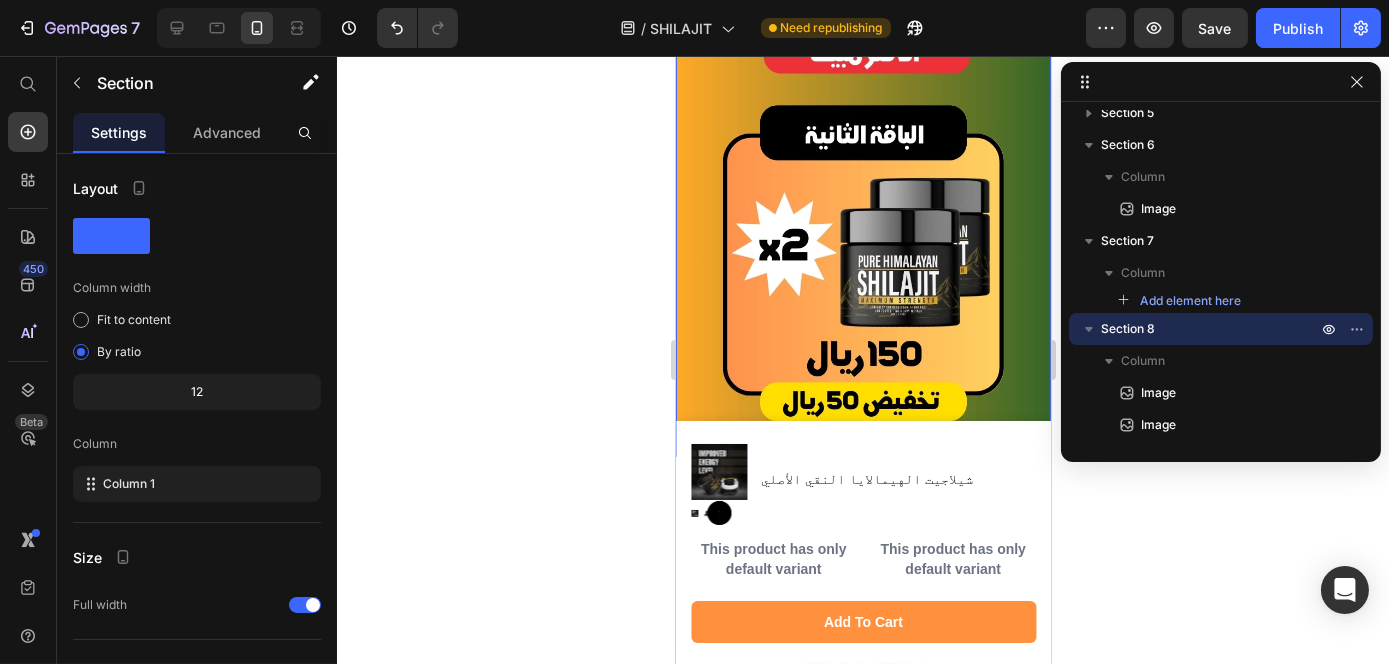 click on "Image Image Image Section 8   You can create reusable sections Create Theme Section AI Content Write with GemAI What would you like to describe here? Tone and Voice Persuasive Product شيلاجيت الهيمالايا النقي الأصلي Show more Generate" at bounding box center [862, -559] 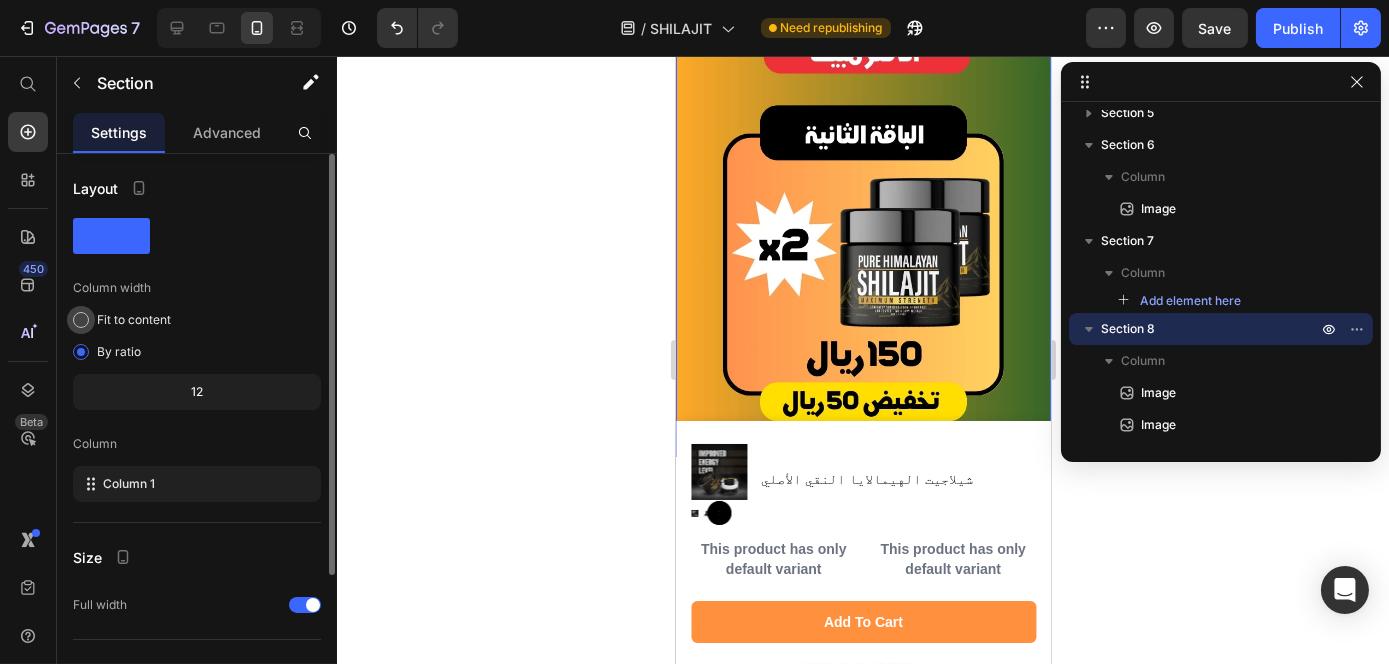 click on "Fit to content" at bounding box center [134, 320] 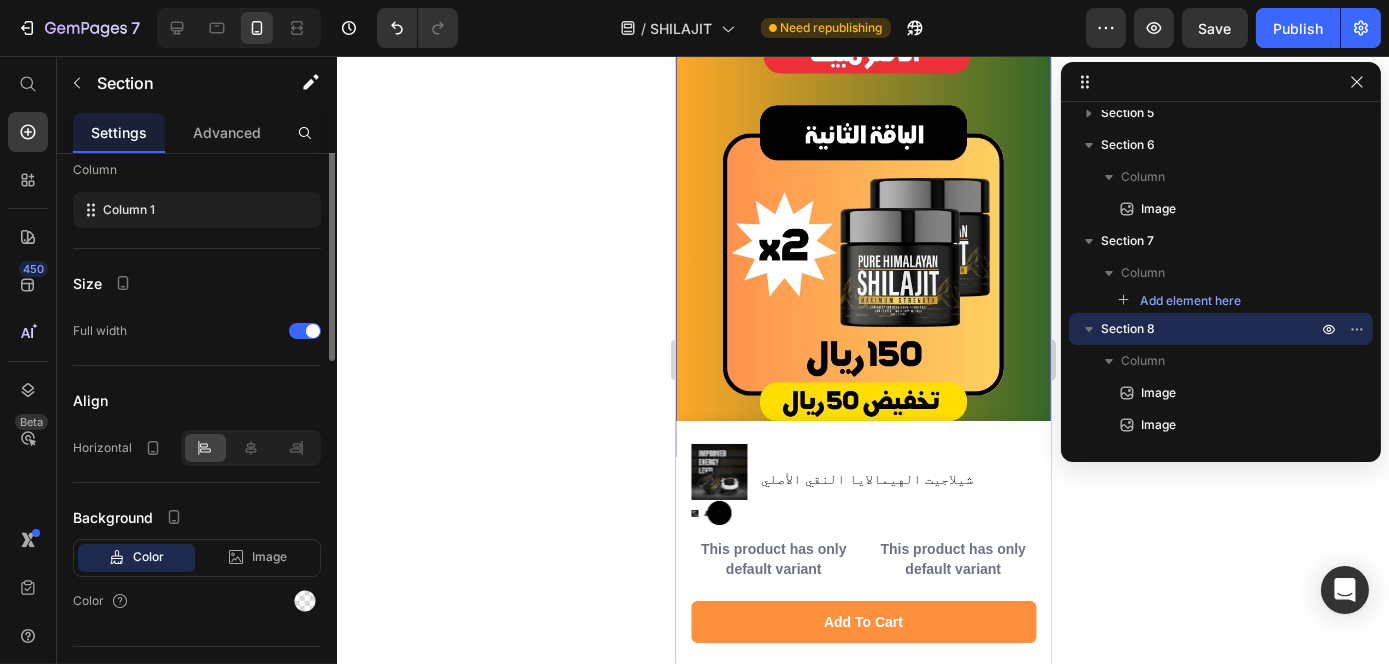 scroll, scrollTop: 0, scrollLeft: 0, axis: both 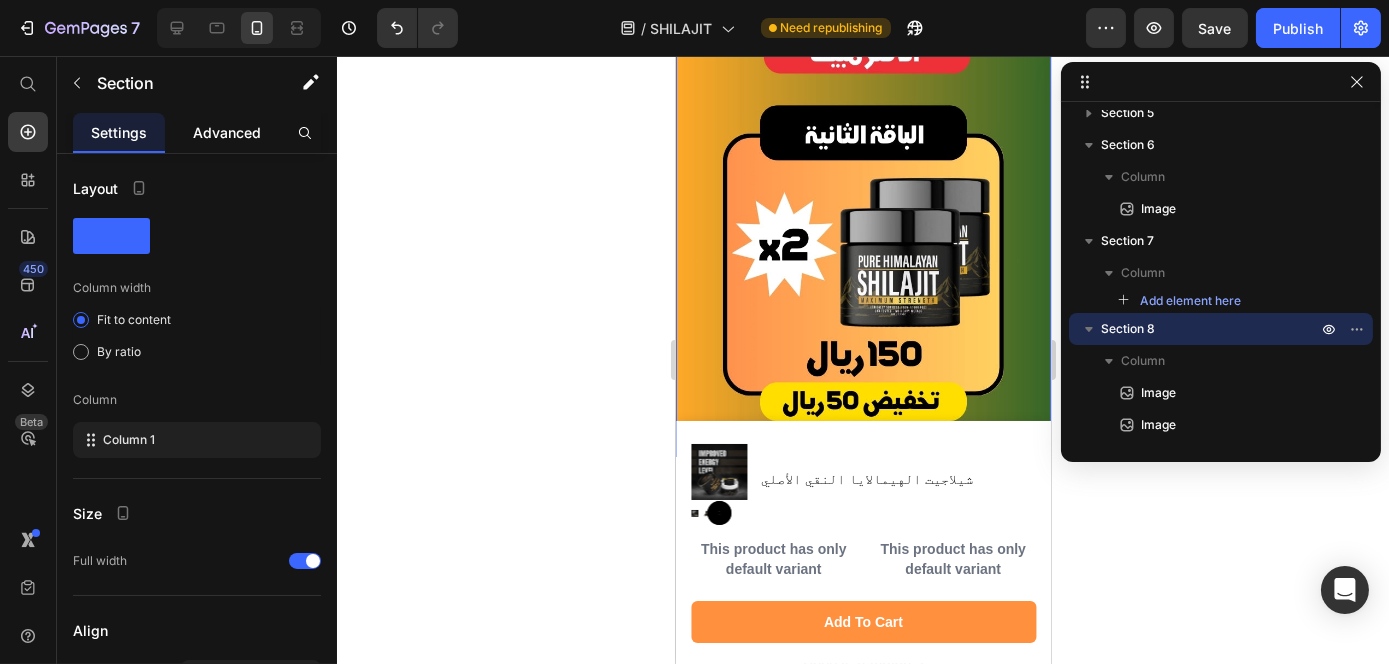 click on "Advanced" at bounding box center (227, 132) 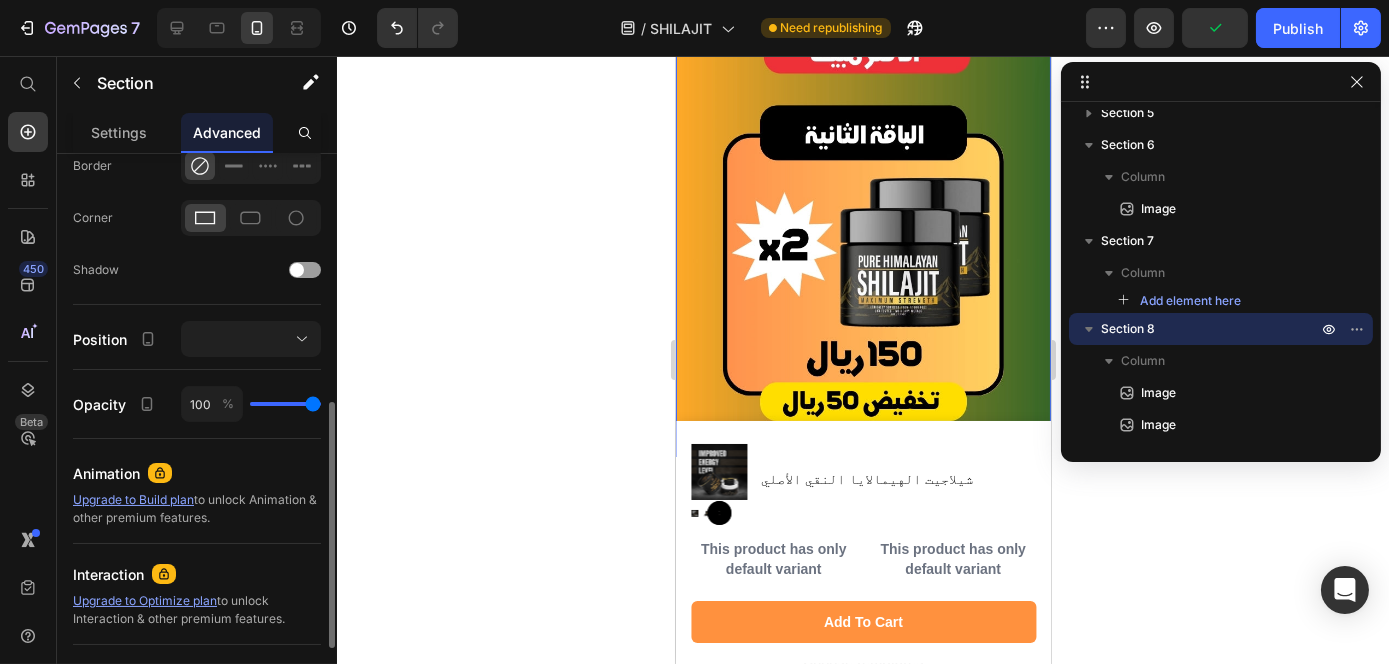 scroll, scrollTop: 735, scrollLeft: 0, axis: vertical 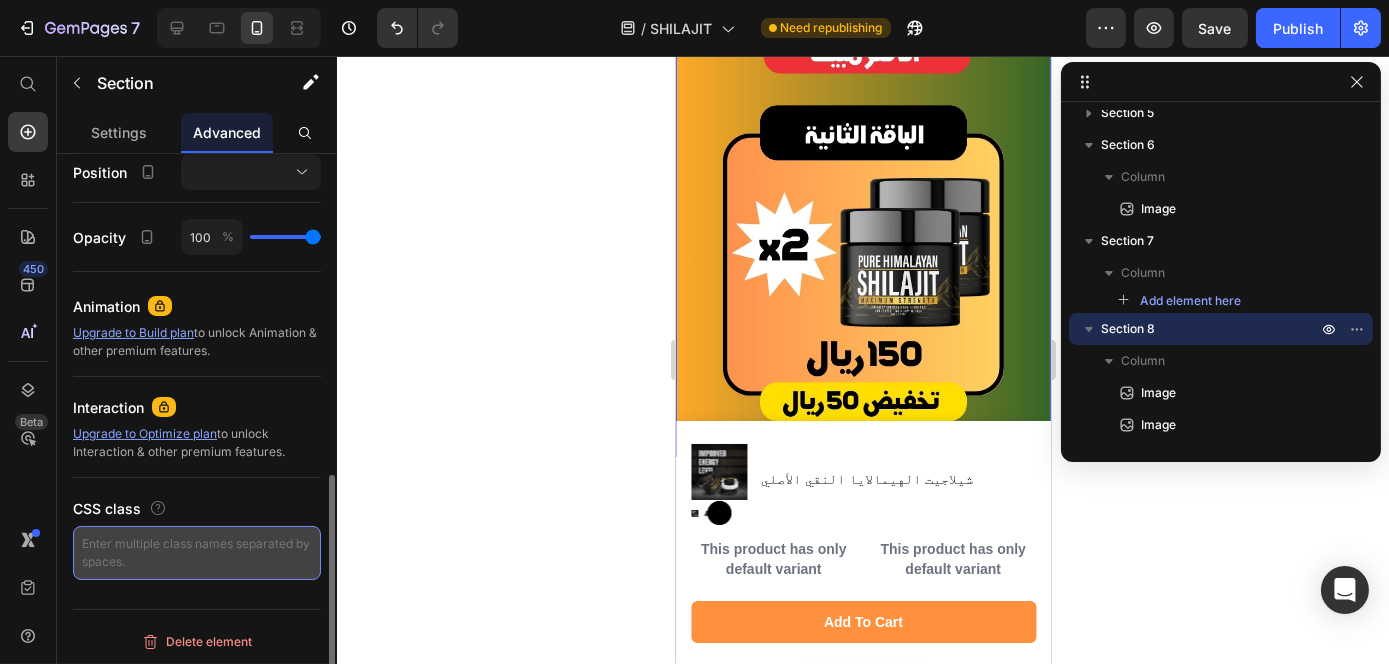 click at bounding box center (197, 553) 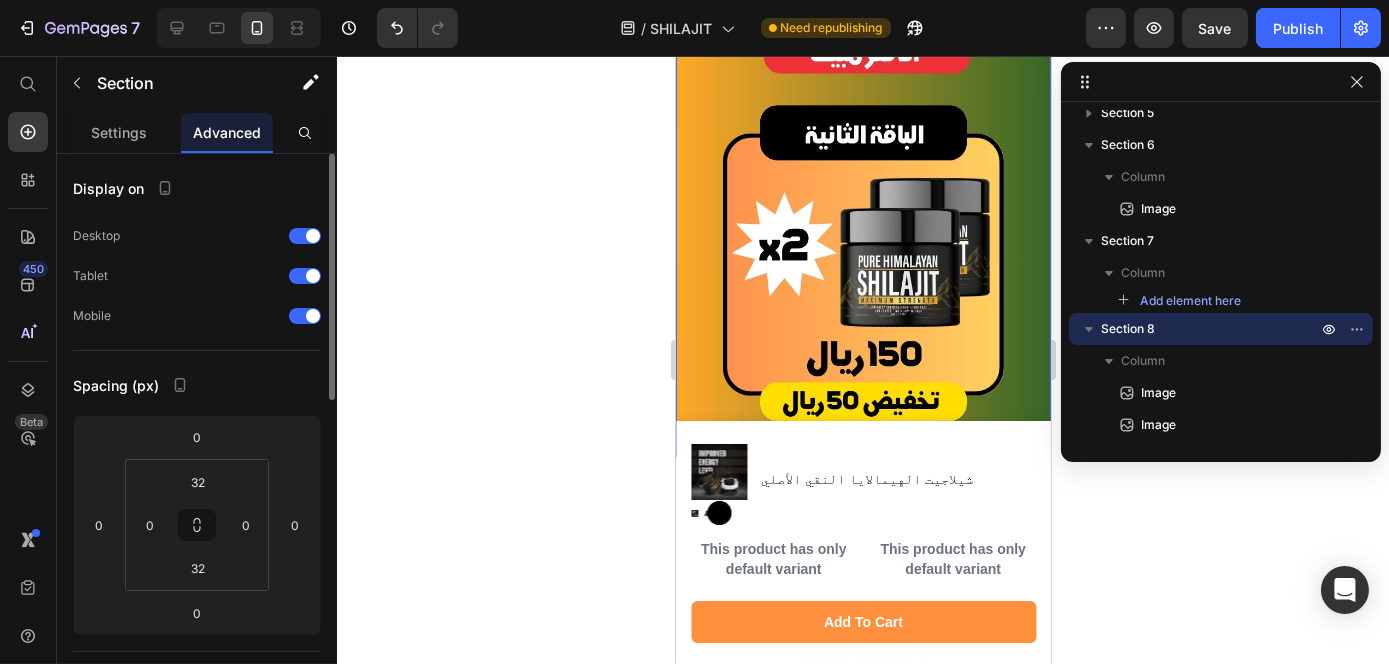 scroll, scrollTop: 0, scrollLeft: 0, axis: both 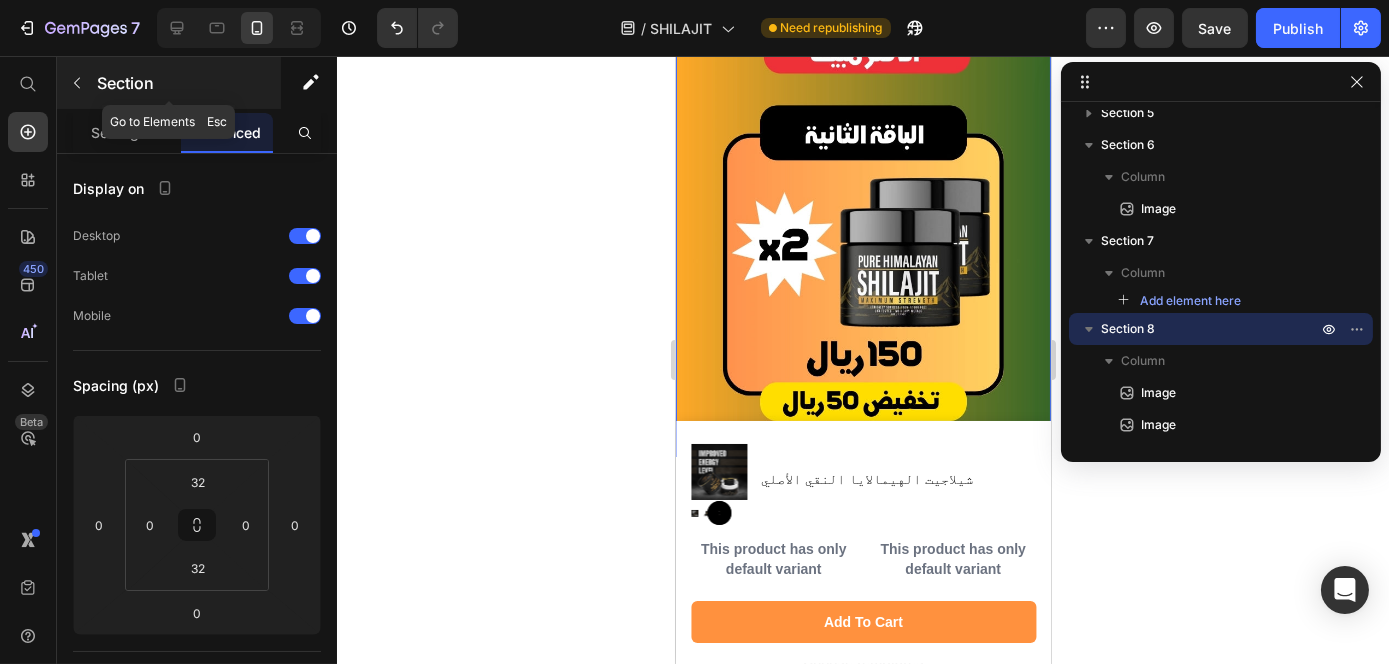click 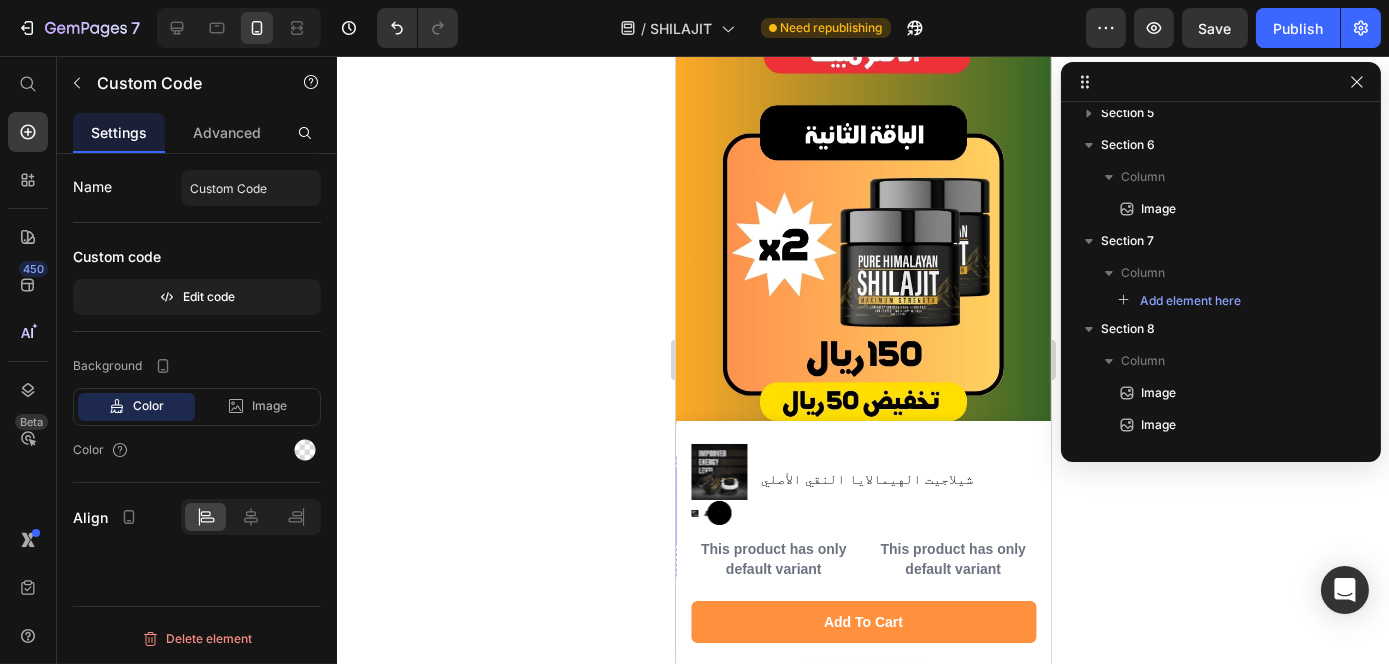 scroll, scrollTop: 717, scrollLeft: 0, axis: vertical 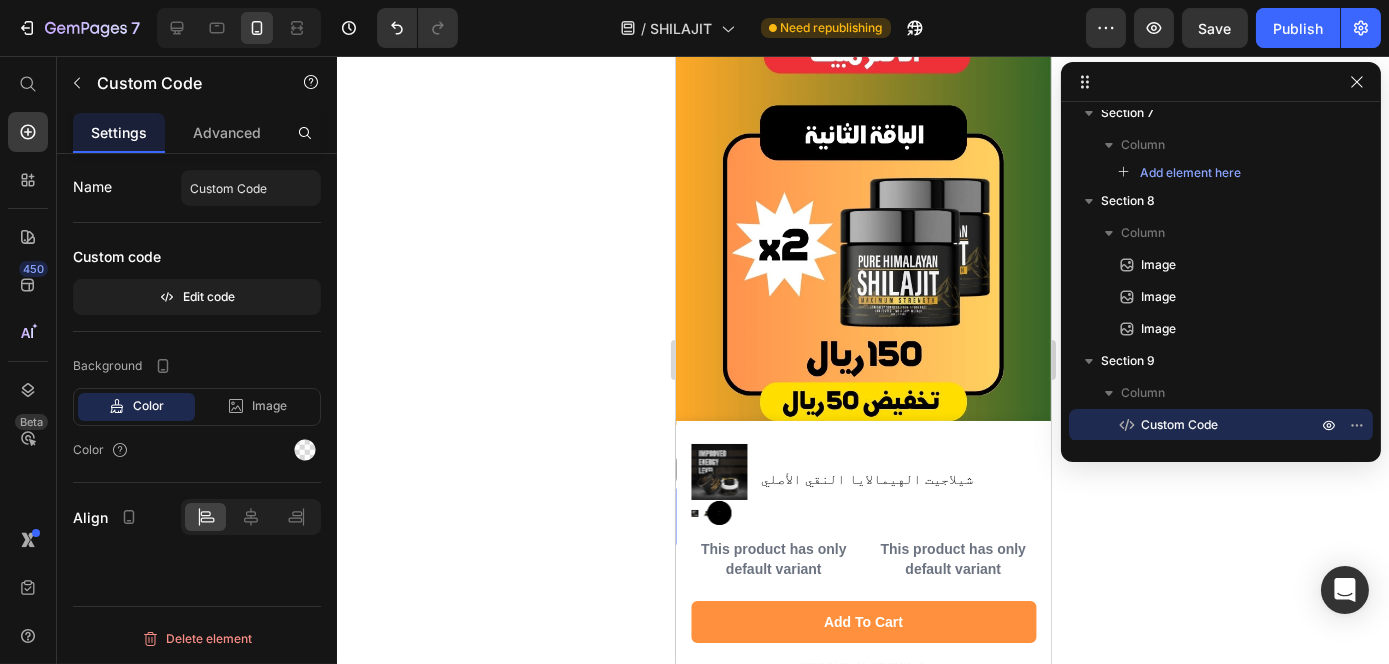 click at bounding box center (850, 470) 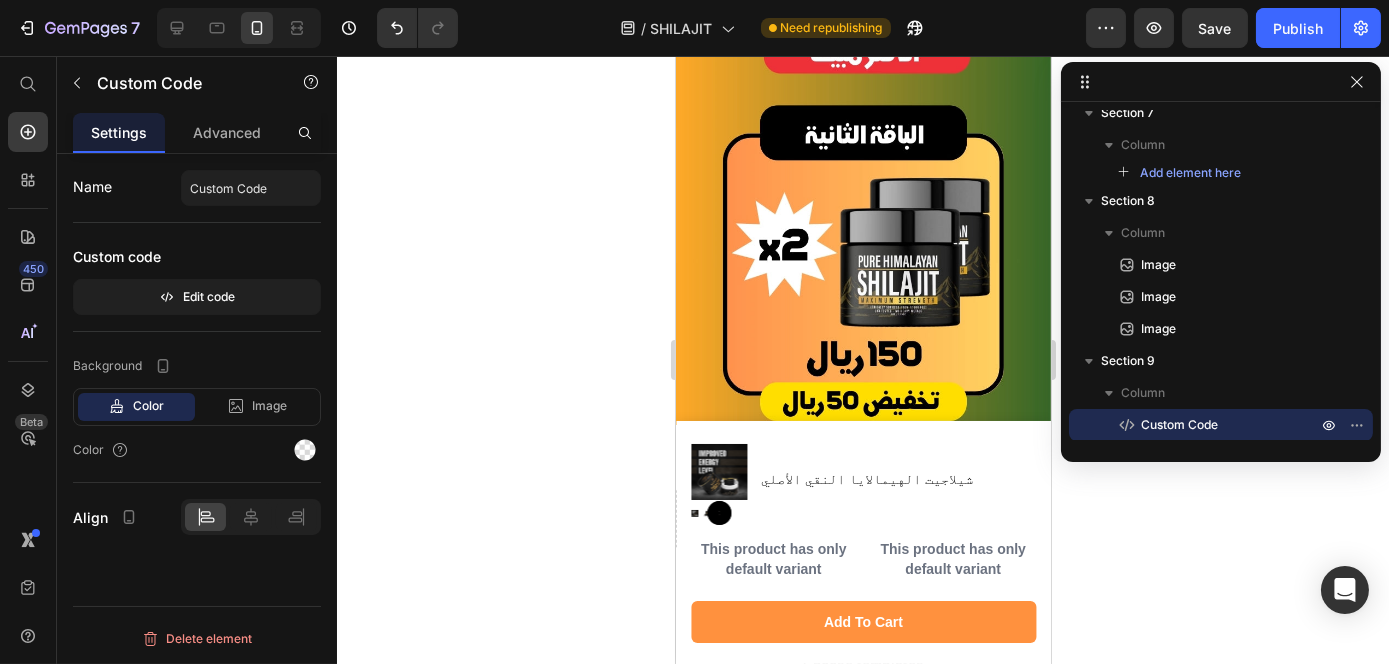 scroll, scrollTop: 709, scrollLeft: 0, axis: vertical 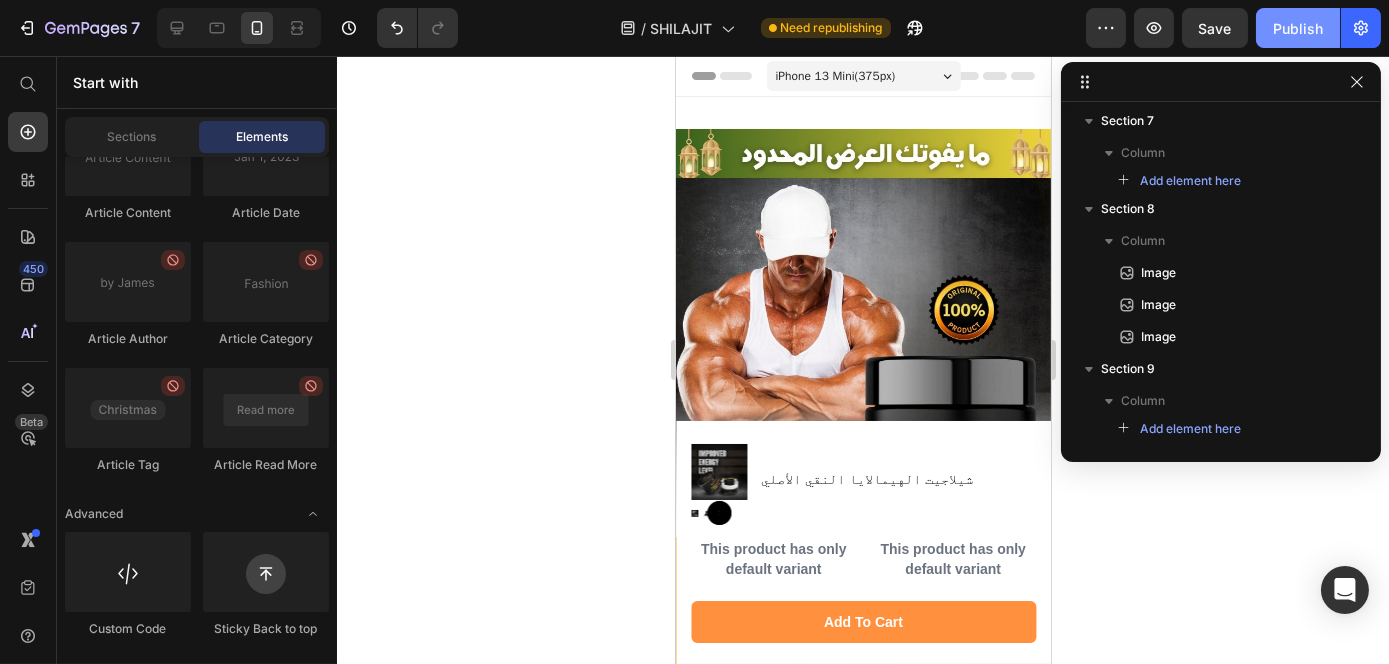 click on "Publish" 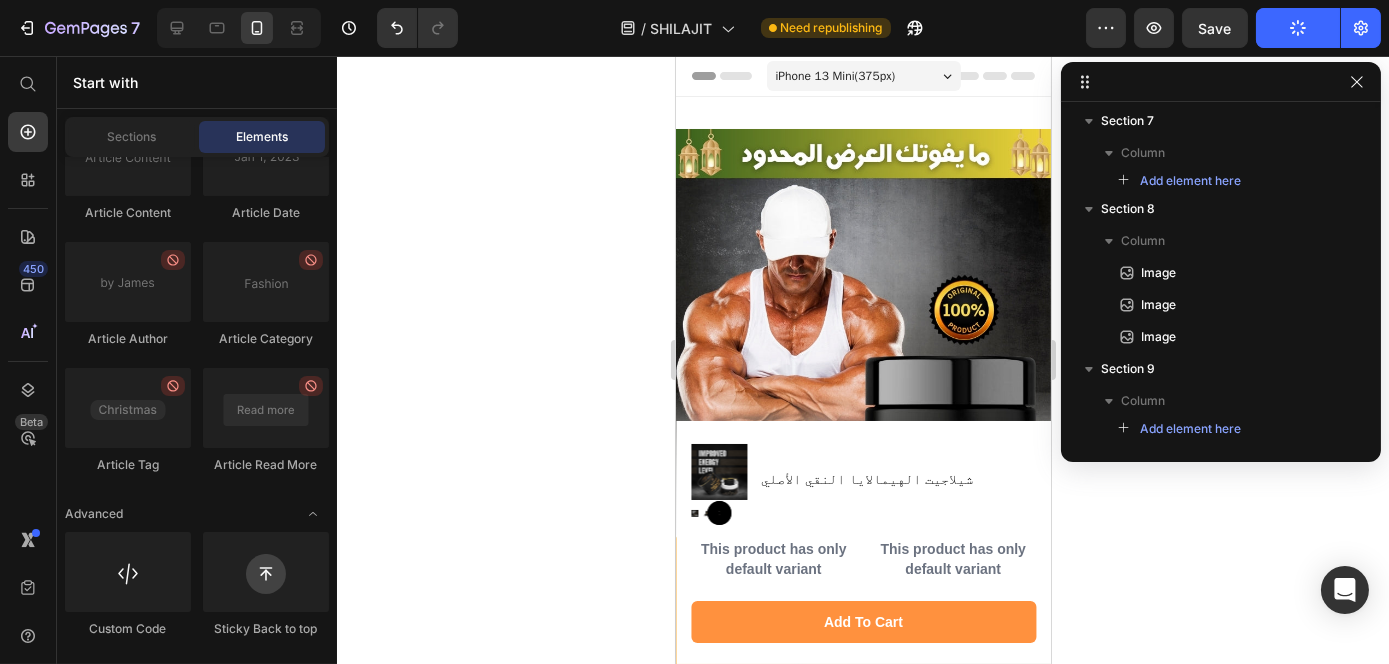click 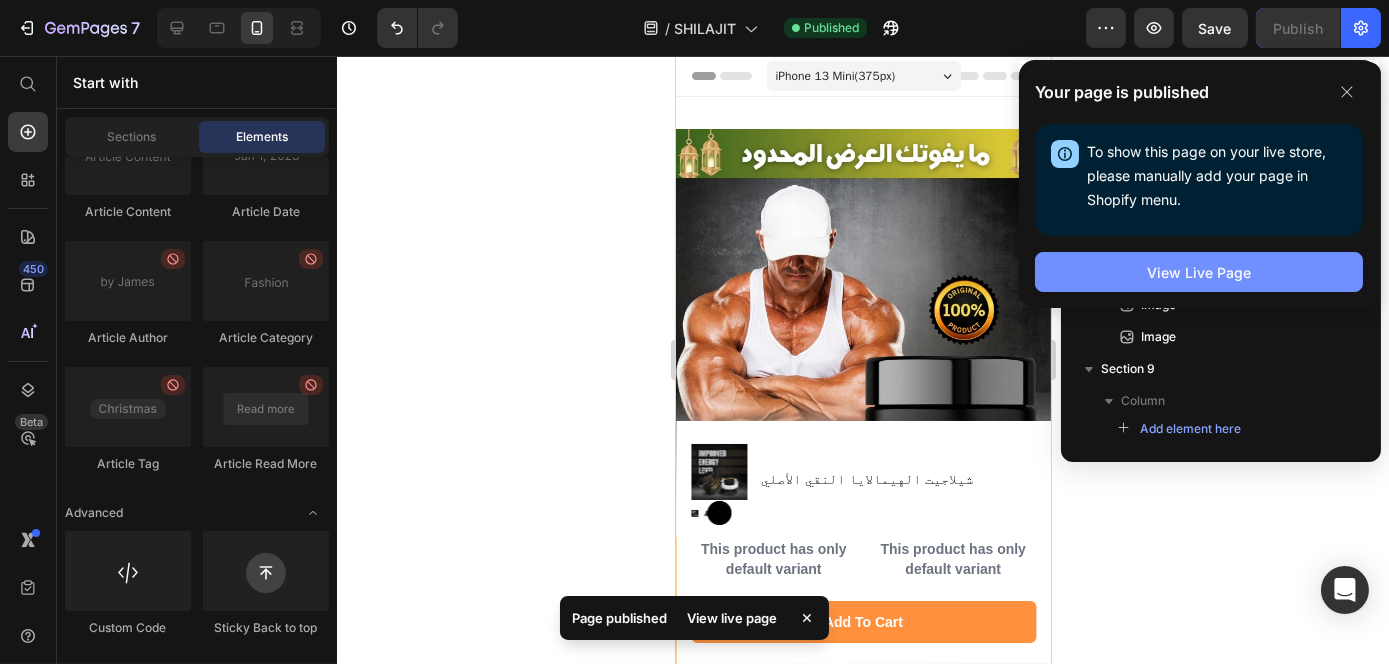 click on "View Live Page" at bounding box center (1199, 272) 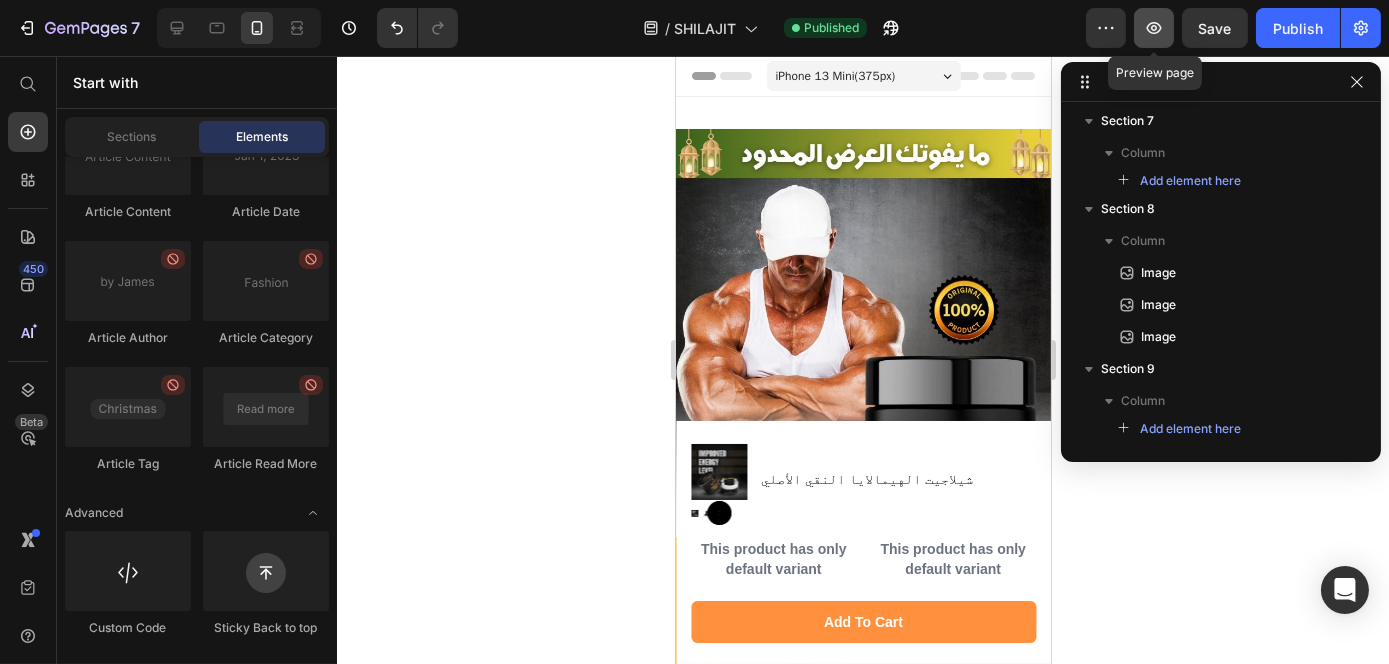 click 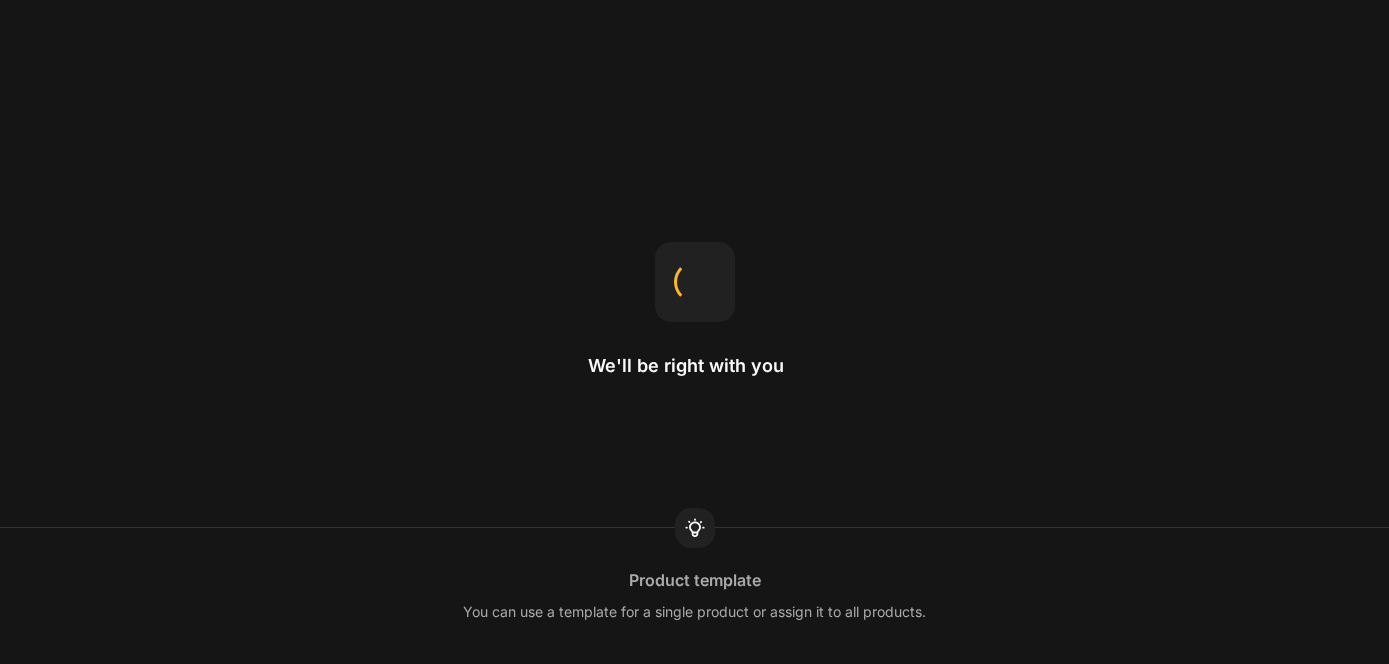 scroll, scrollTop: 0, scrollLeft: 0, axis: both 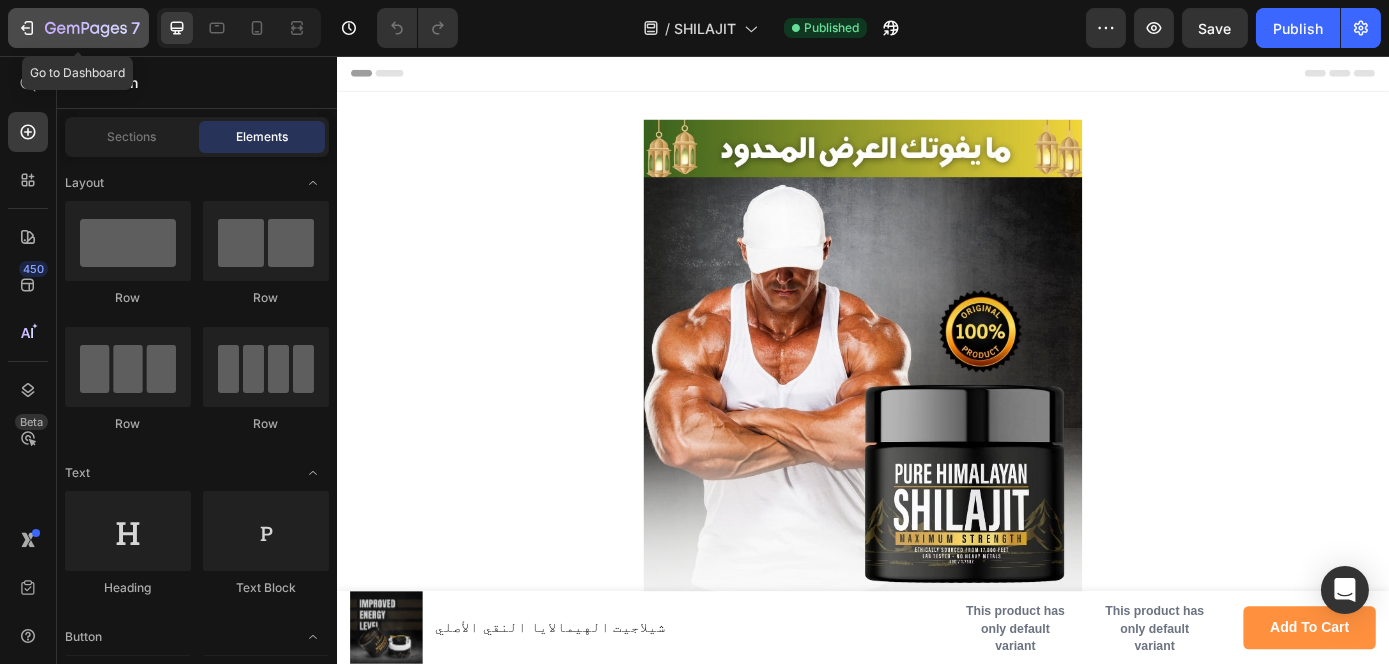 drag, startPoint x: 148, startPoint y: 11, endPoint x: 46, endPoint y: 22, distance: 102.59142 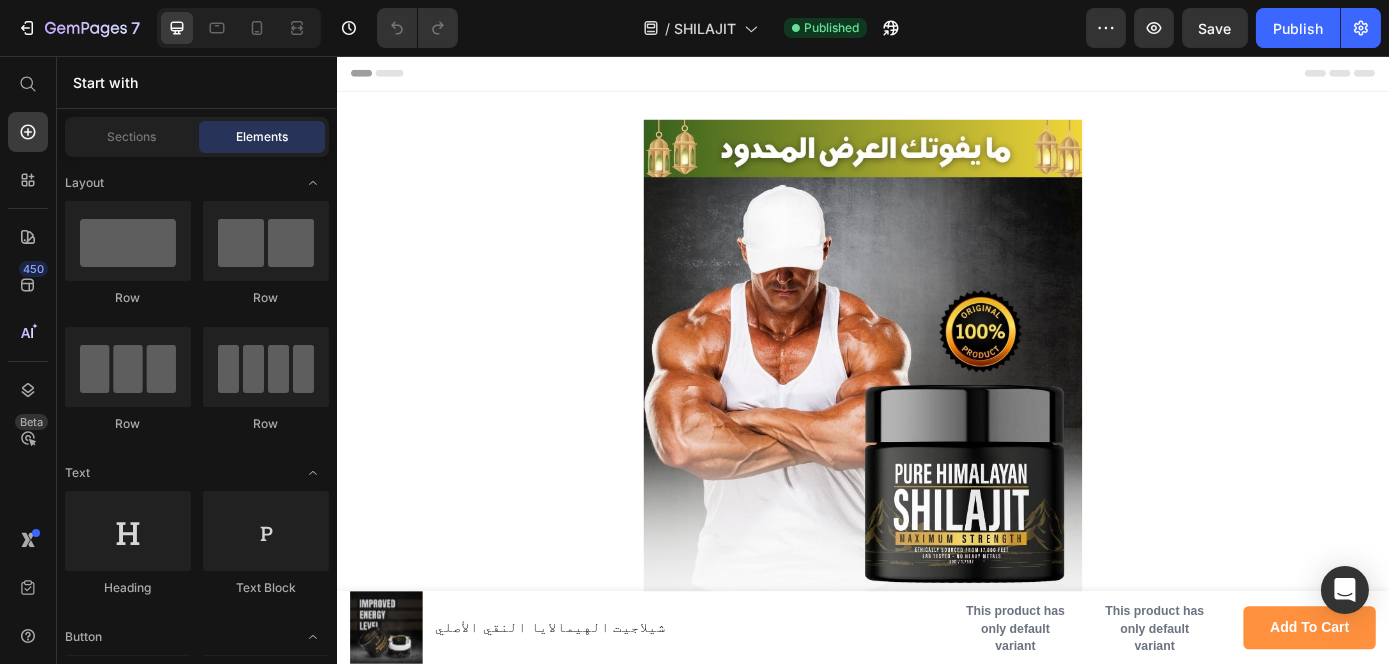 click on "7   /  SHILAJIT Published Preview  Save   Publish" 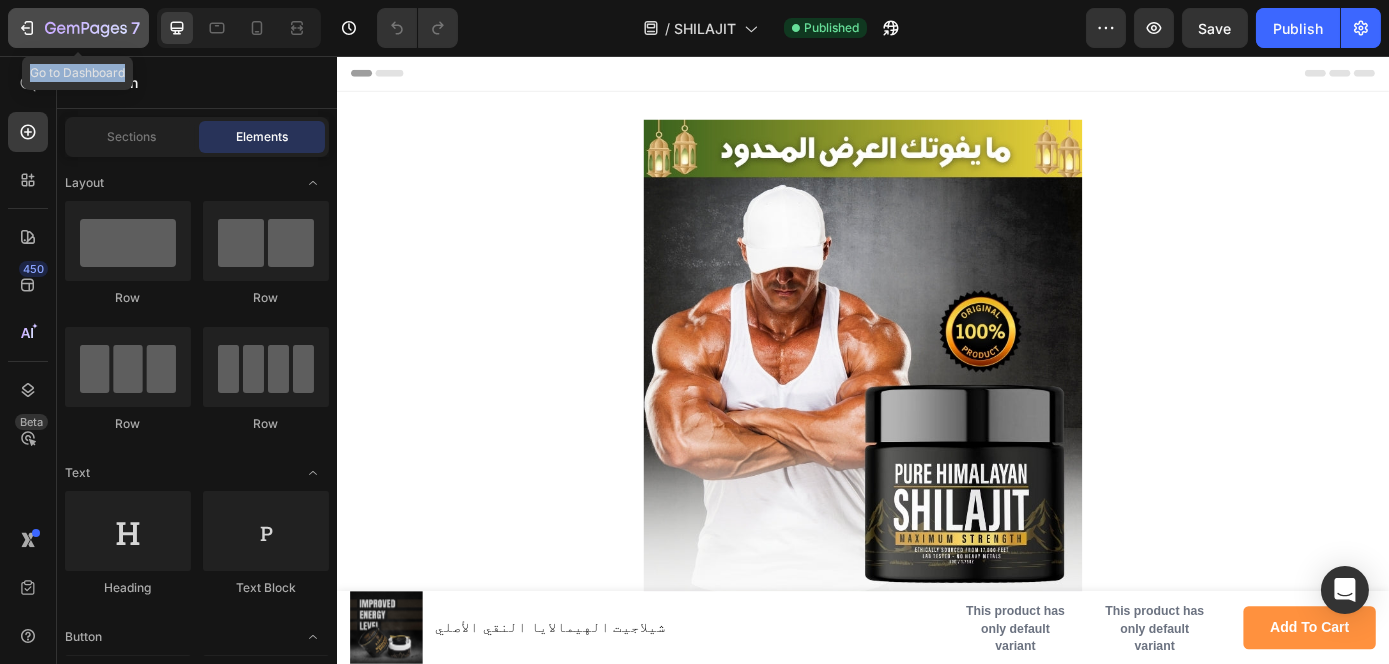 drag, startPoint x: 153, startPoint y: 8, endPoint x: 57, endPoint y: 19, distance: 96.62815 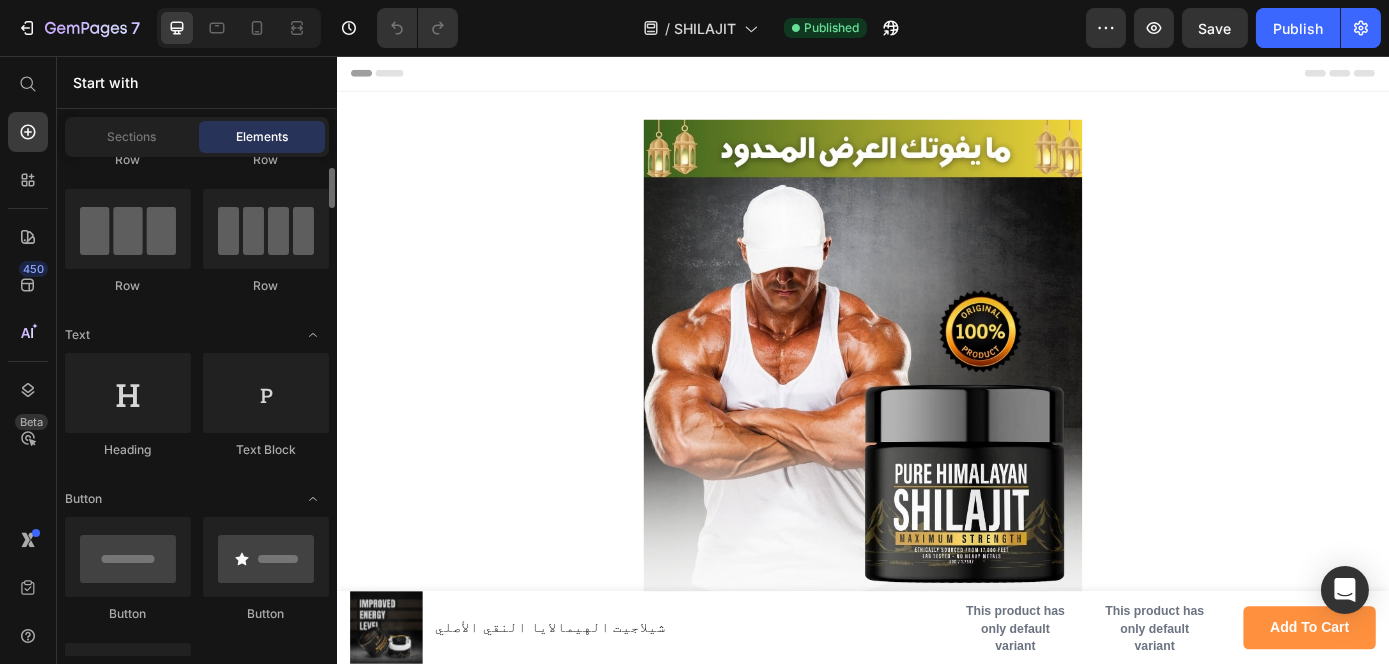 scroll, scrollTop: 141, scrollLeft: 0, axis: vertical 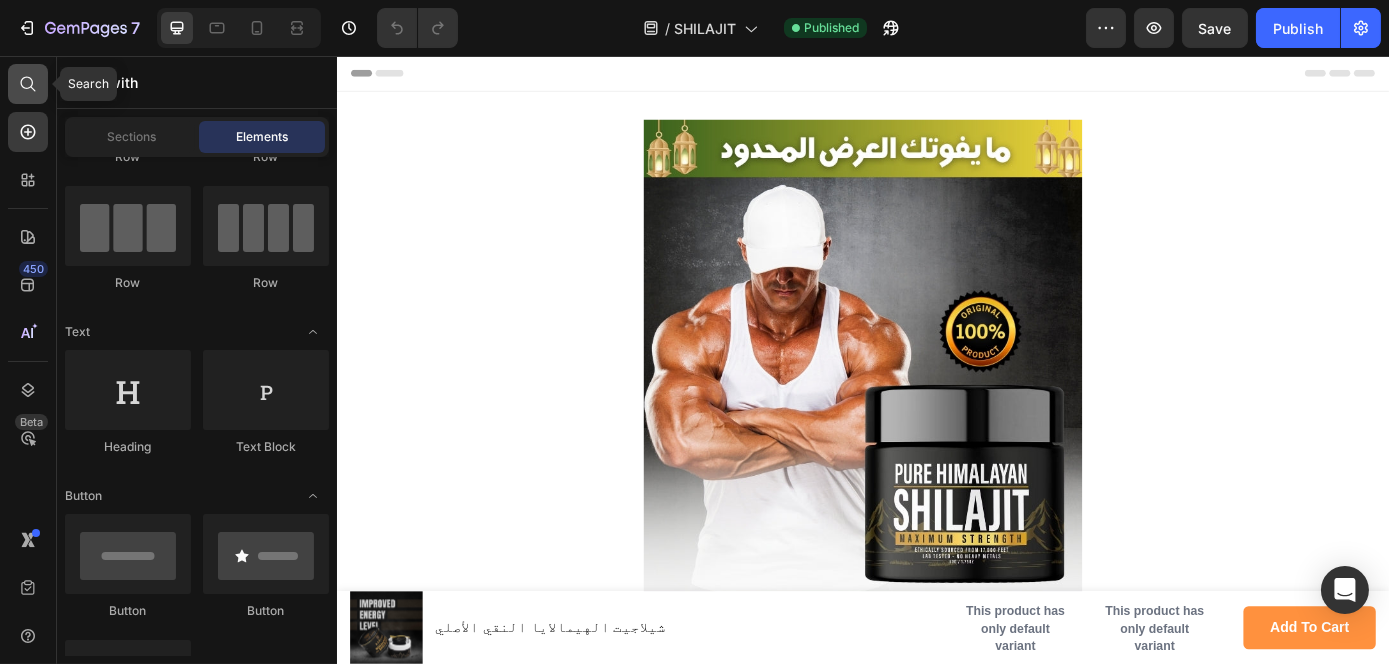 click 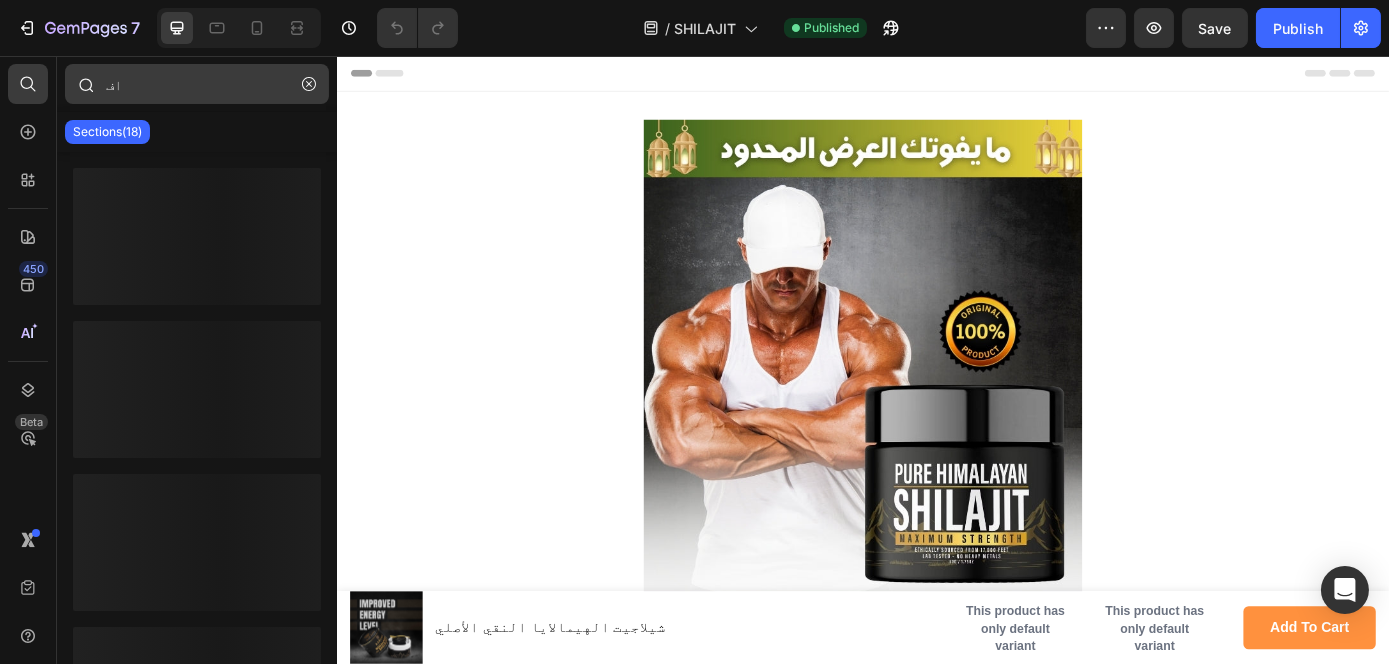 type on "ا" 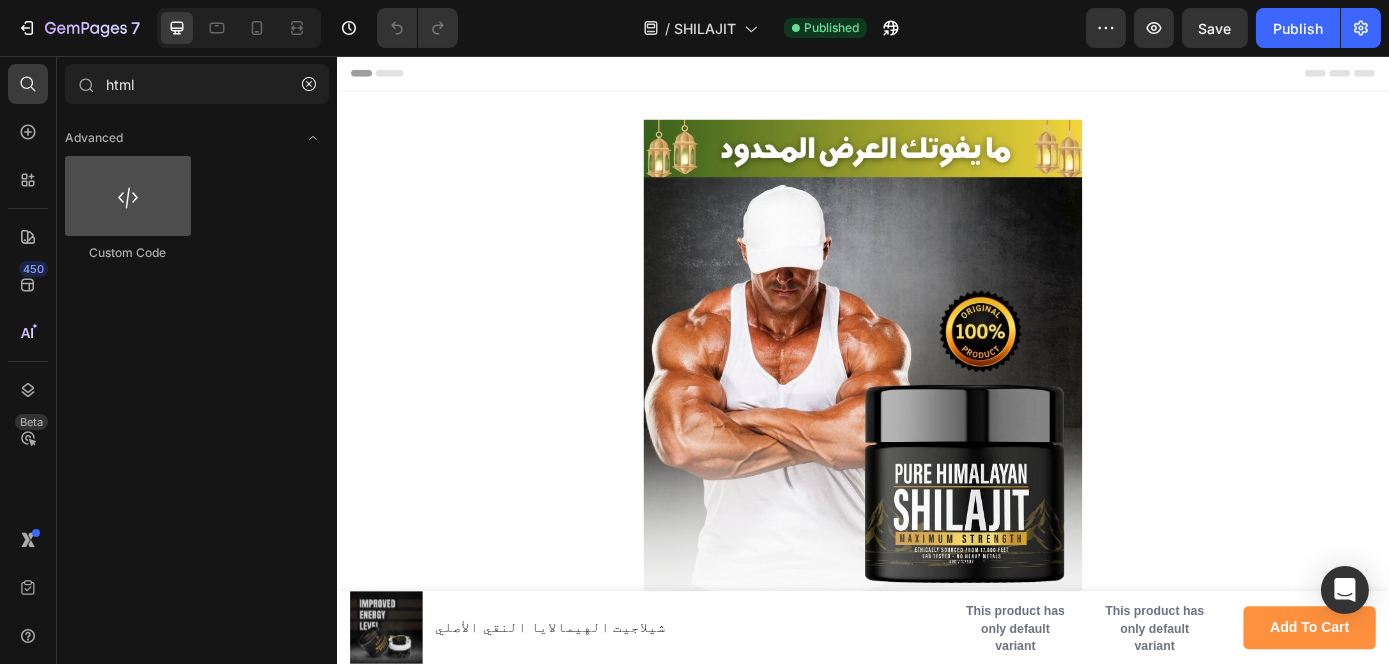 type on "html" 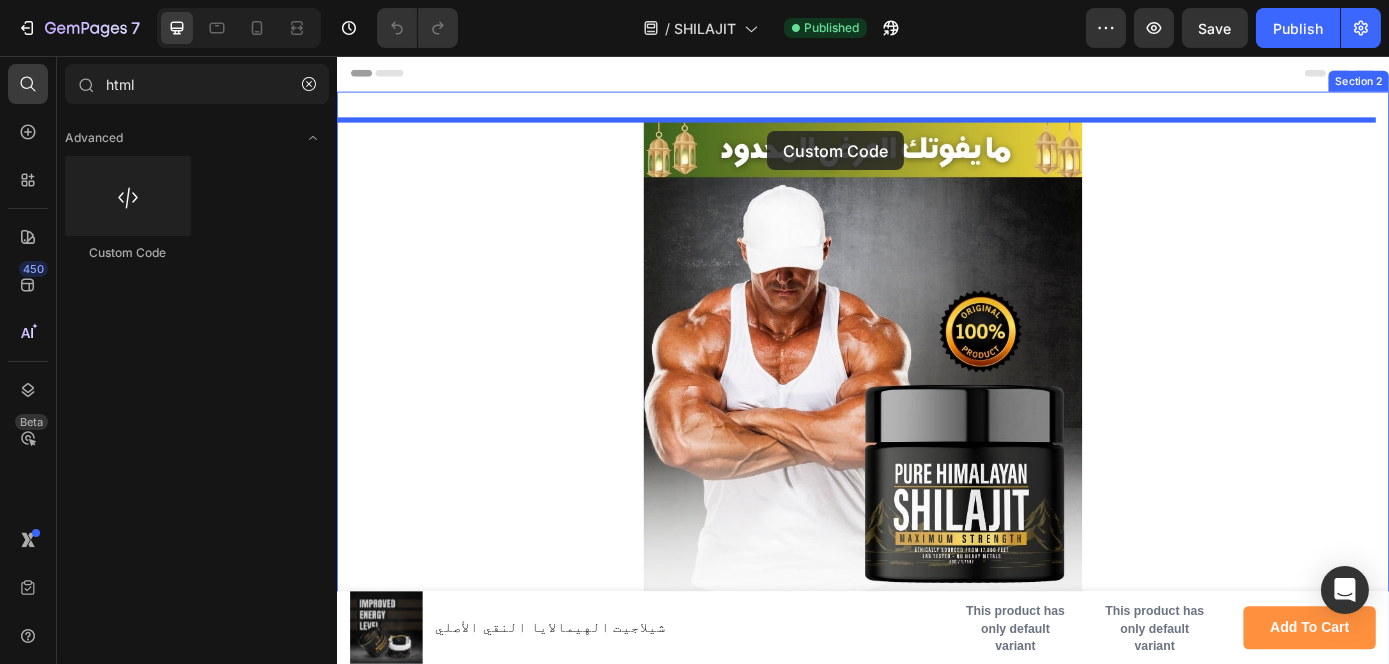 drag, startPoint x: 489, startPoint y: 267, endPoint x: 826, endPoint y: 142, distance: 359.43567 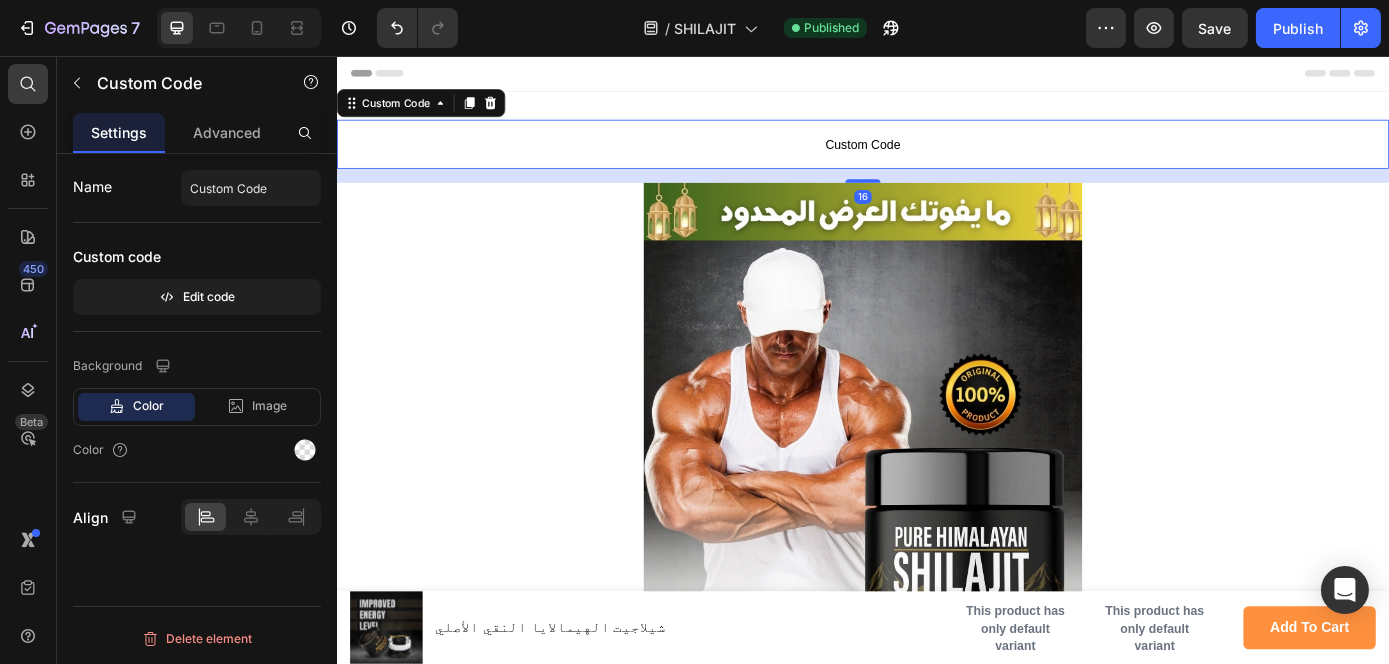 click on "Custom Code" at bounding box center [936, 157] 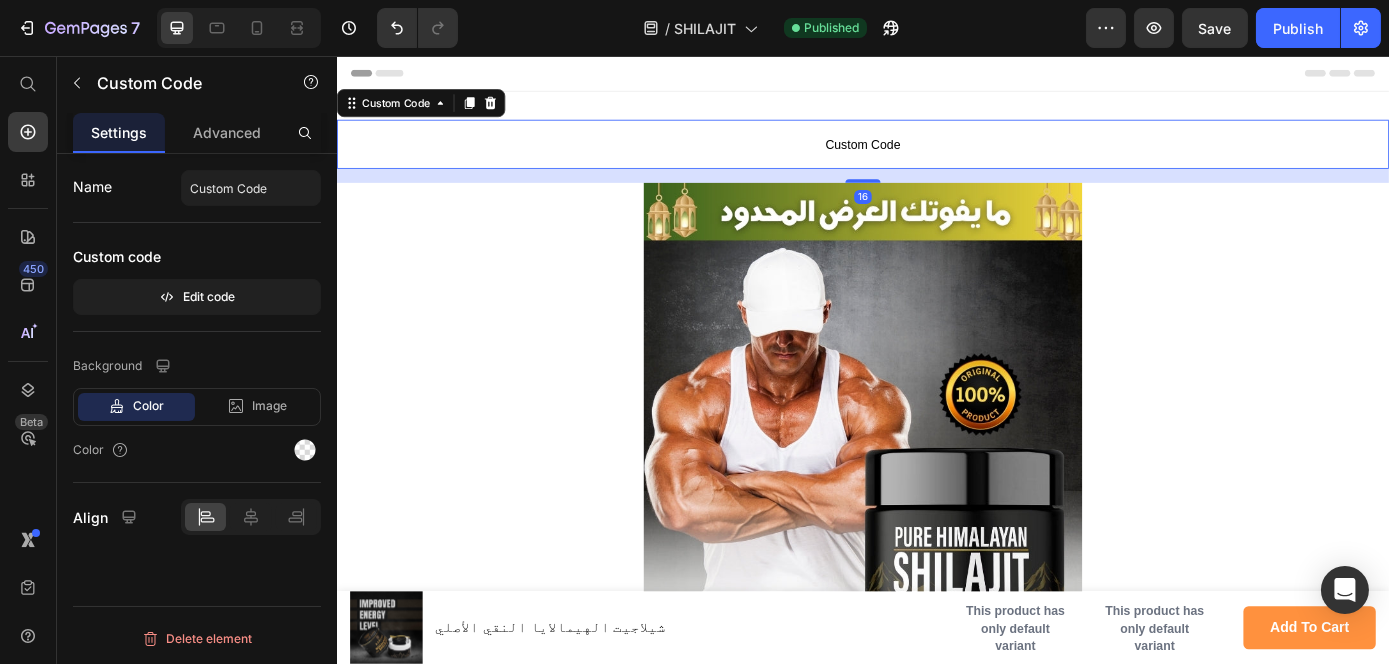 click on "Custom Code" at bounding box center (936, 157) 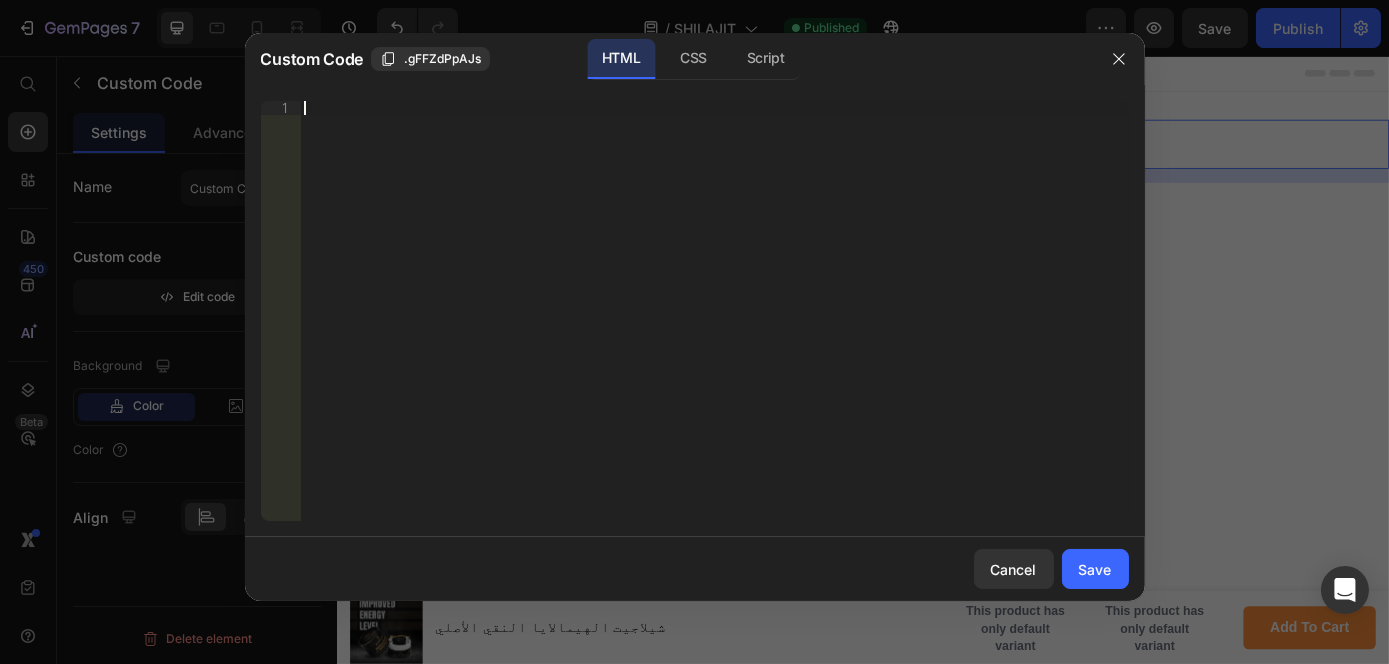 click on "Insert the 3rd-party installation code, HTML code, or Liquid code to display custom content." at bounding box center [714, 325] 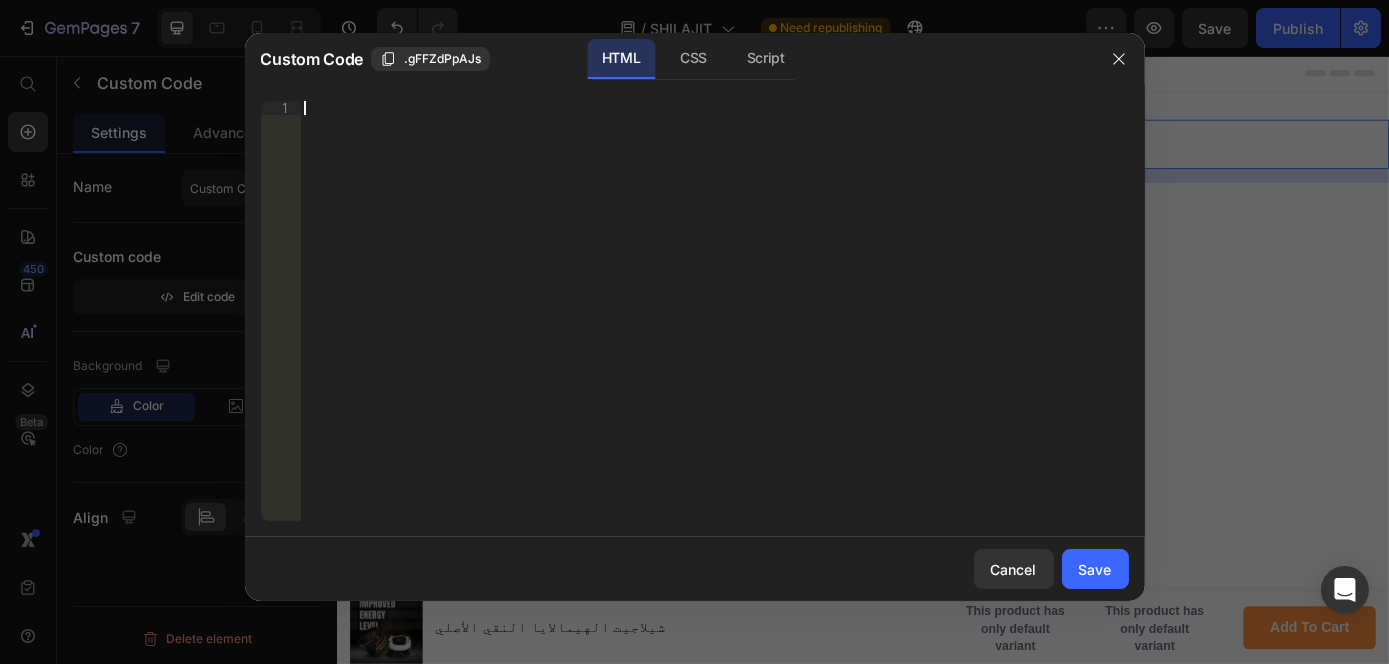 click on "Insert the 3rd-party installation code, HTML code, or Liquid code to display custom content." at bounding box center [674, 108] 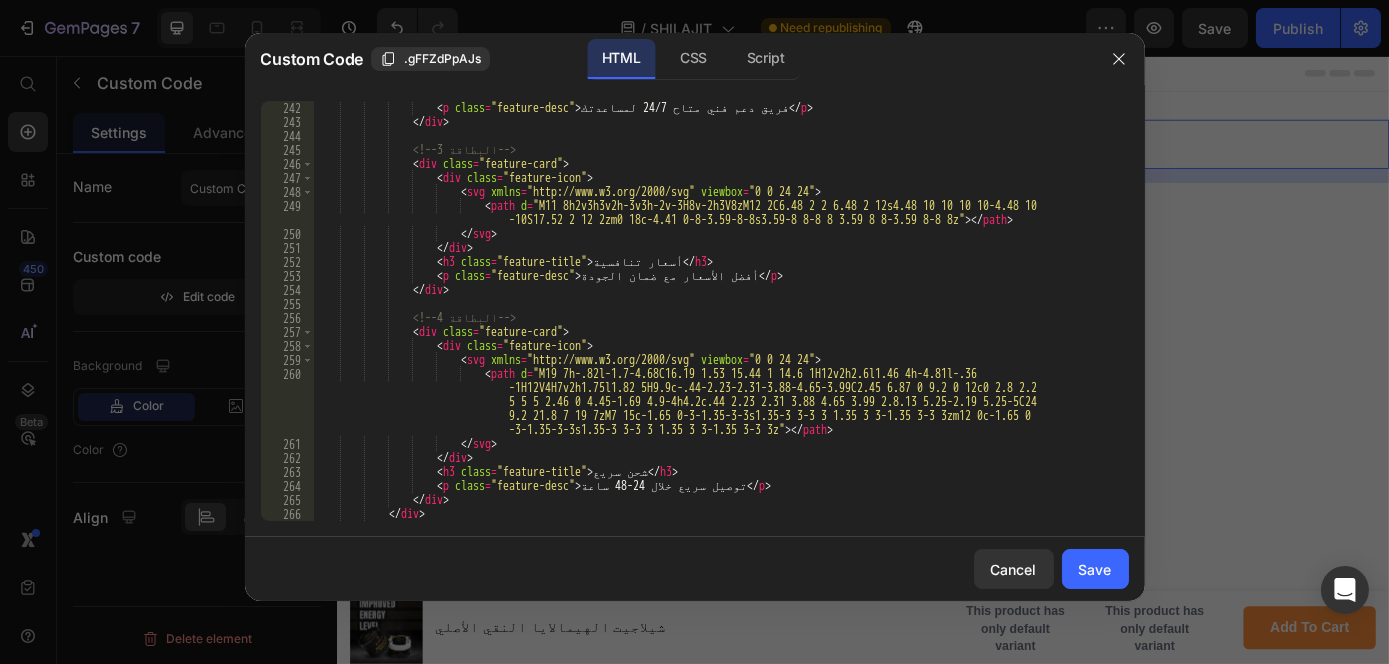 scroll, scrollTop: 3429, scrollLeft: 0, axis: vertical 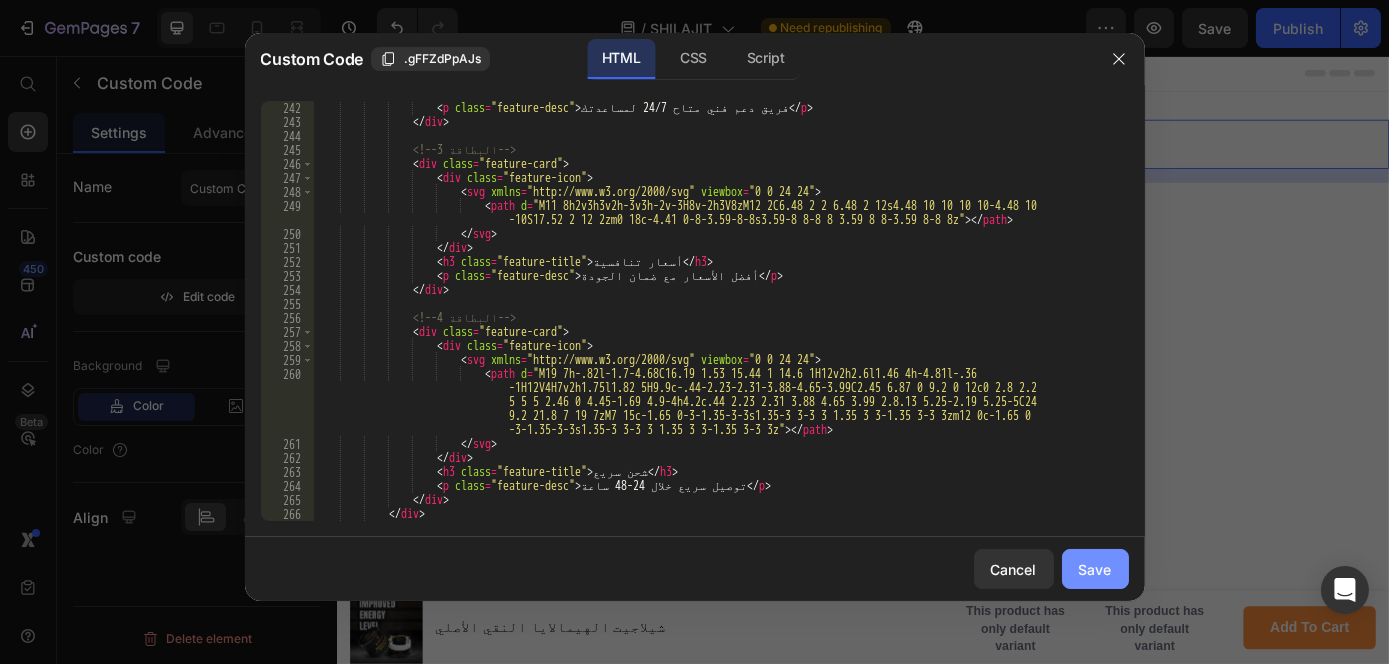 click on "Save" at bounding box center (1095, 569) 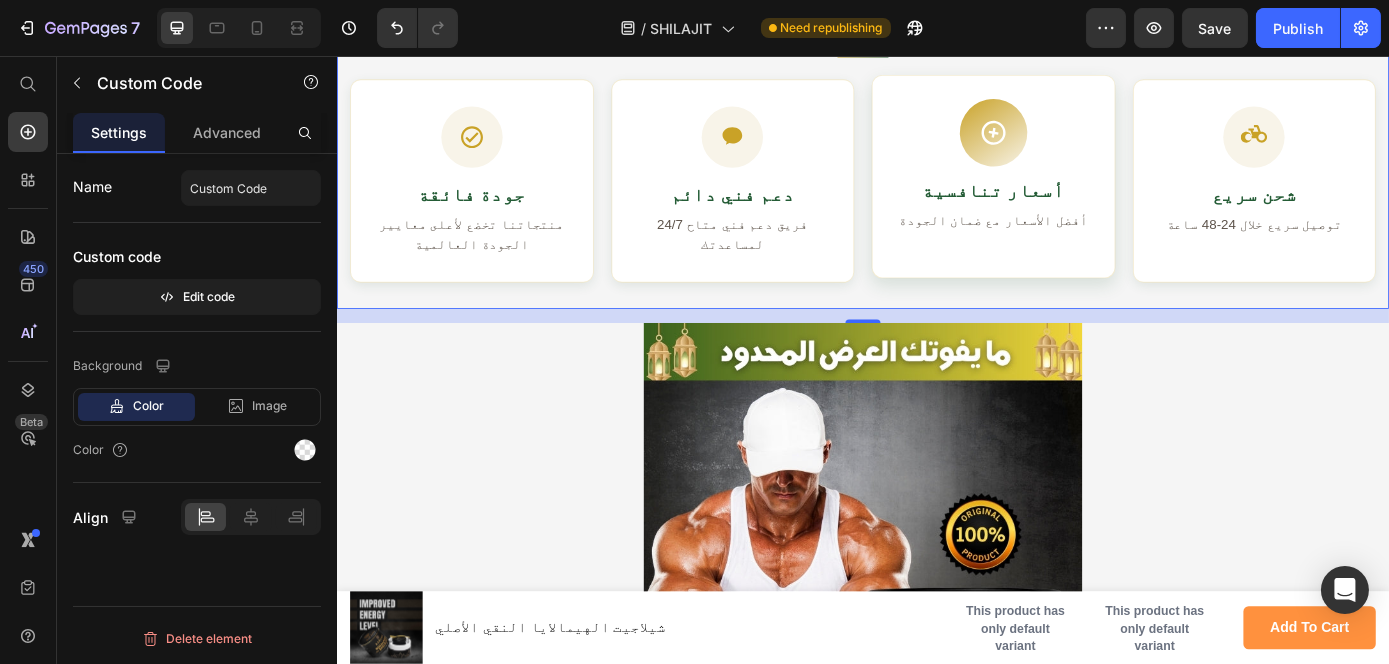 scroll, scrollTop: 0, scrollLeft: 0, axis: both 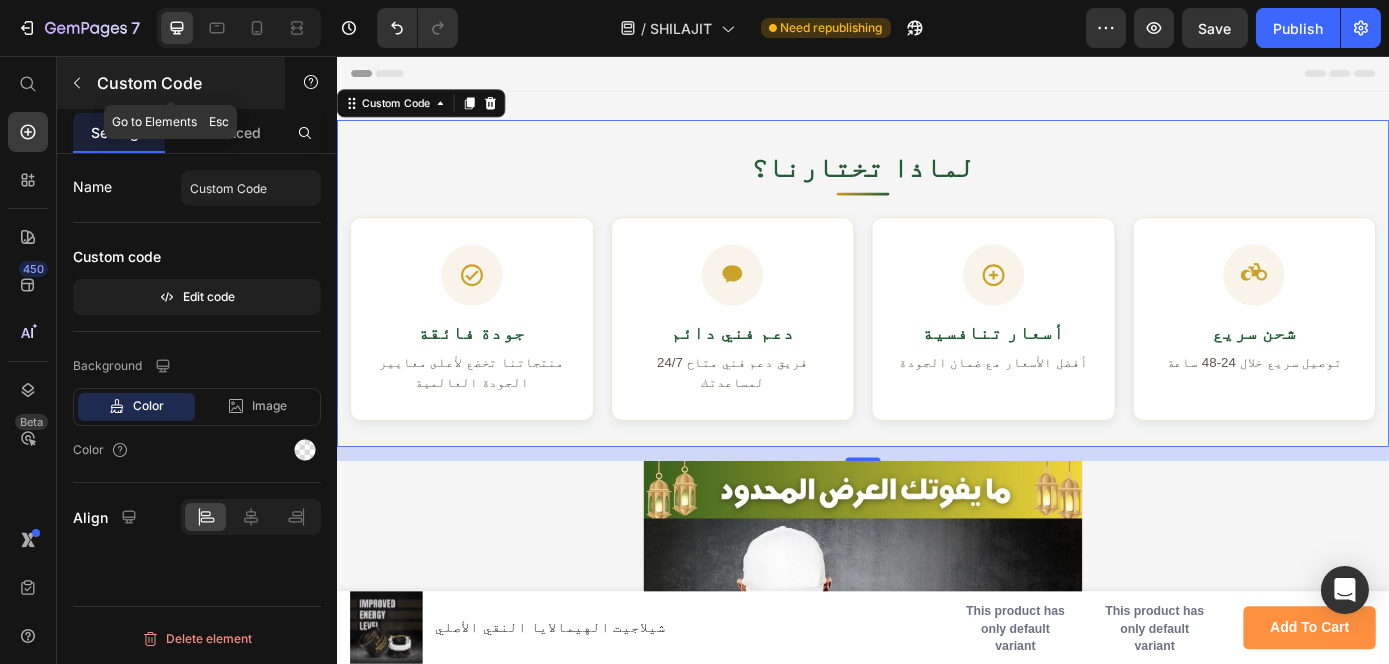click 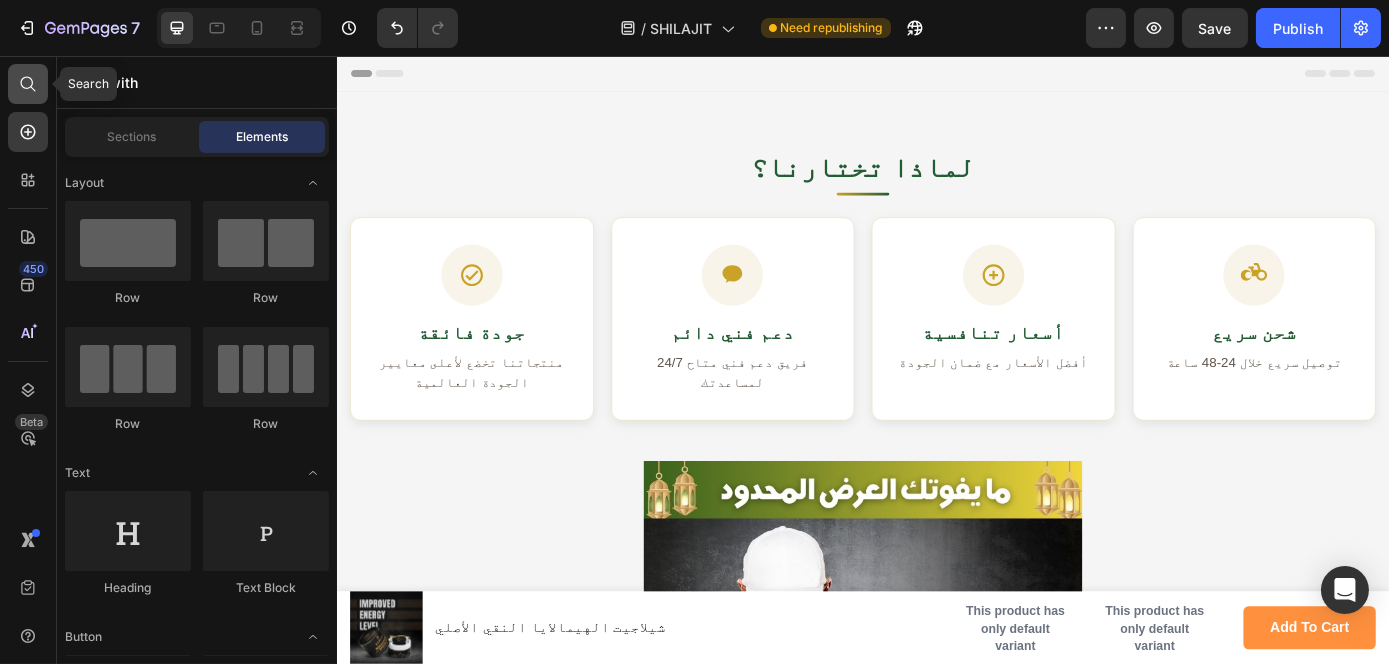 click 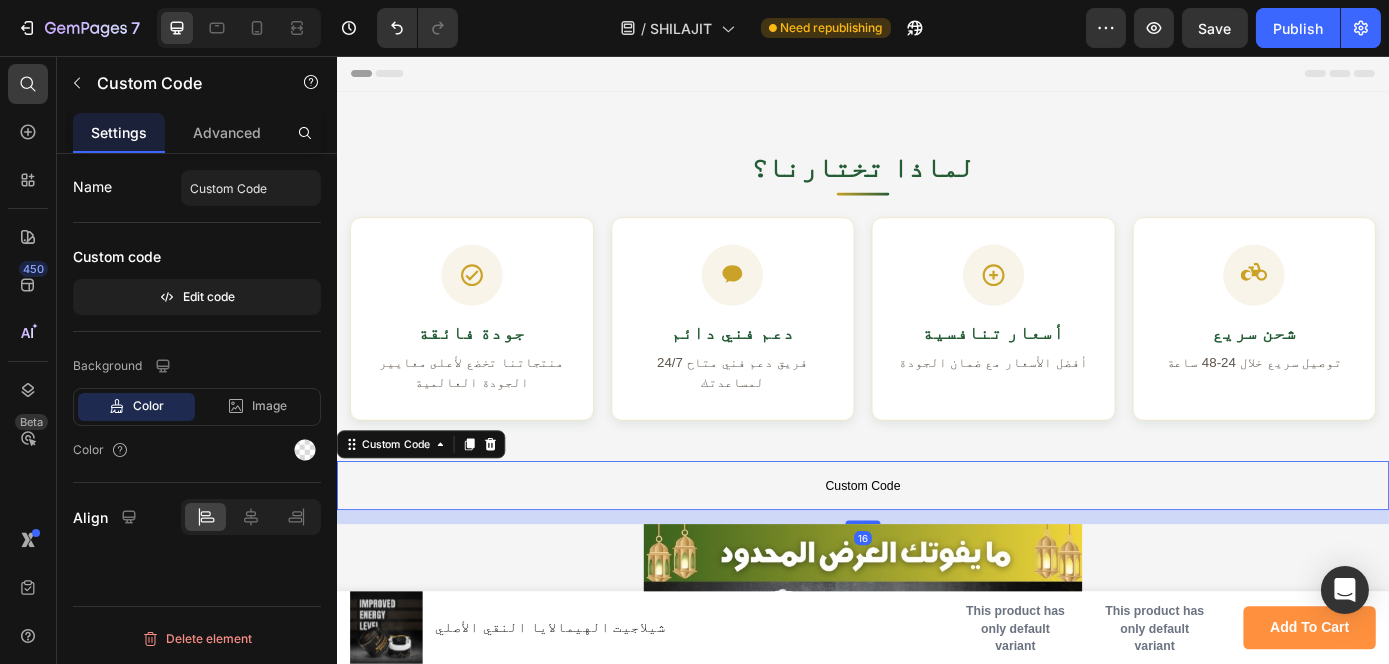 click on "Custom Code" at bounding box center [936, 546] 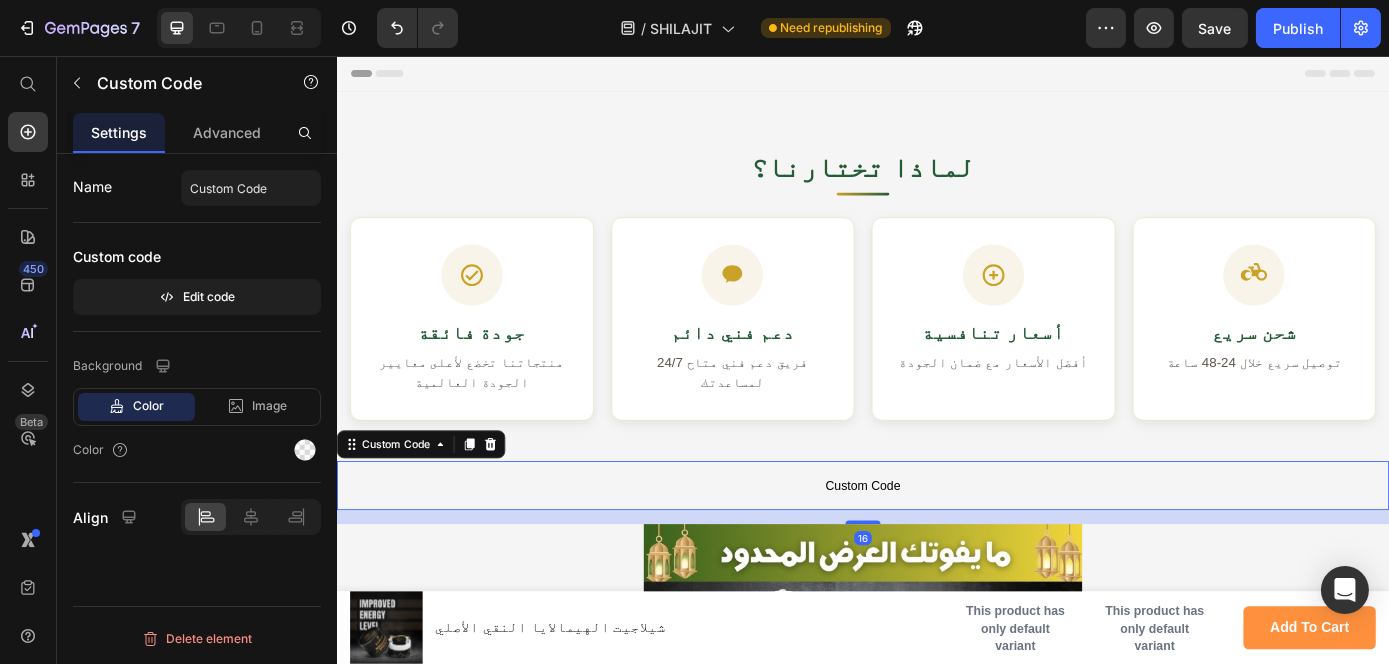 click on "Custom Code" at bounding box center [936, 546] 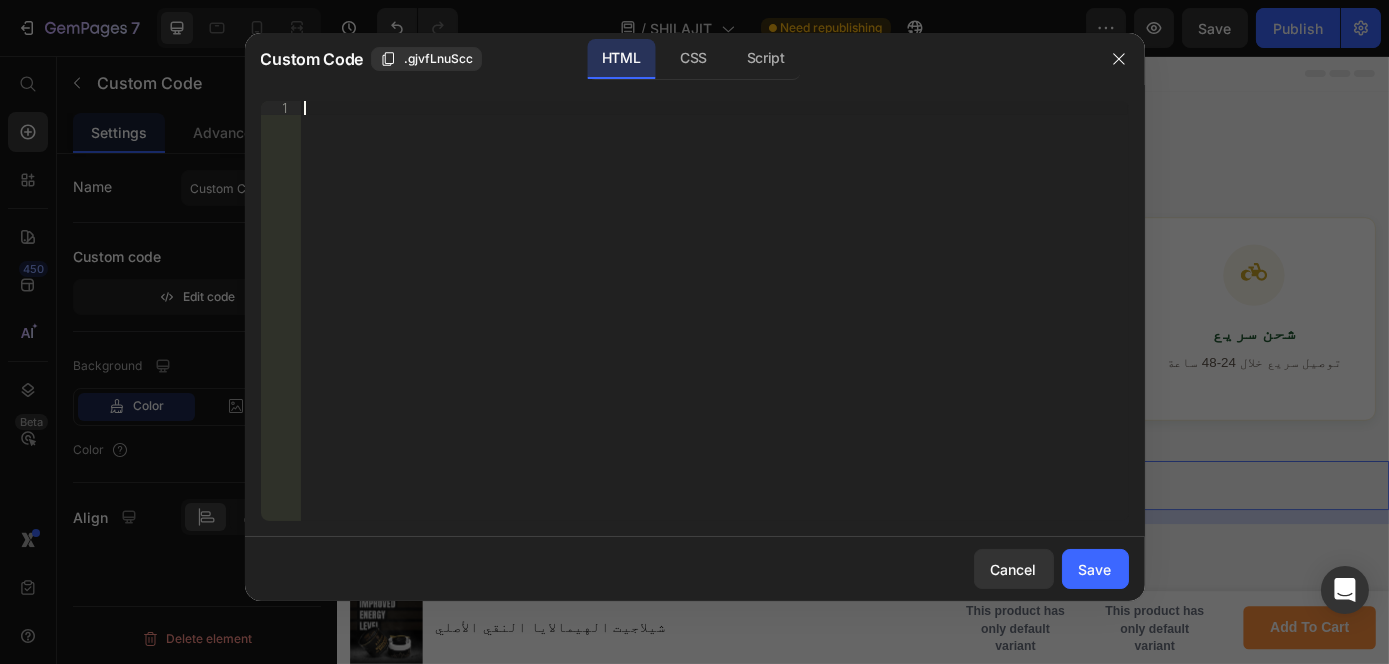 click on "Insert the 3rd-party installation code, HTML code, or Liquid code to display custom content." at bounding box center (714, 325) 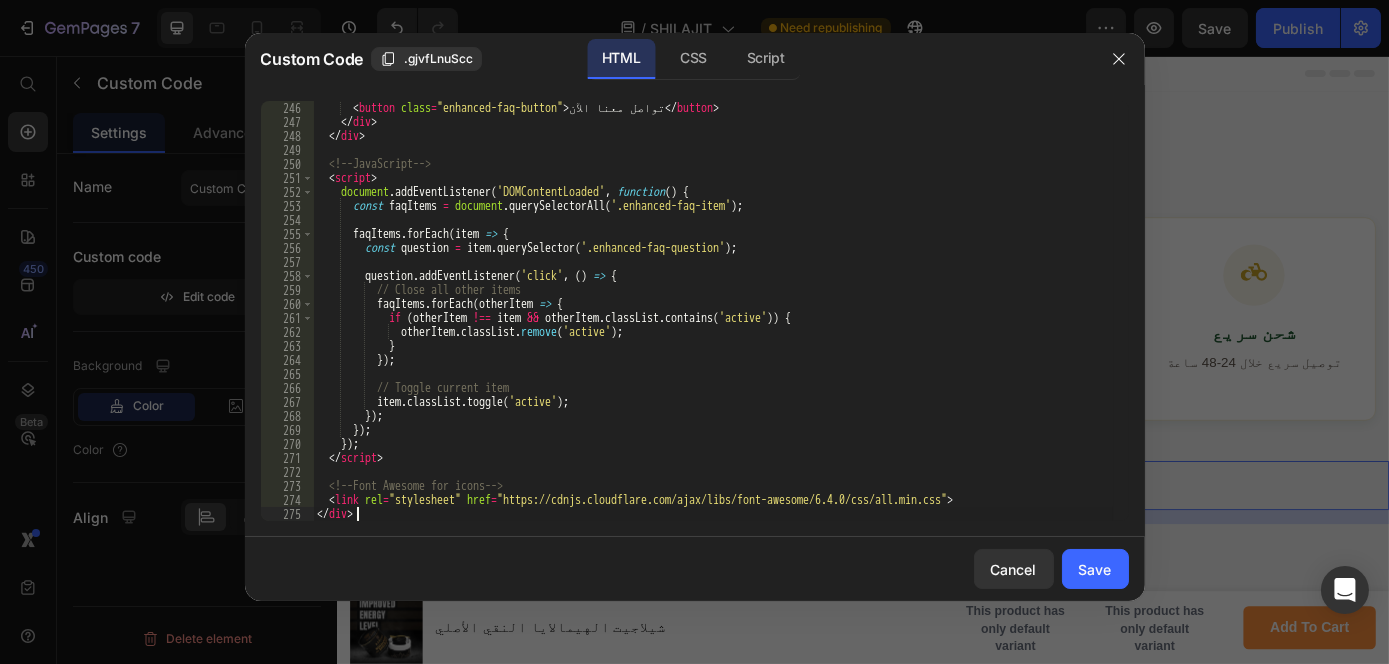 scroll, scrollTop: 3429, scrollLeft: 0, axis: vertical 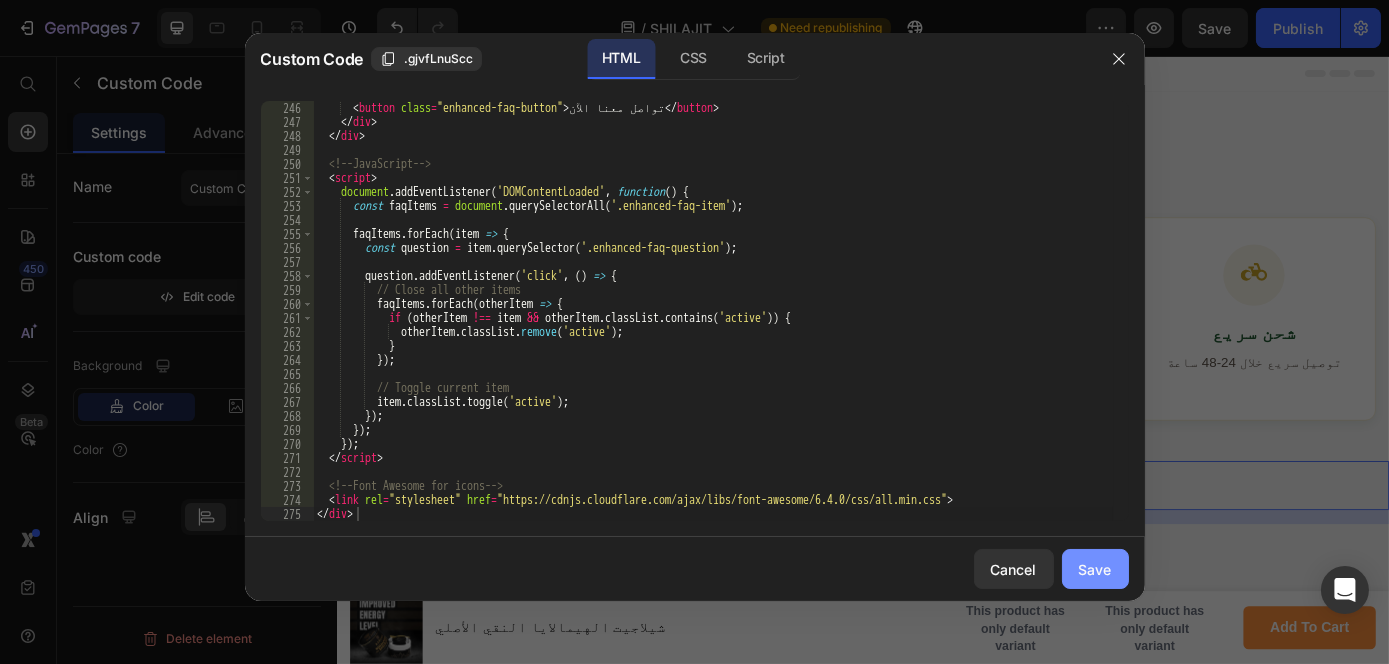 click on "Save" at bounding box center [1095, 569] 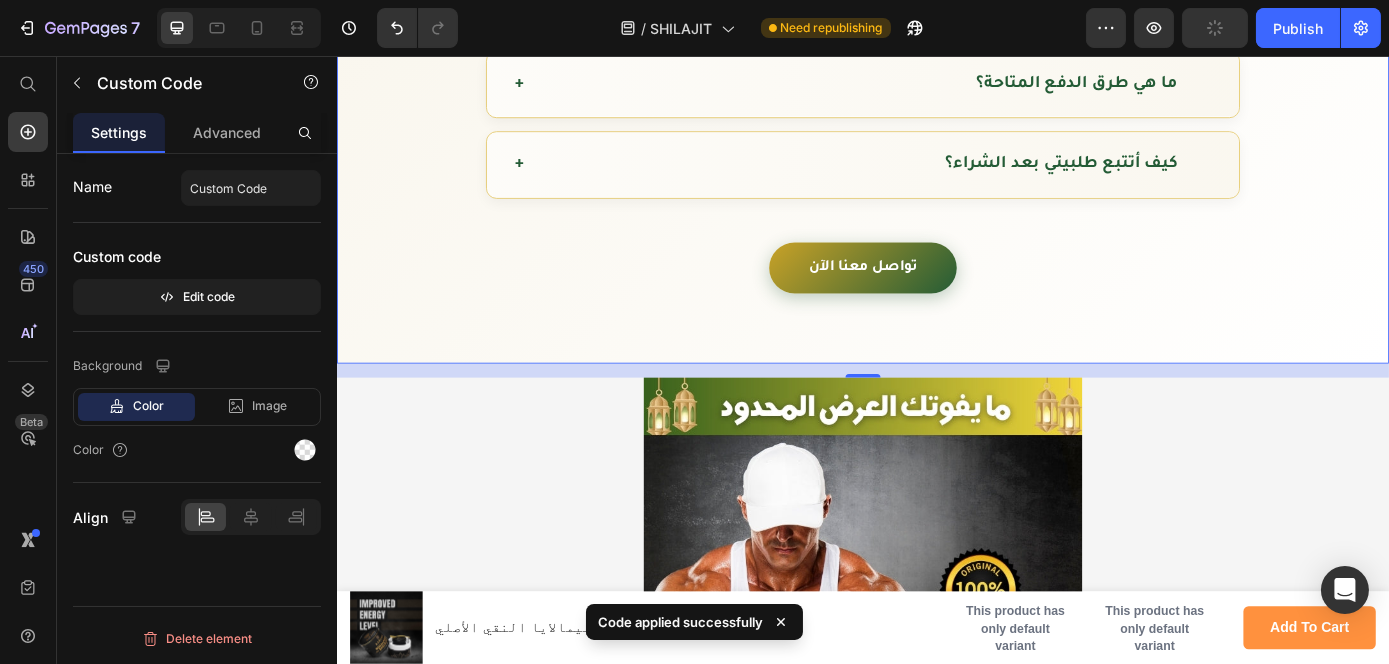 scroll, scrollTop: 877, scrollLeft: 0, axis: vertical 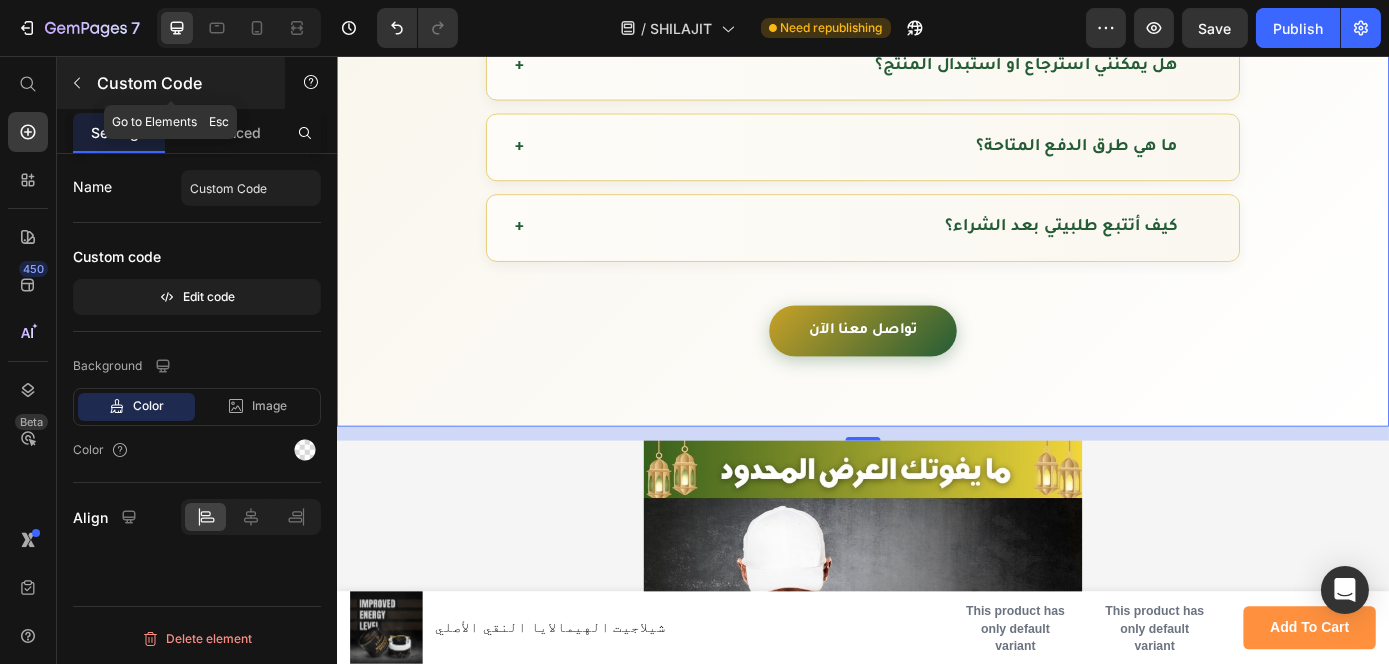 click 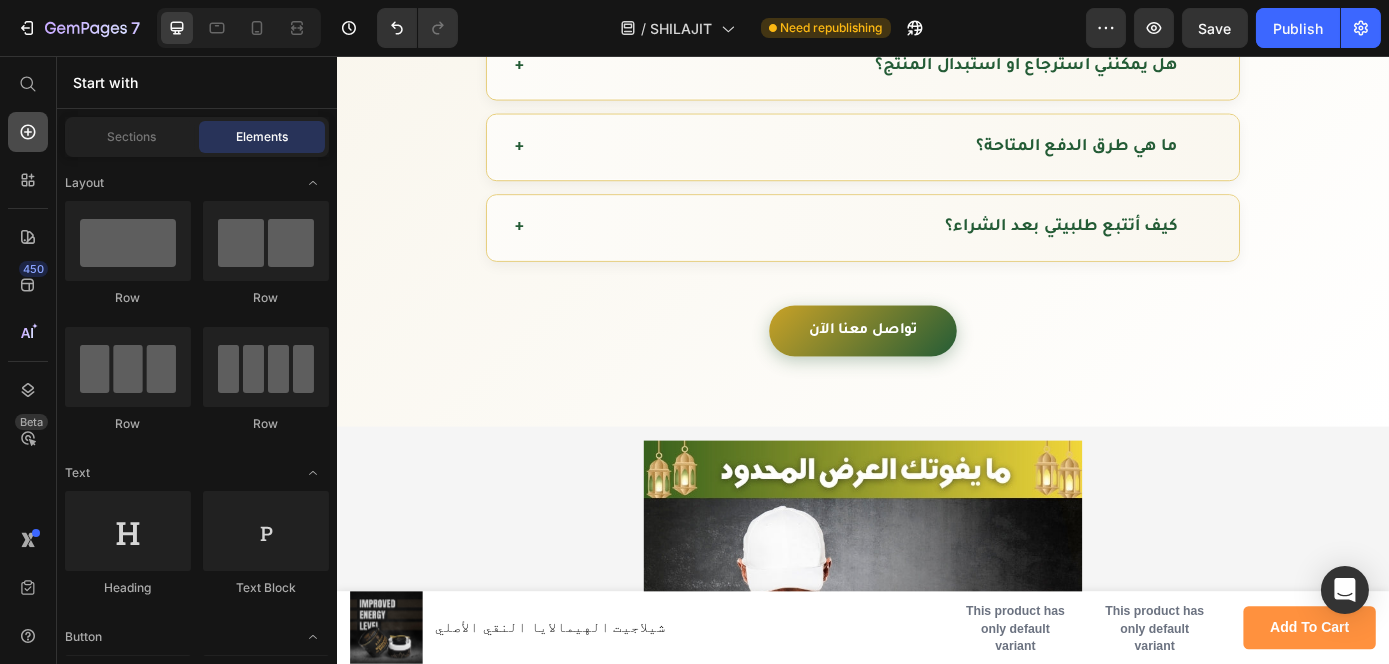 click 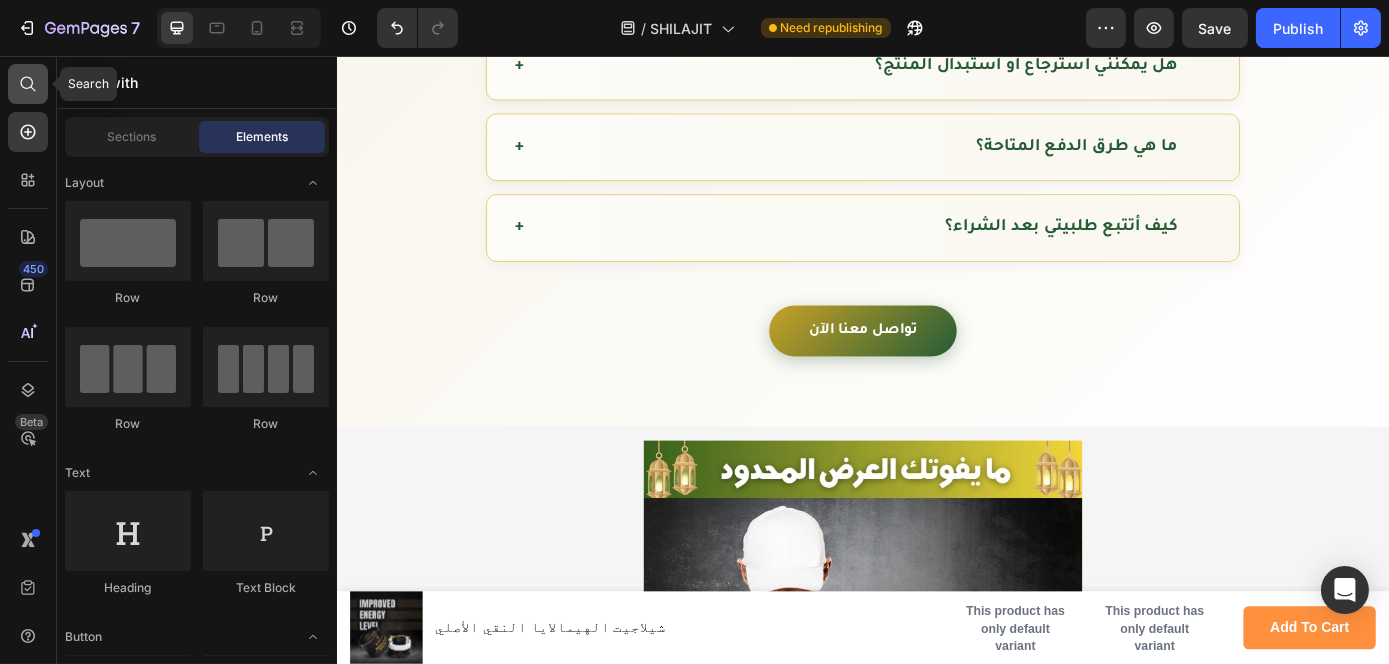 click 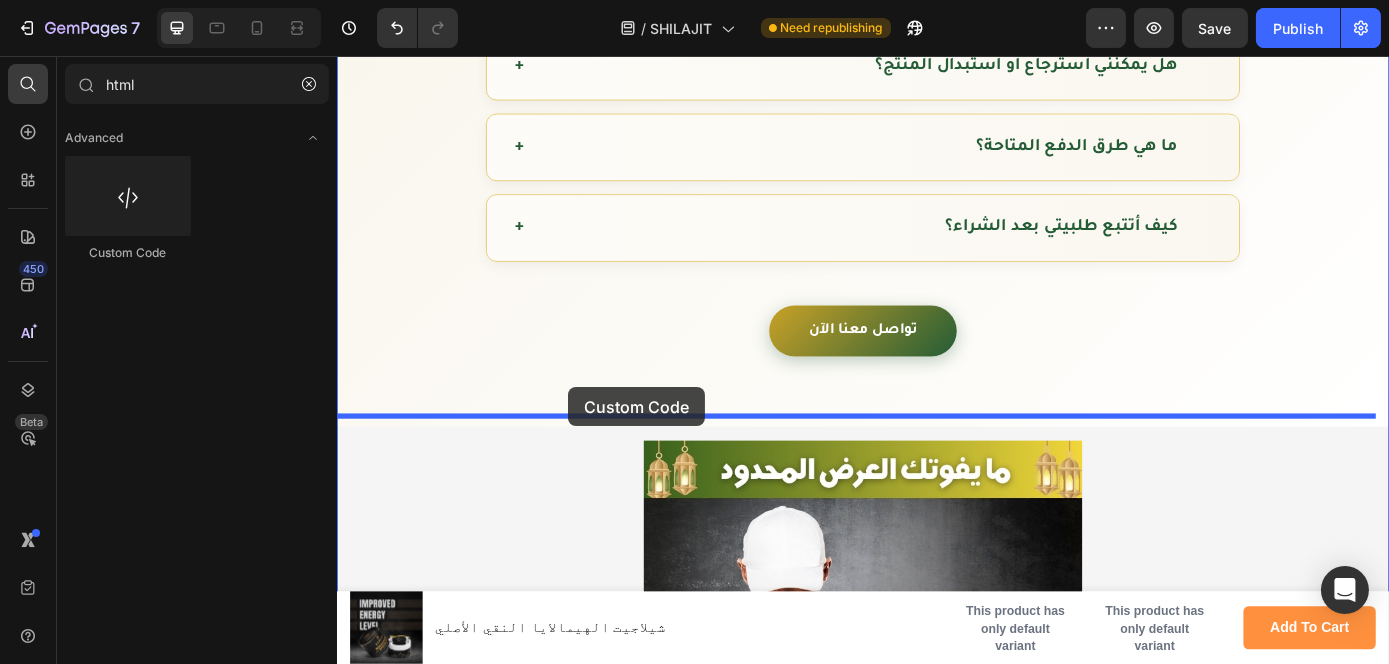 drag, startPoint x: 460, startPoint y: 257, endPoint x: 599, endPoint y: 434, distance: 225.05554 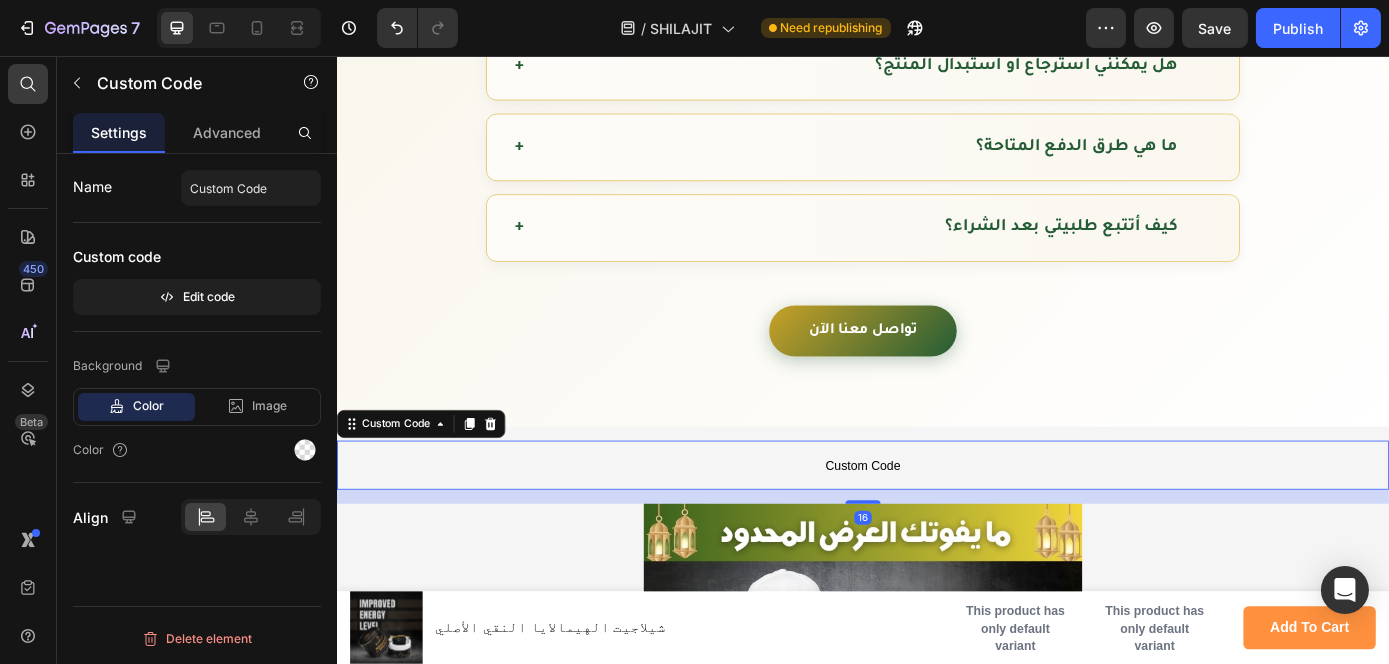 click on "Custom Code" at bounding box center [936, 523] 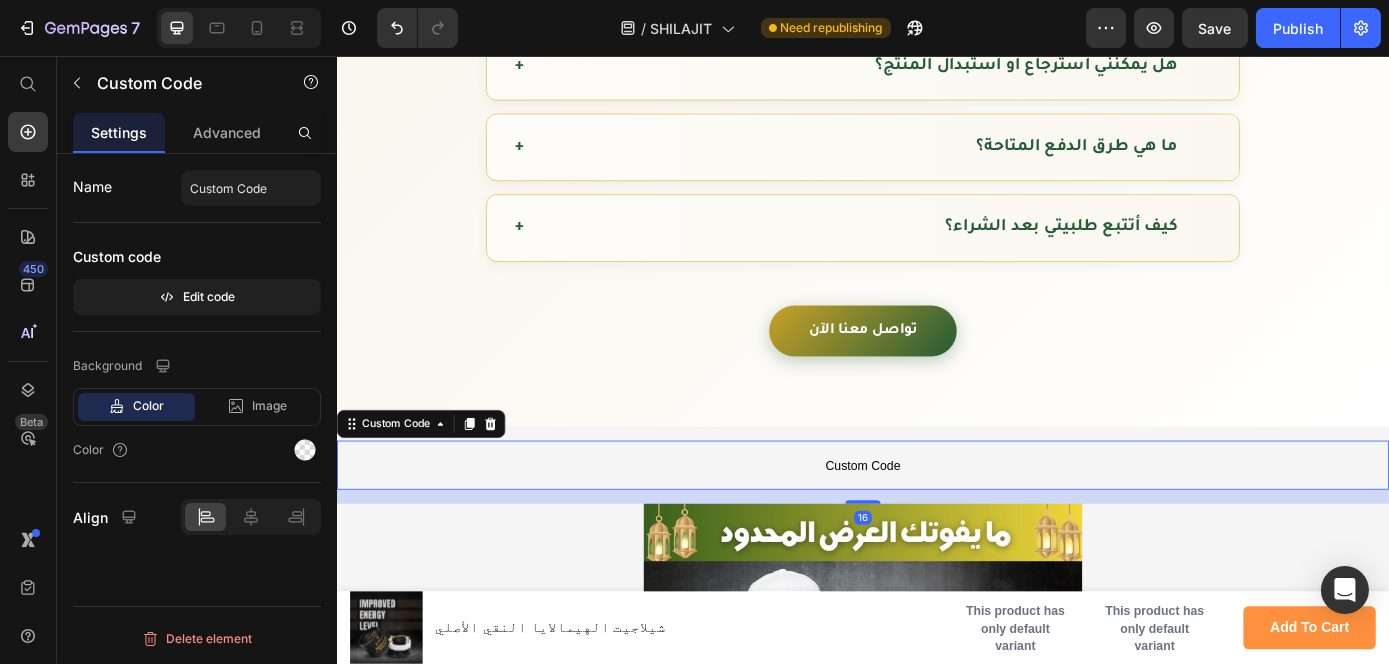 click on "Custom Code" at bounding box center [936, 523] 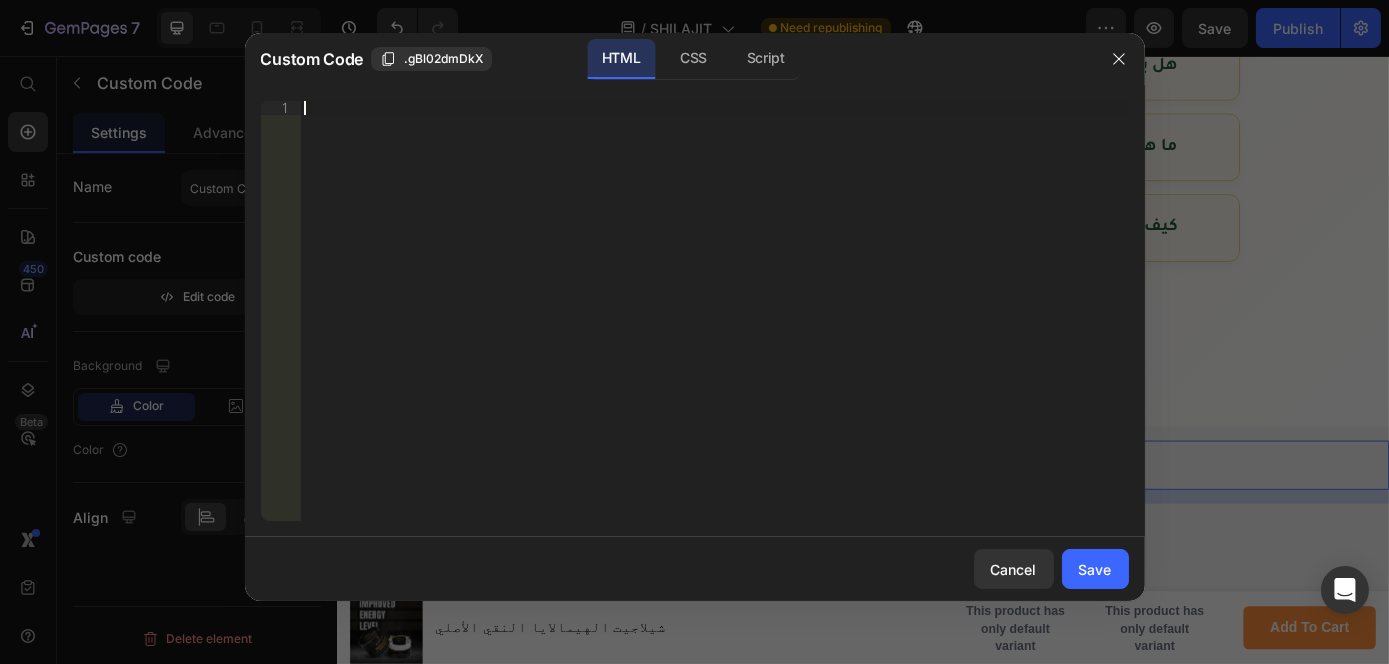 click on "Insert the 3rd-party installation code, HTML code, or Liquid code to display custom content." at bounding box center [714, 325] 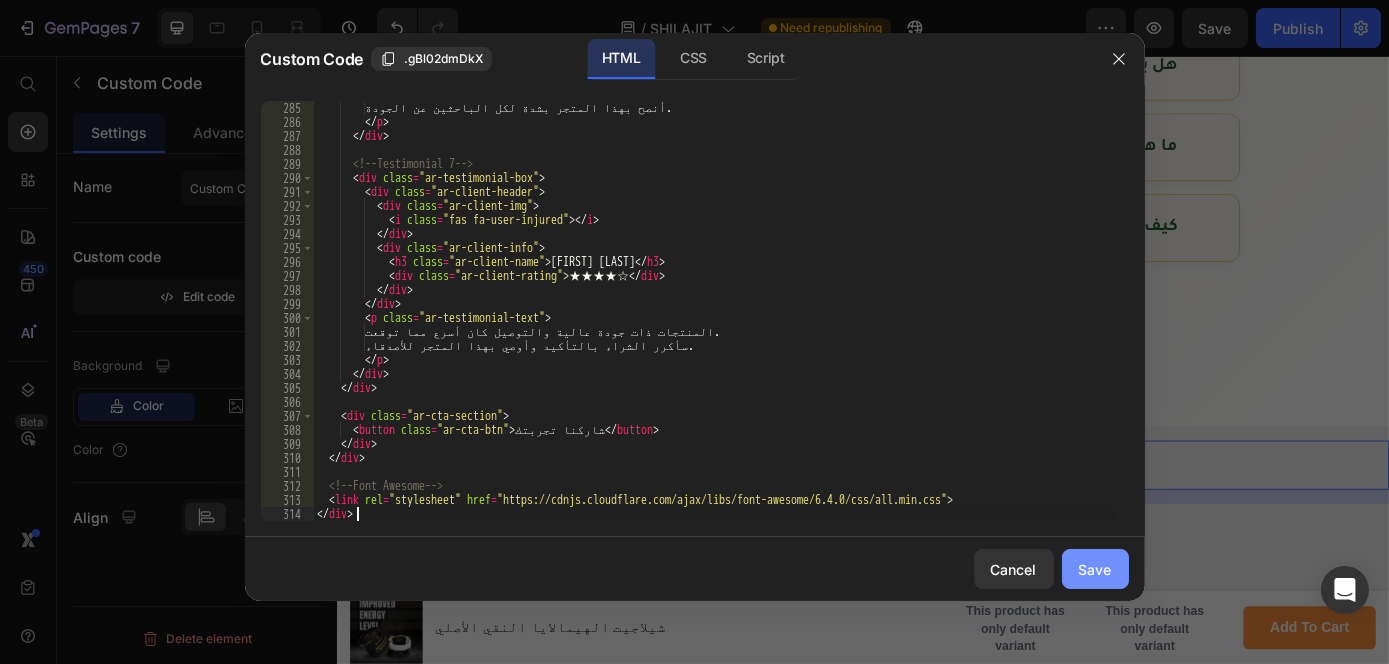 click on "Save" at bounding box center [1095, 569] 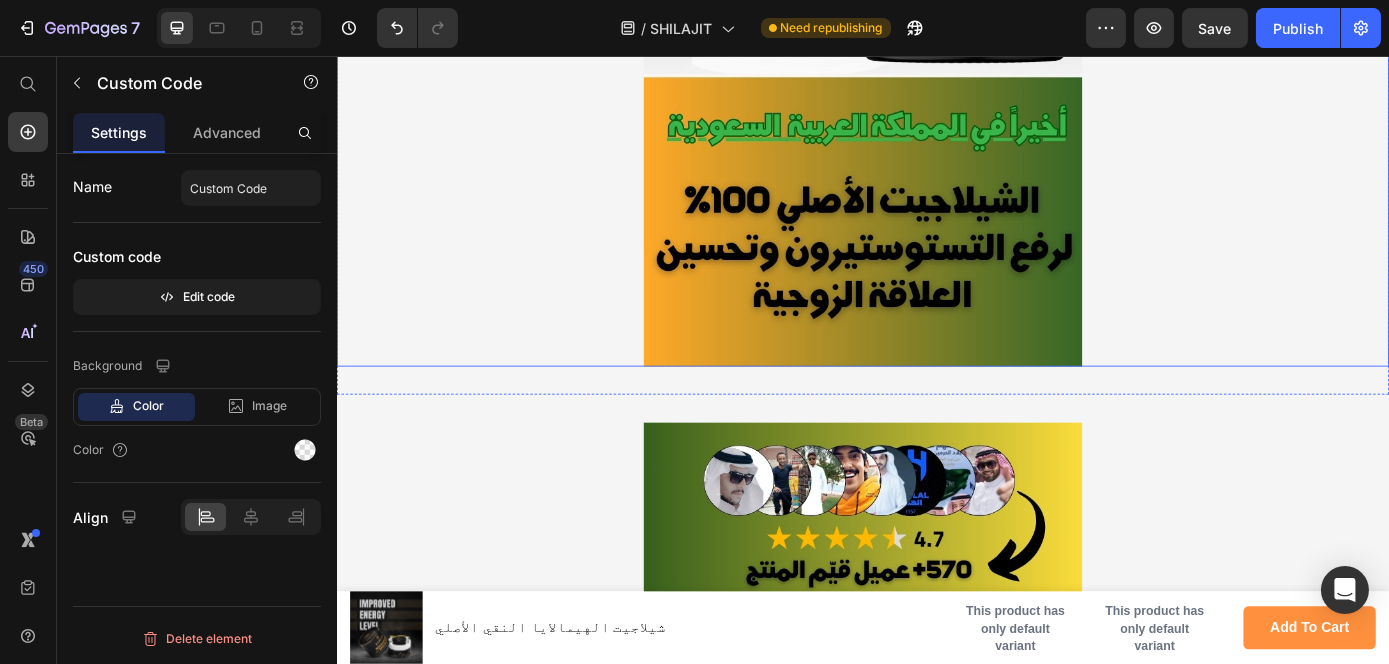 scroll, scrollTop: 3728, scrollLeft: 0, axis: vertical 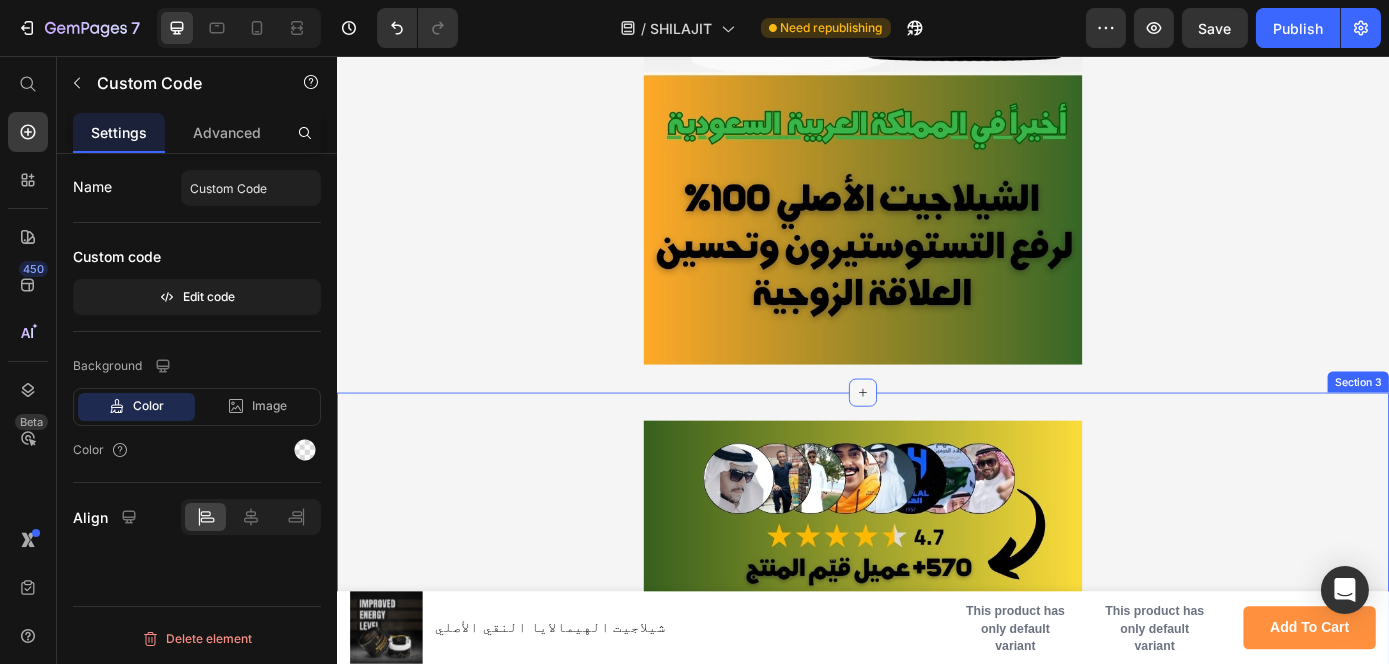 click 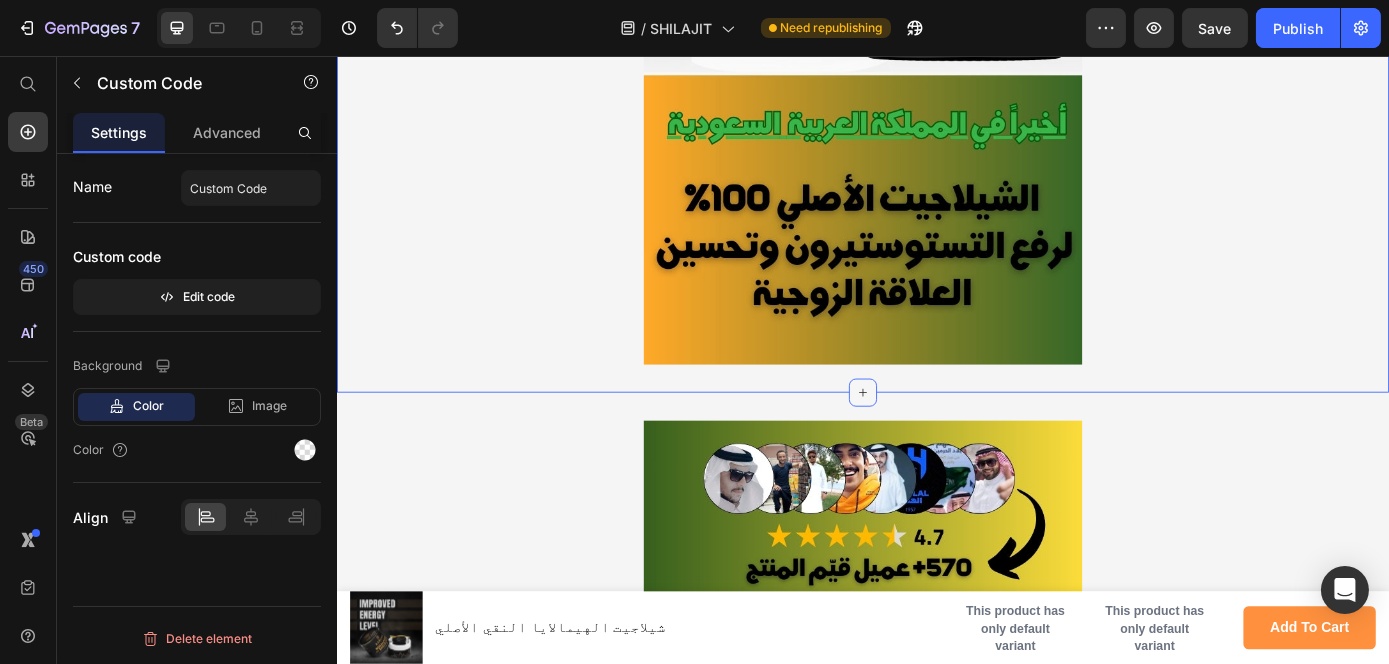 click 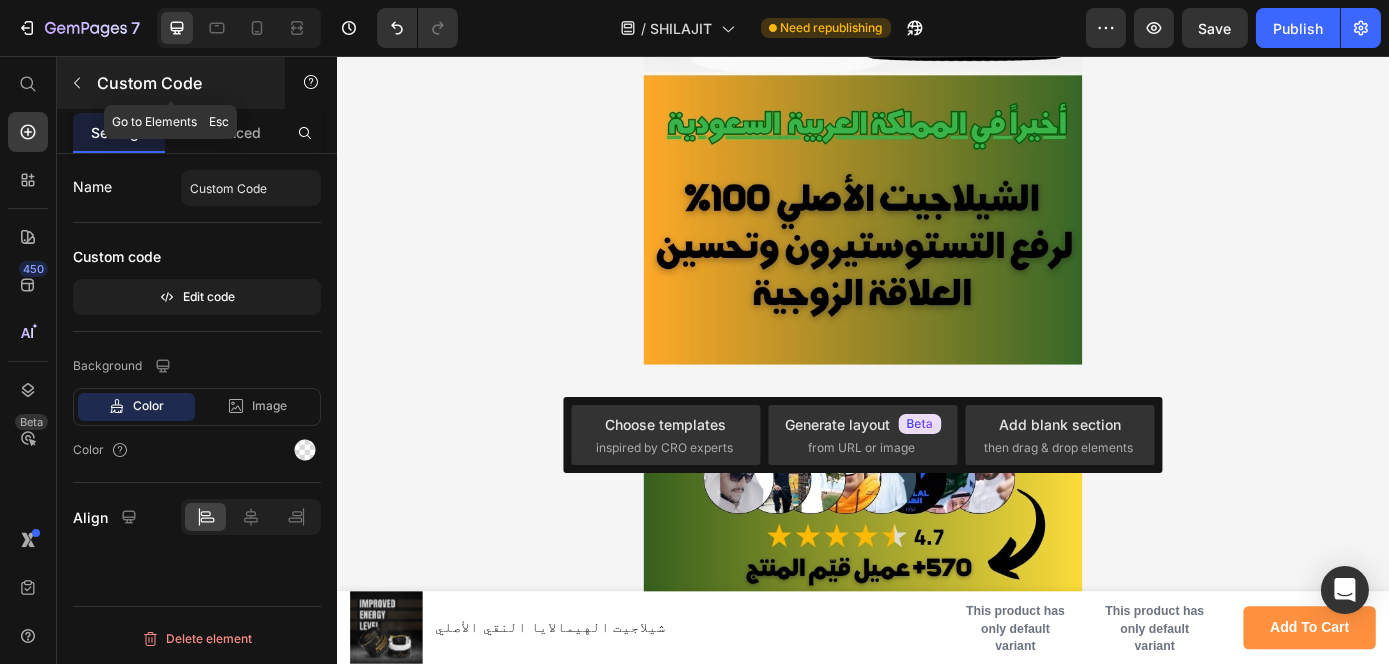 click 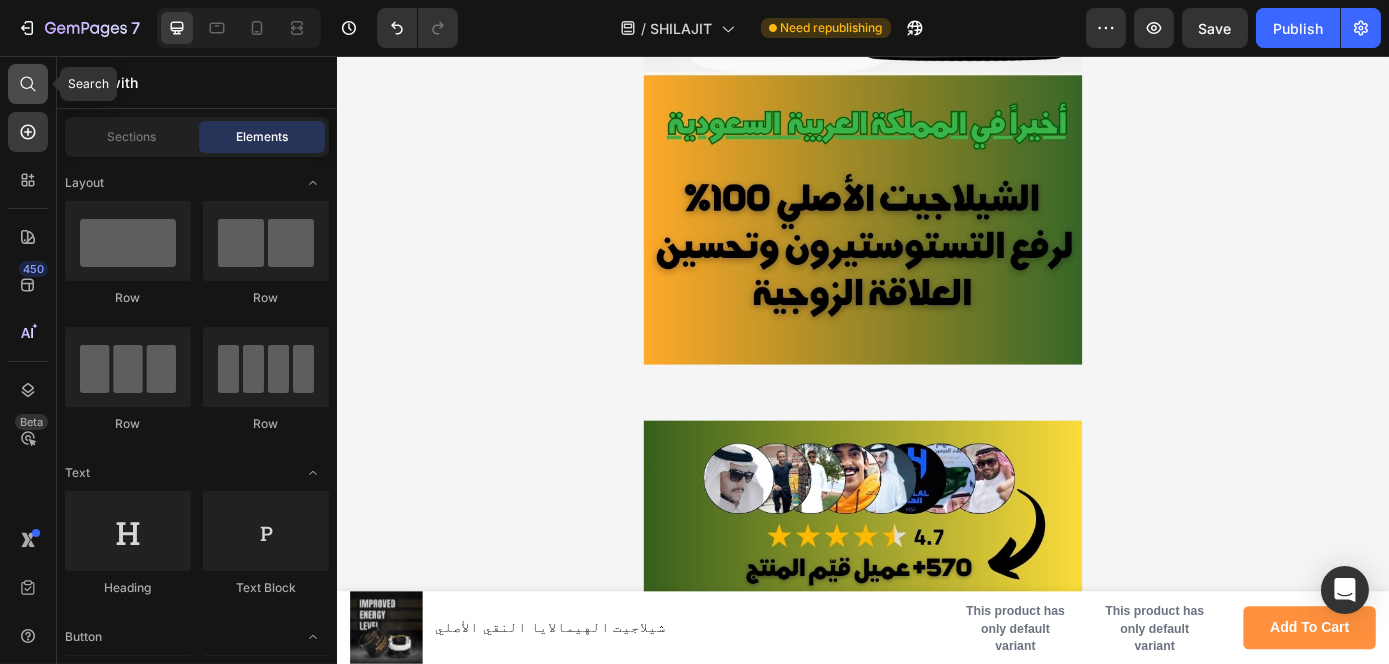 click 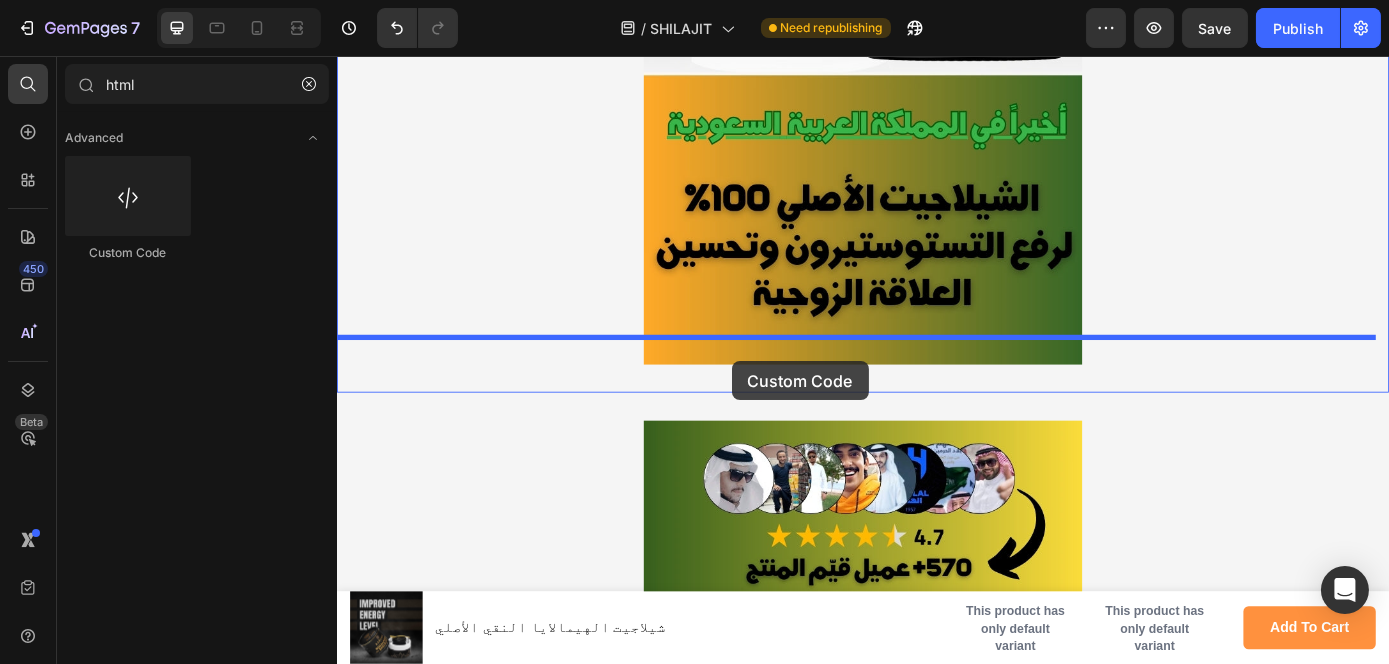 drag, startPoint x: 445, startPoint y: 277, endPoint x: 788, endPoint y: 402, distance: 365.0671 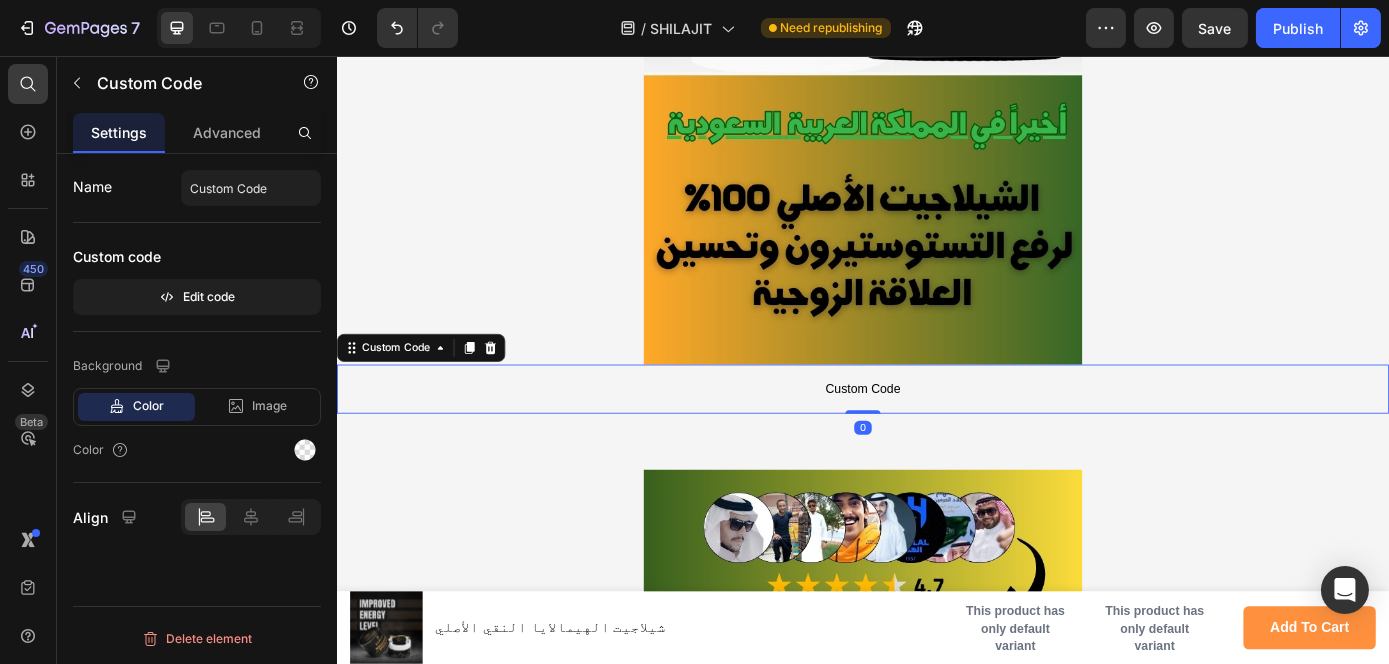click on "Custom Code" at bounding box center [936, 436] 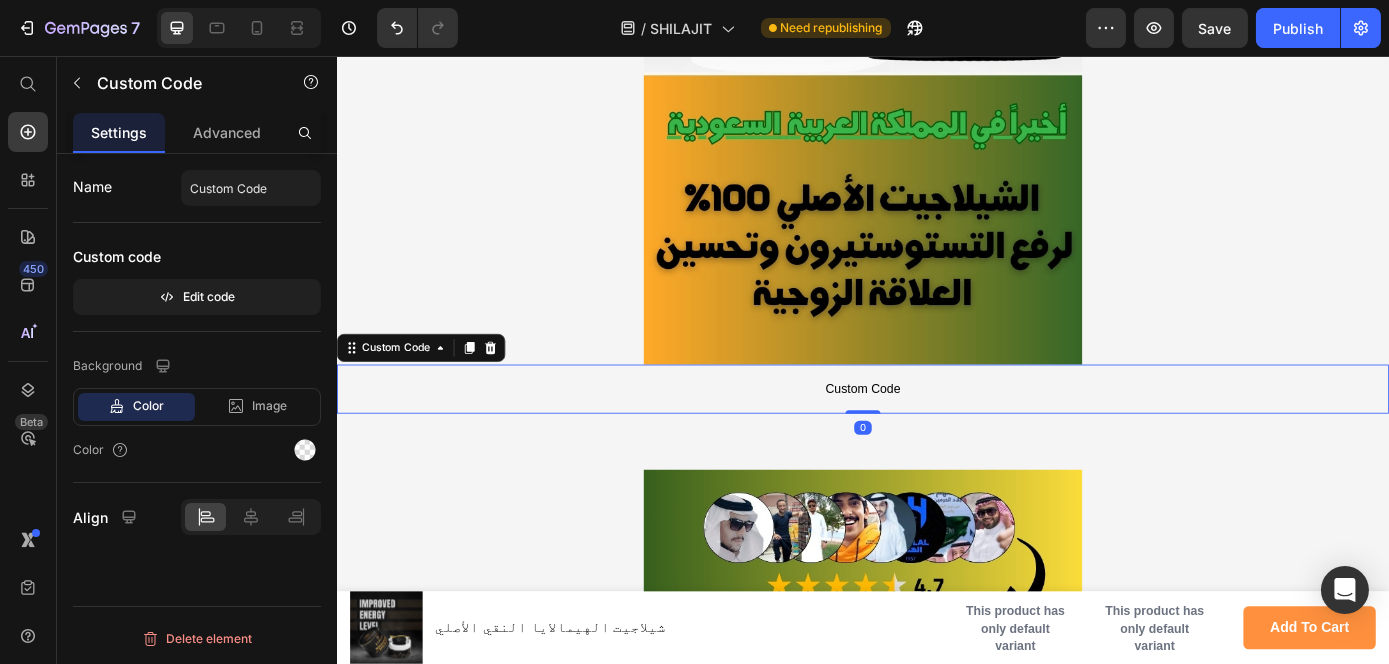 click on "Custom Code" at bounding box center [936, 436] 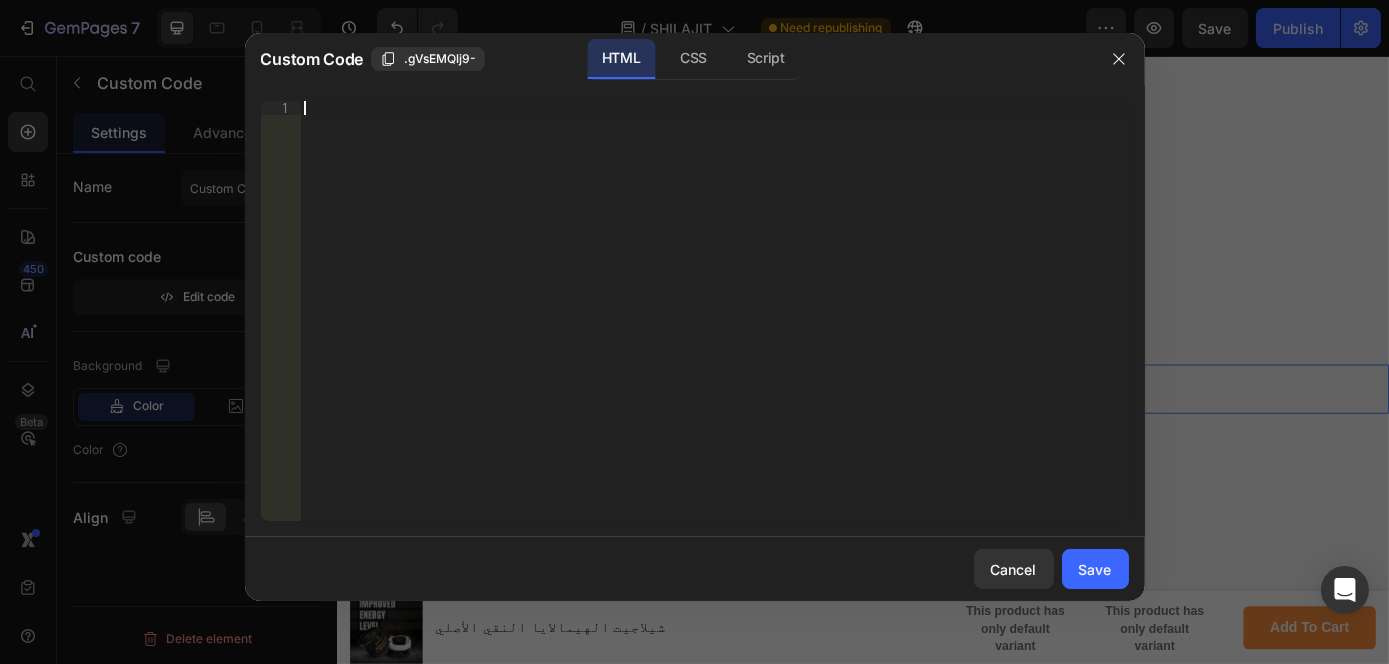 click on "Insert the 3rd-party installation code, HTML code, or Liquid code to display custom content." at bounding box center (714, 325) 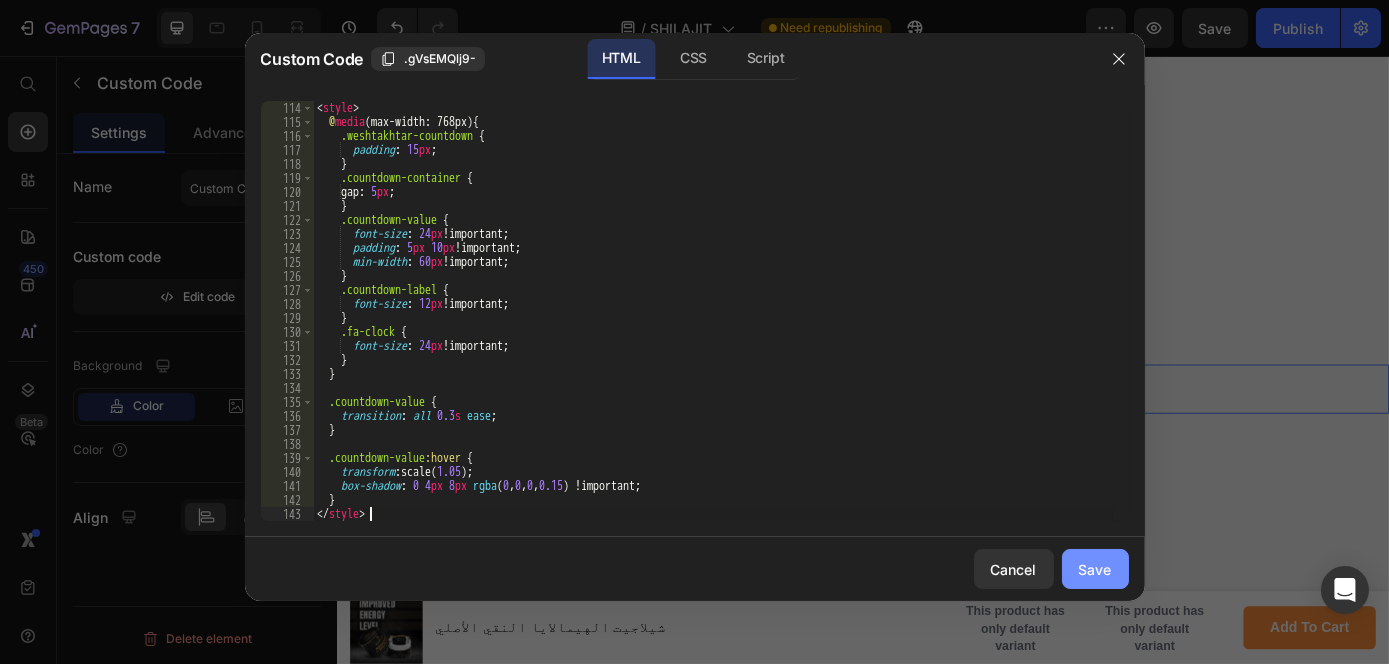 click on "Save" 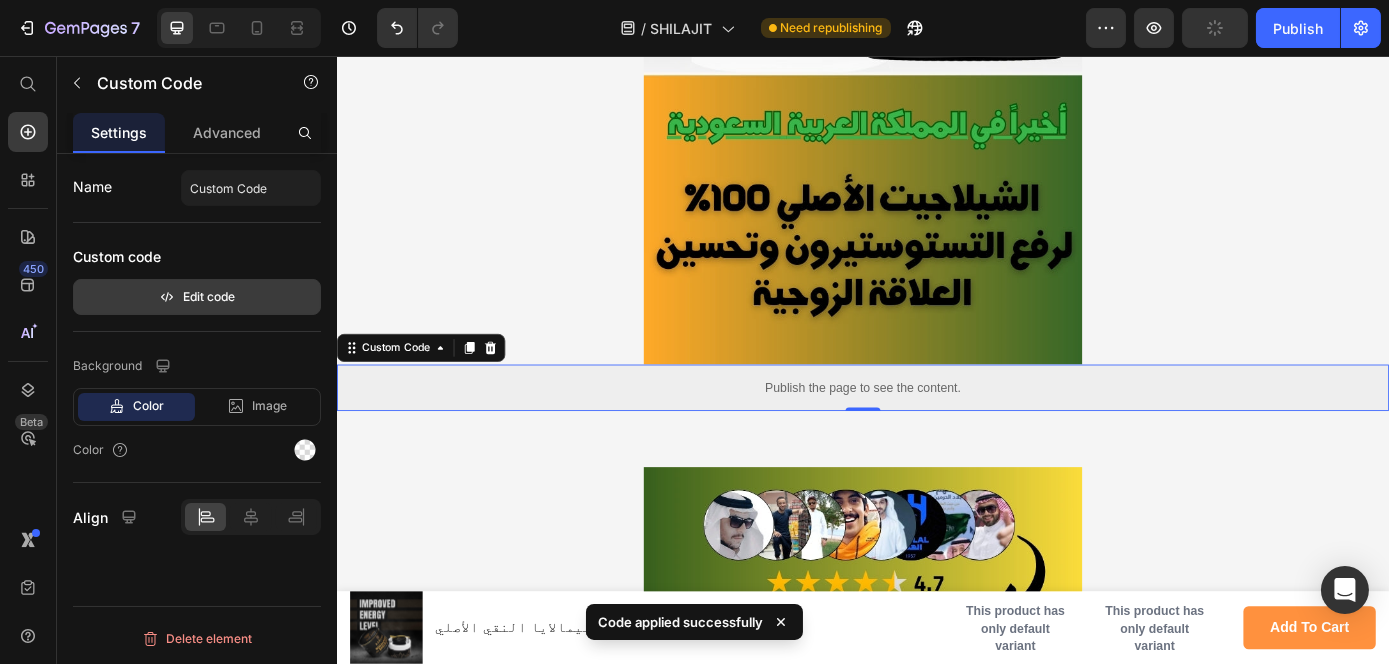 click on "Edit code" at bounding box center [197, 297] 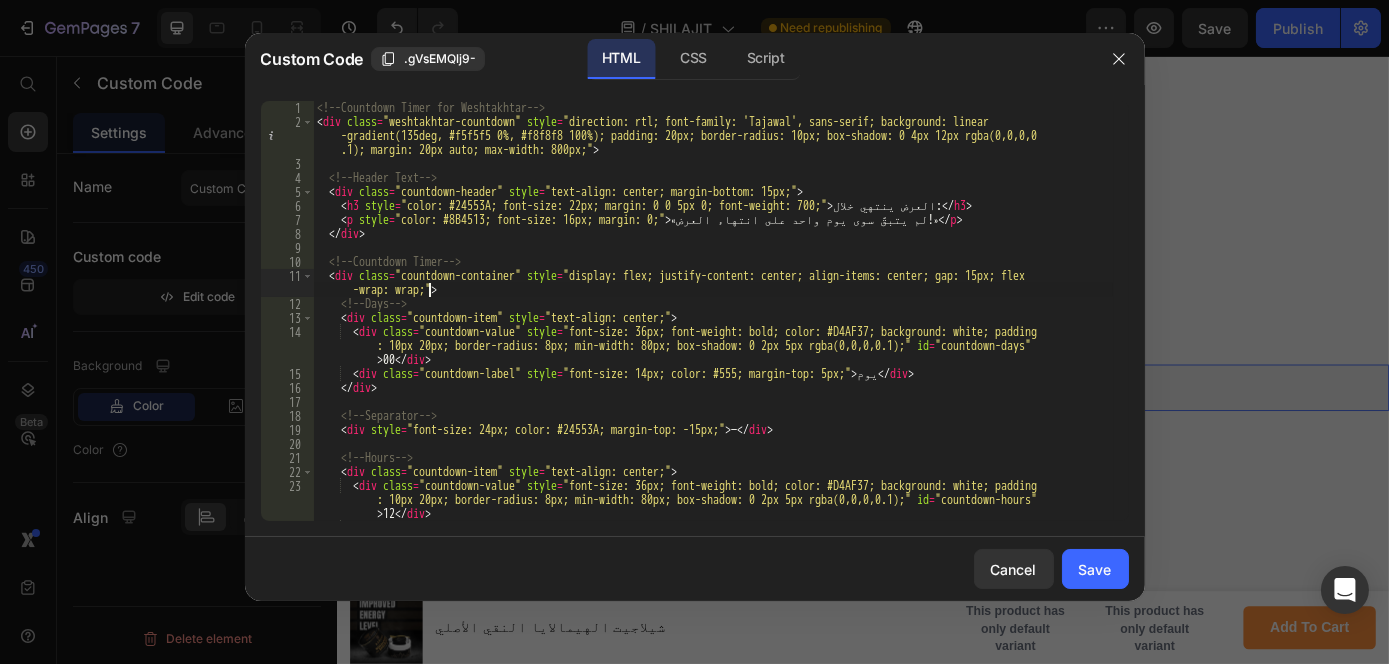 click on "<!--  Countdown Timer for Weshtakhtar  --> < div   class = "weshtakhtar-countdown"   style = "direction: rtl; font-family: 'Tajawal', sans-serif; background: linear      -gradient(135deg, #f5f5f5 0%, #f8f8f8 100%); padding: 20px; border-radius: 10px; box-shadow: 0 4px 12px rgba(0,0,0,0      .1); margin: 20px auto; max-width: 800px;" >       <!--  Header Text  -->    < div   class = "countdown-header"   style = "text-align: center; margin-bottom: 15px;" >      < h3   style = "color: #24553A; font-size: 22px; margin: 0 0 5px 0; font-weight: 700;" > العرض ينتهي خلال: </ h3 >      < p   style = "color: #8B4513; font-size: 16px; margin: 0;" > «لم يتبقَّ سوى يوم واحد على انتهاء العرض!» </ p >    </ div >       <!--  Countdown Timer  -->    < div   class = "countdown-container"   style = "display: flex; justify-content: center; align-items: center; gap: 15px; flex        -wrap: wrap;" >      <!--  Days  -->      < div   class = "countdown-item"   style =" at bounding box center [713, 325] 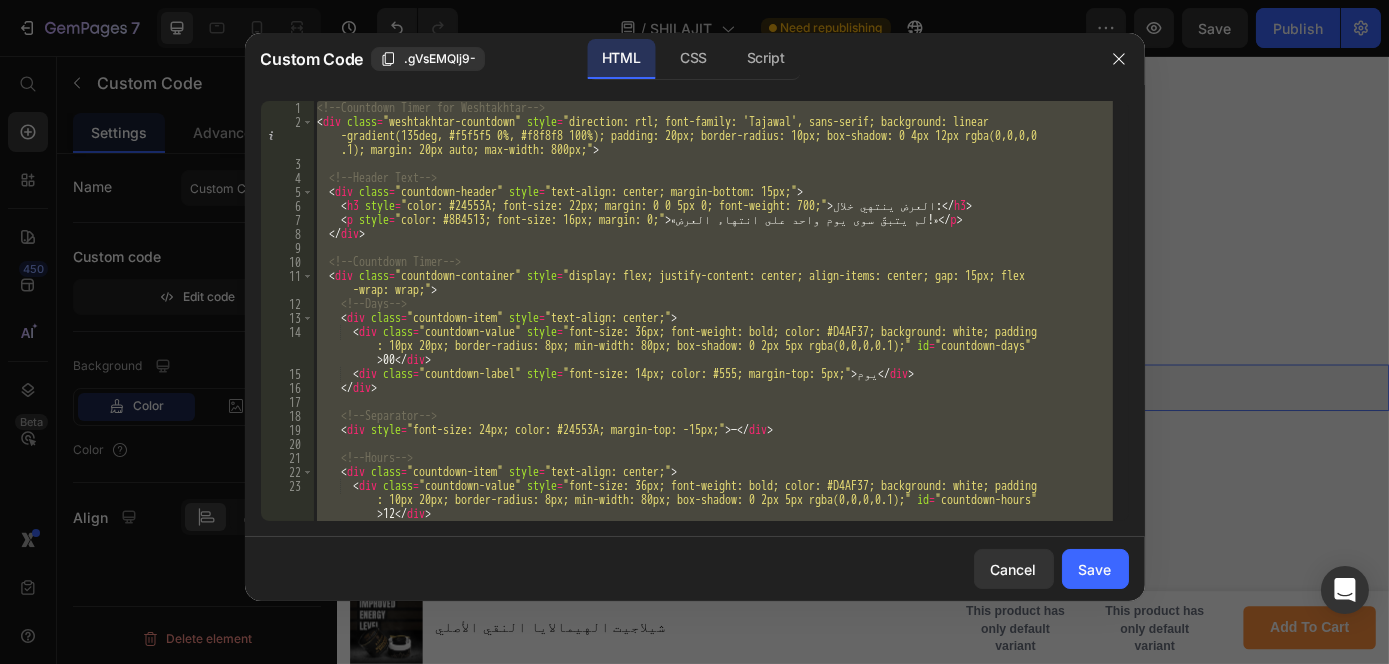 paste 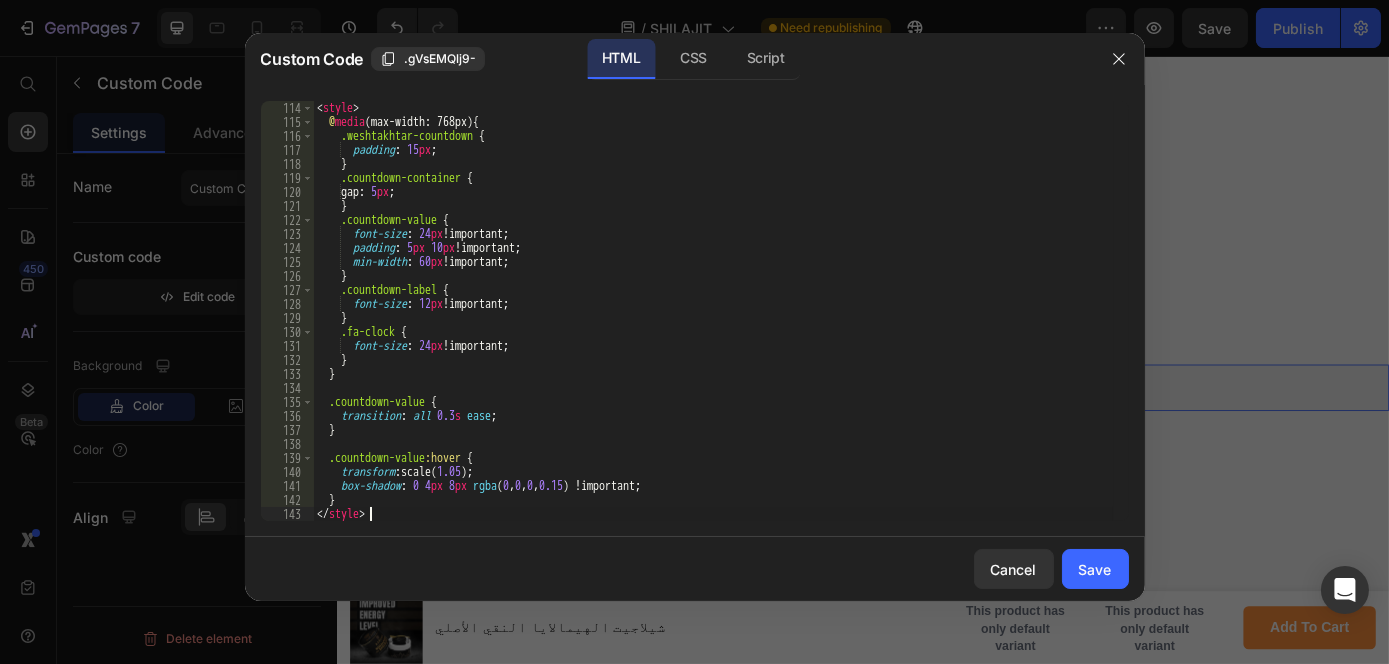 scroll, scrollTop: 1777, scrollLeft: 0, axis: vertical 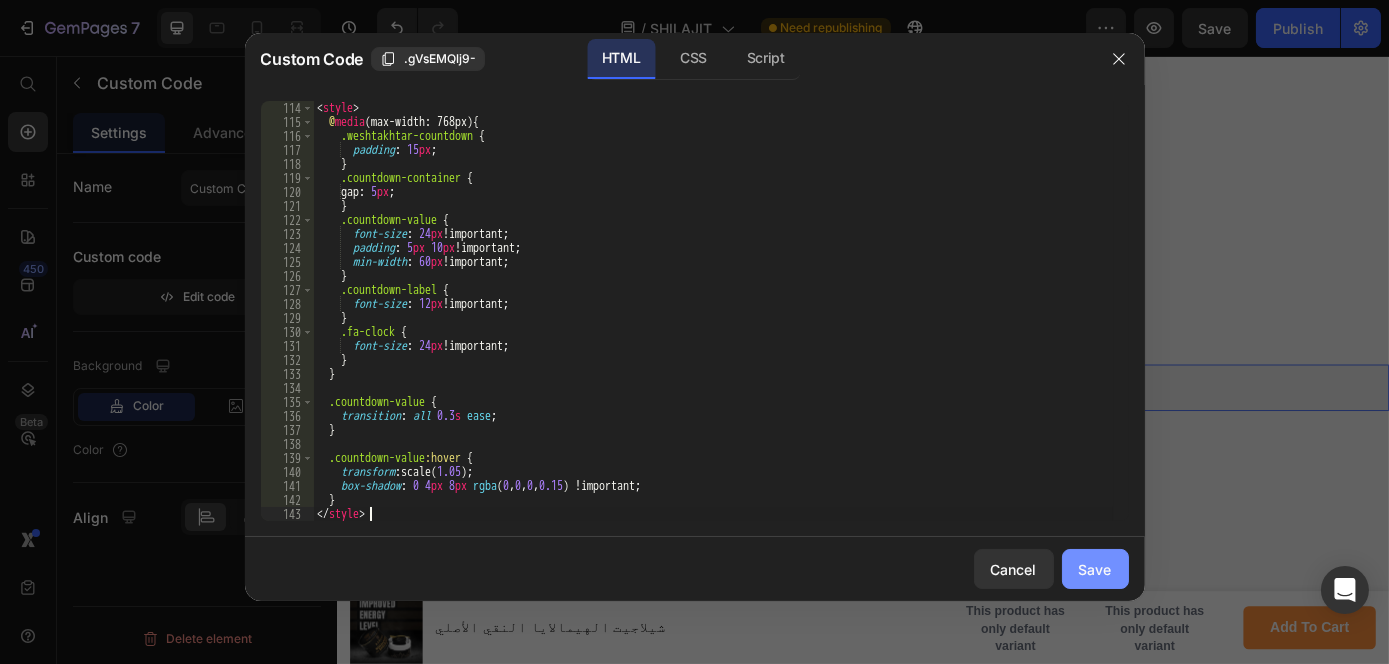 click on "Save" at bounding box center [1095, 569] 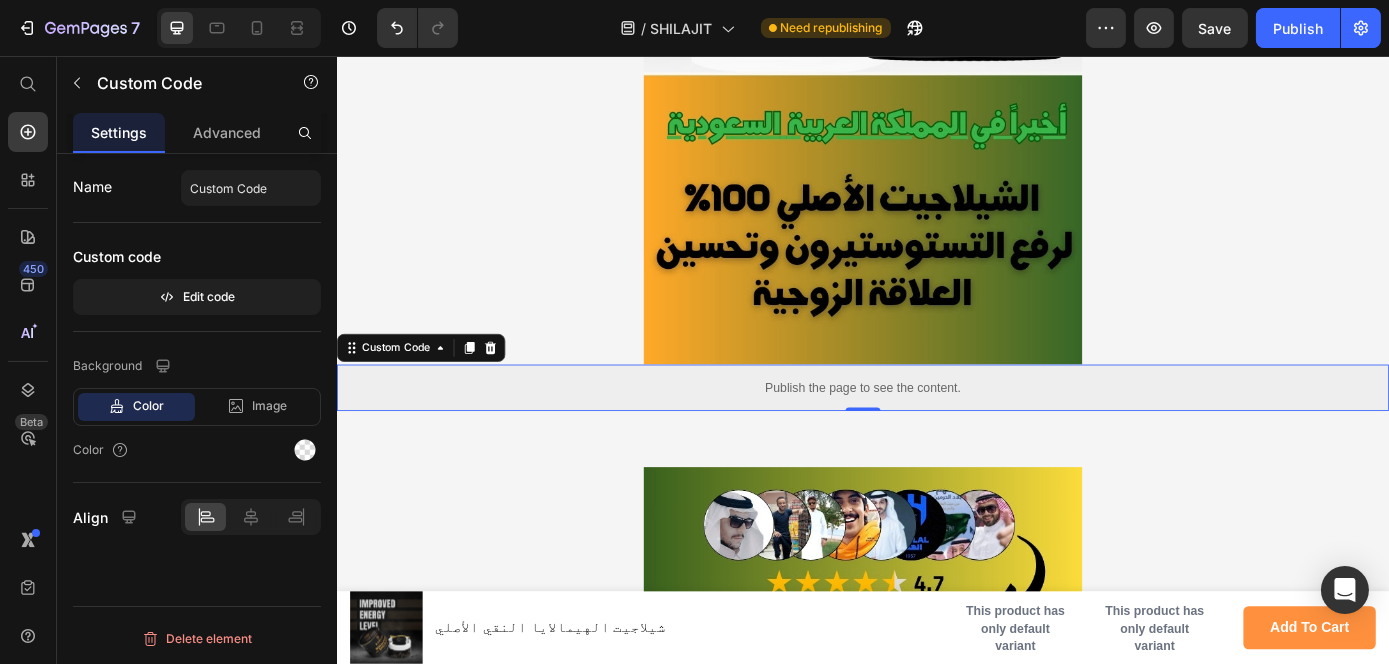click on "Publish the page to see the content." at bounding box center (936, 434) 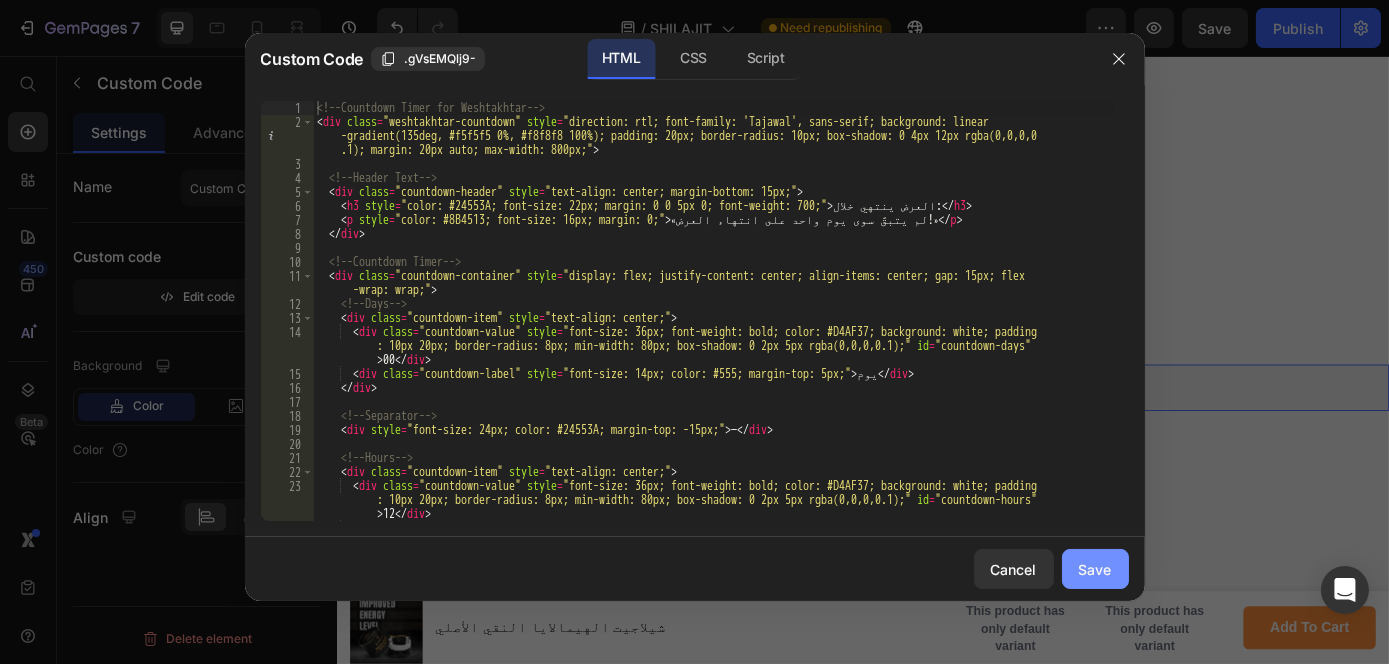click on "Save" at bounding box center (1095, 569) 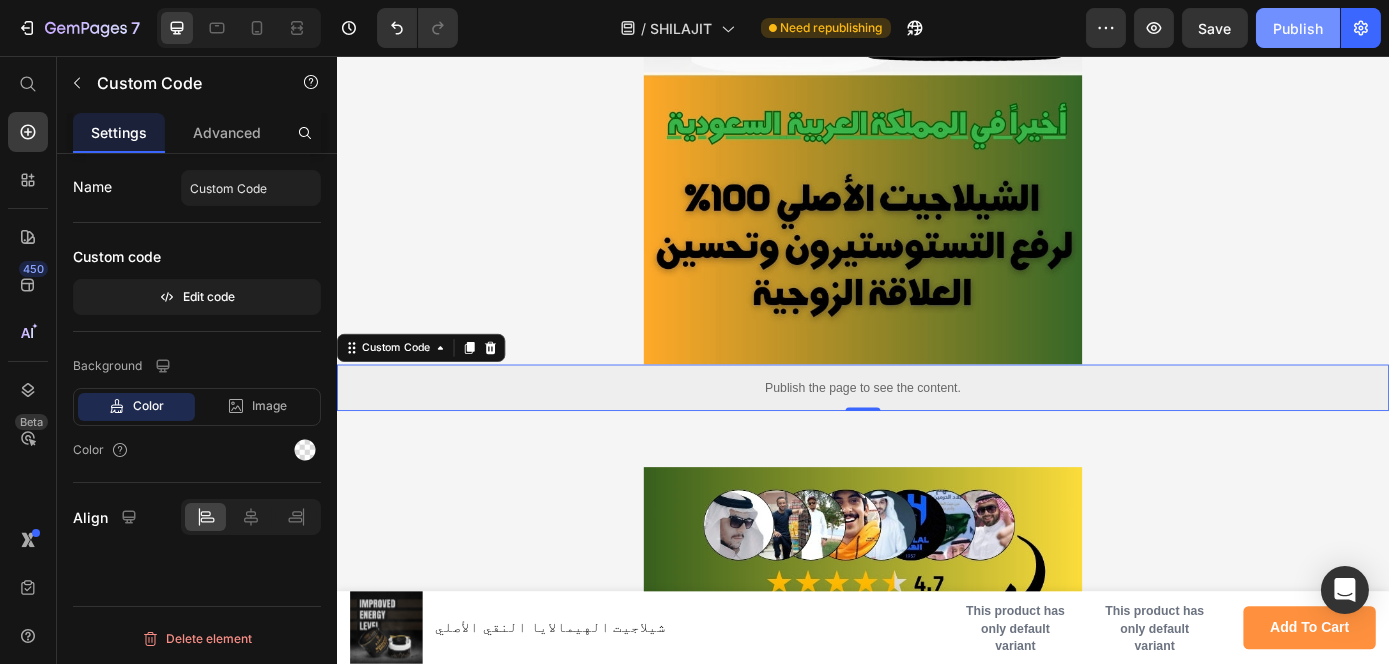 click on "Publish" 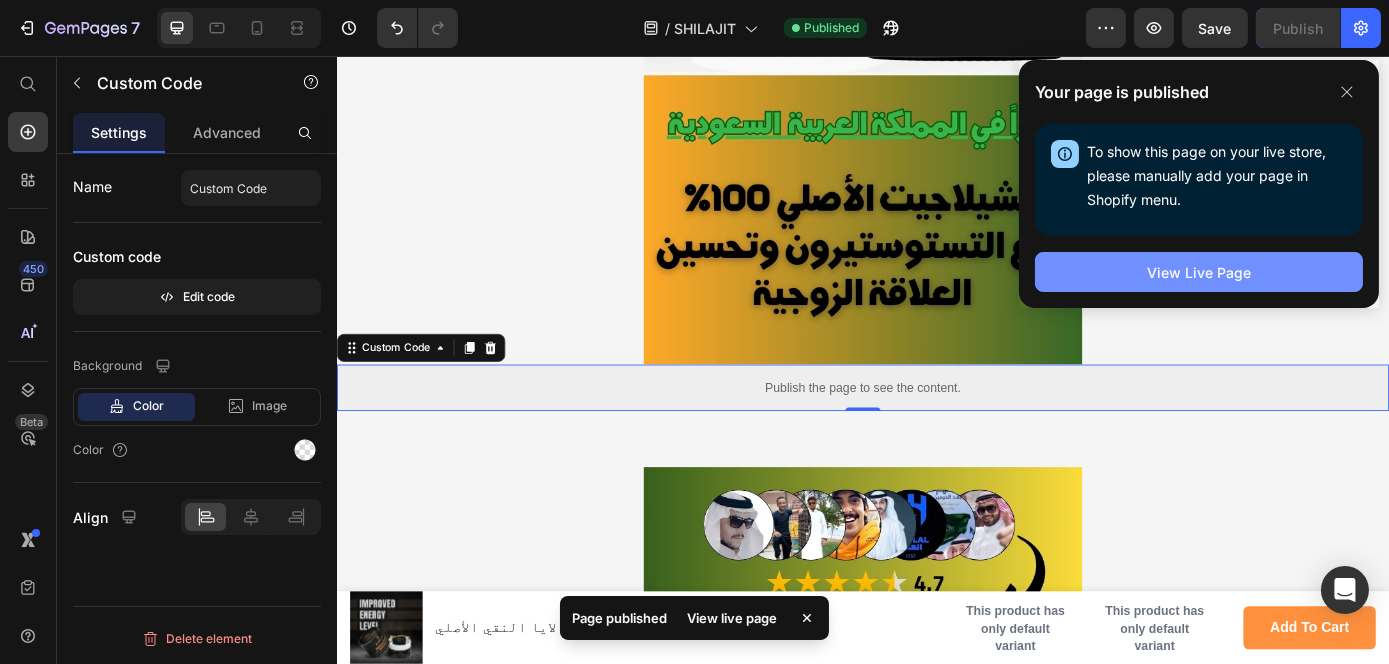 click on "View Live Page" at bounding box center (1199, 272) 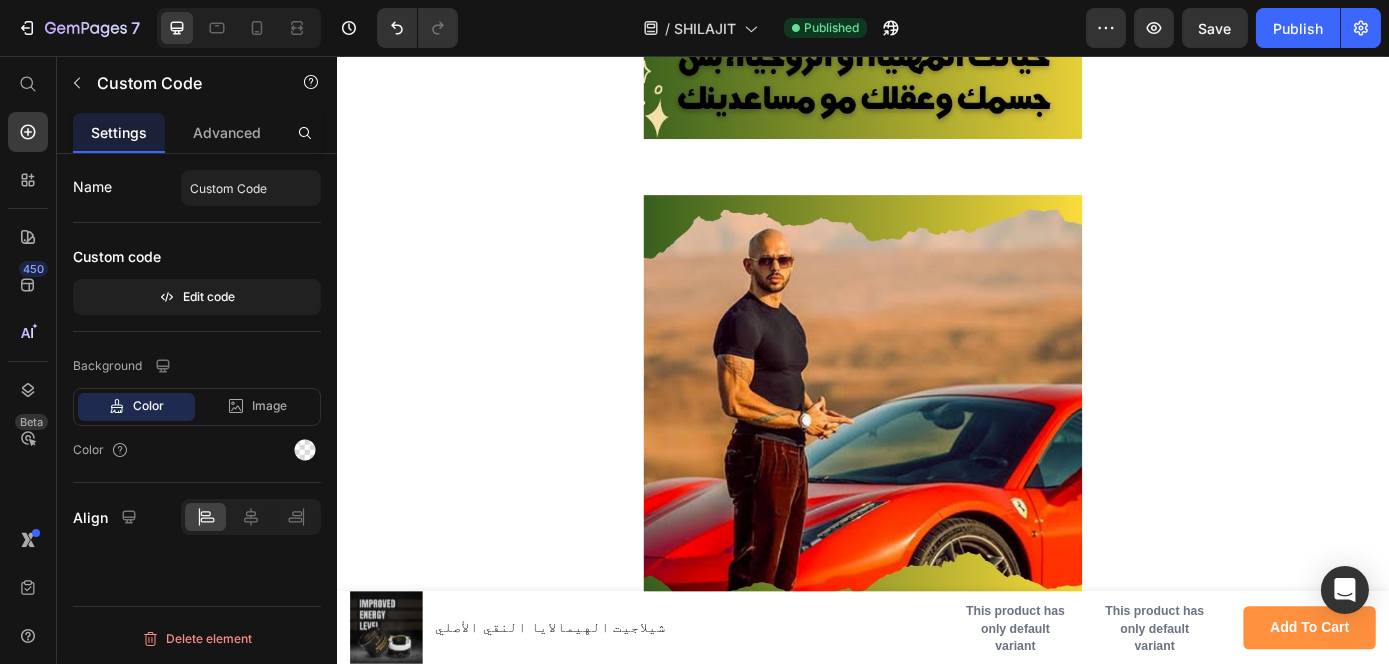 scroll, scrollTop: 4808, scrollLeft: 0, axis: vertical 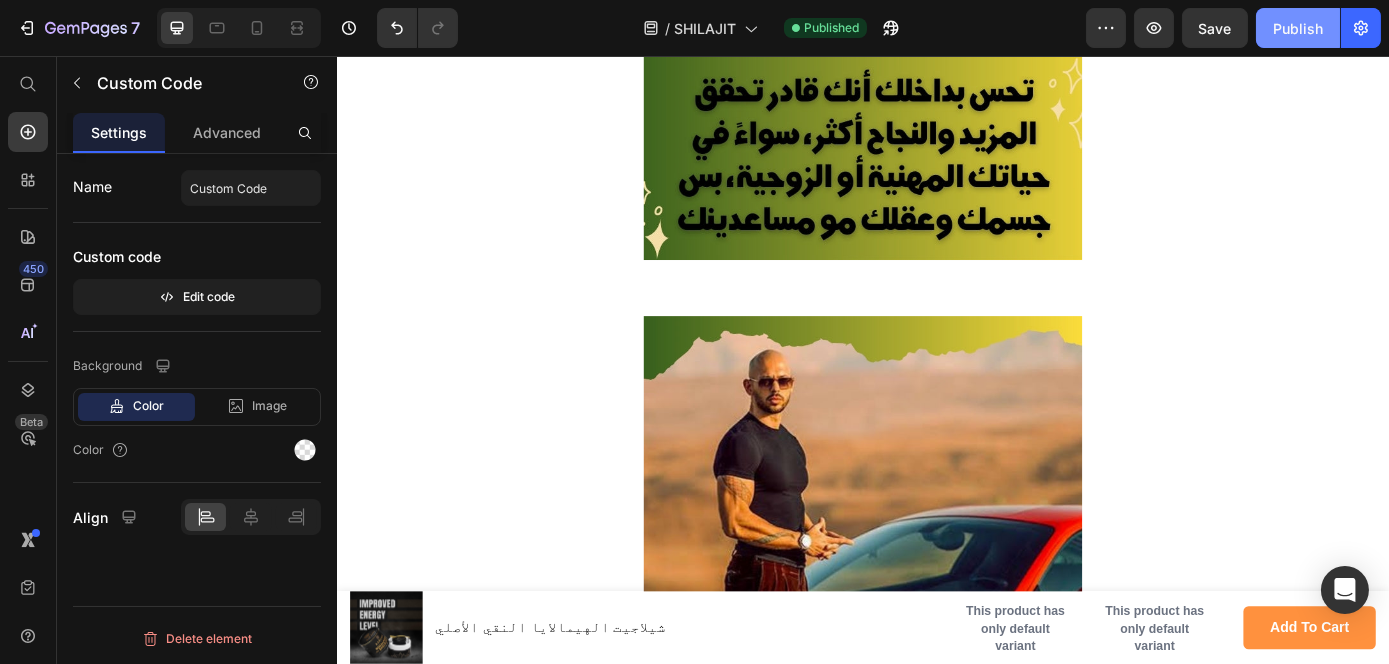 click on "Publish" at bounding box center [1298, 28] 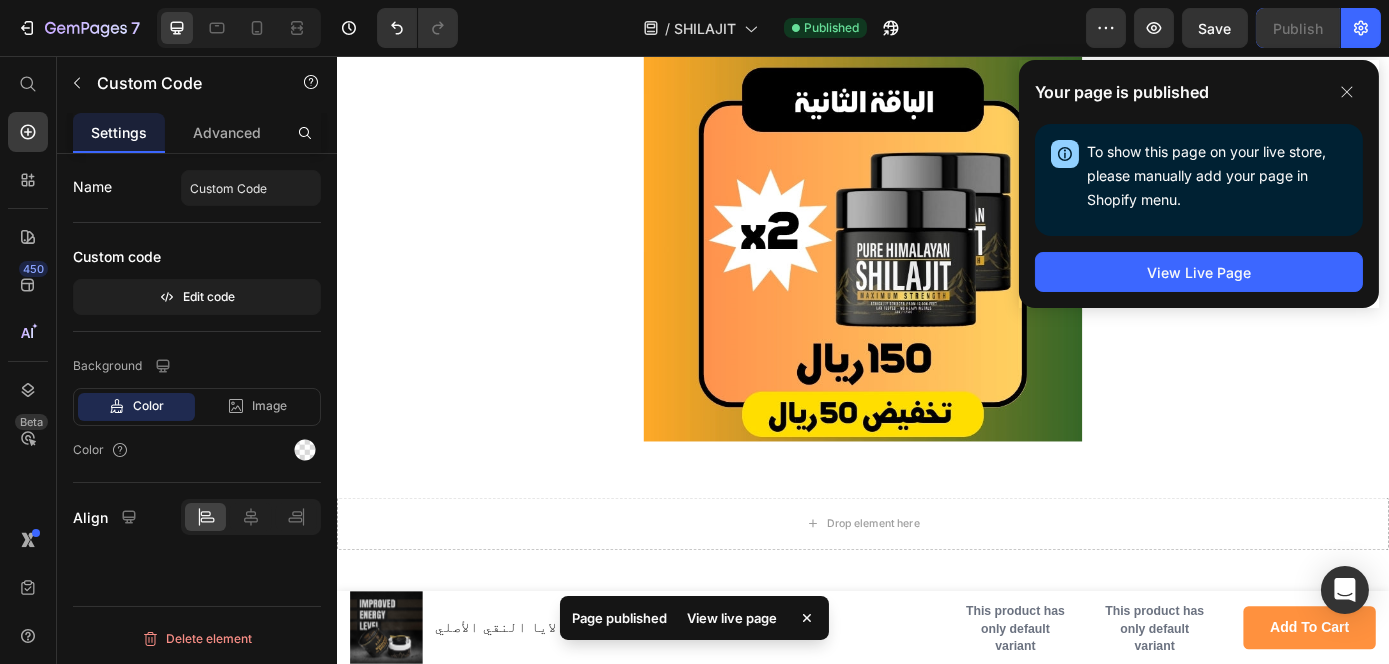 scroll, scrollTop: 11453, scrollLeft: 0, axis: vertical 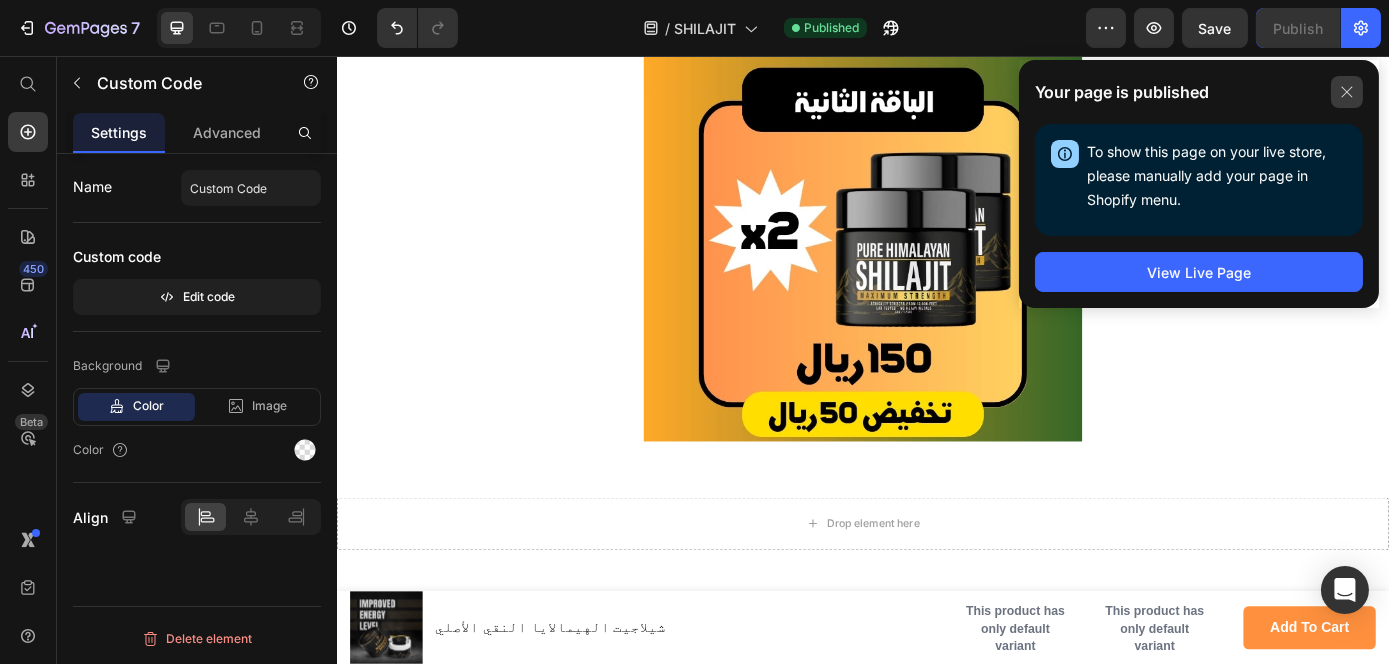 click 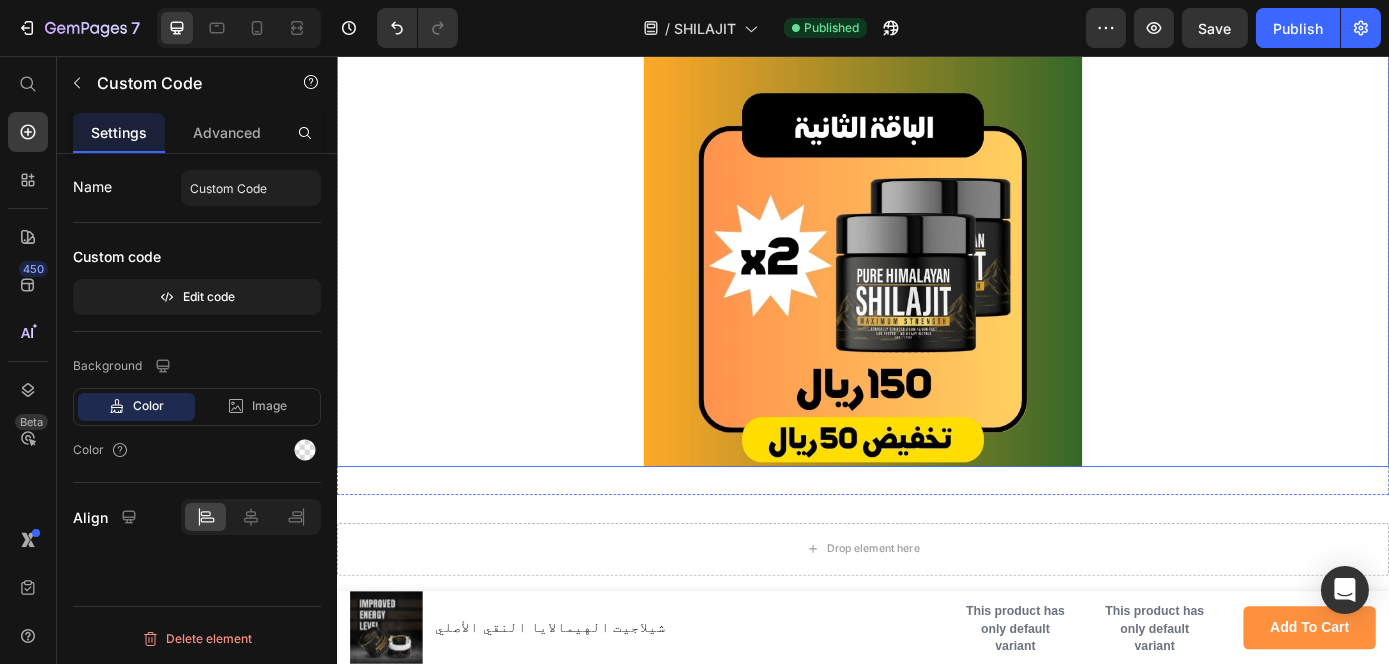 scroll, scrollTop: 11354, scrollLeft: 0, axis: vertical 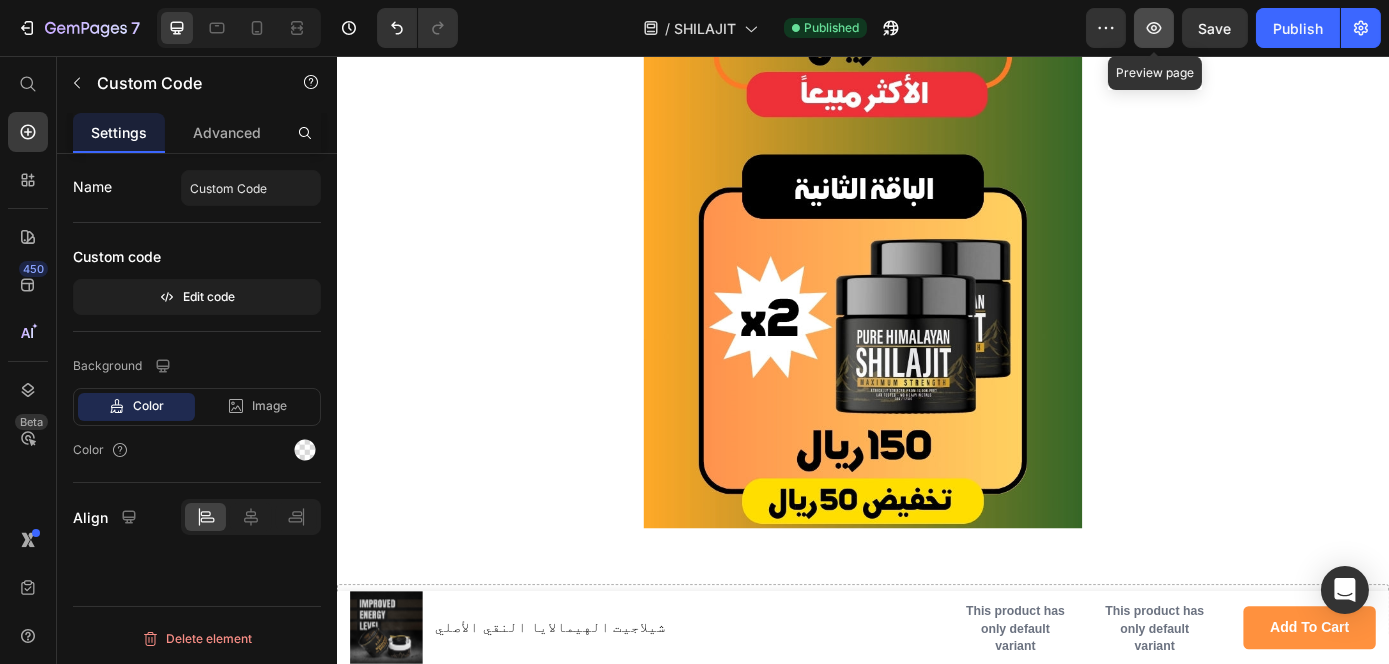 click 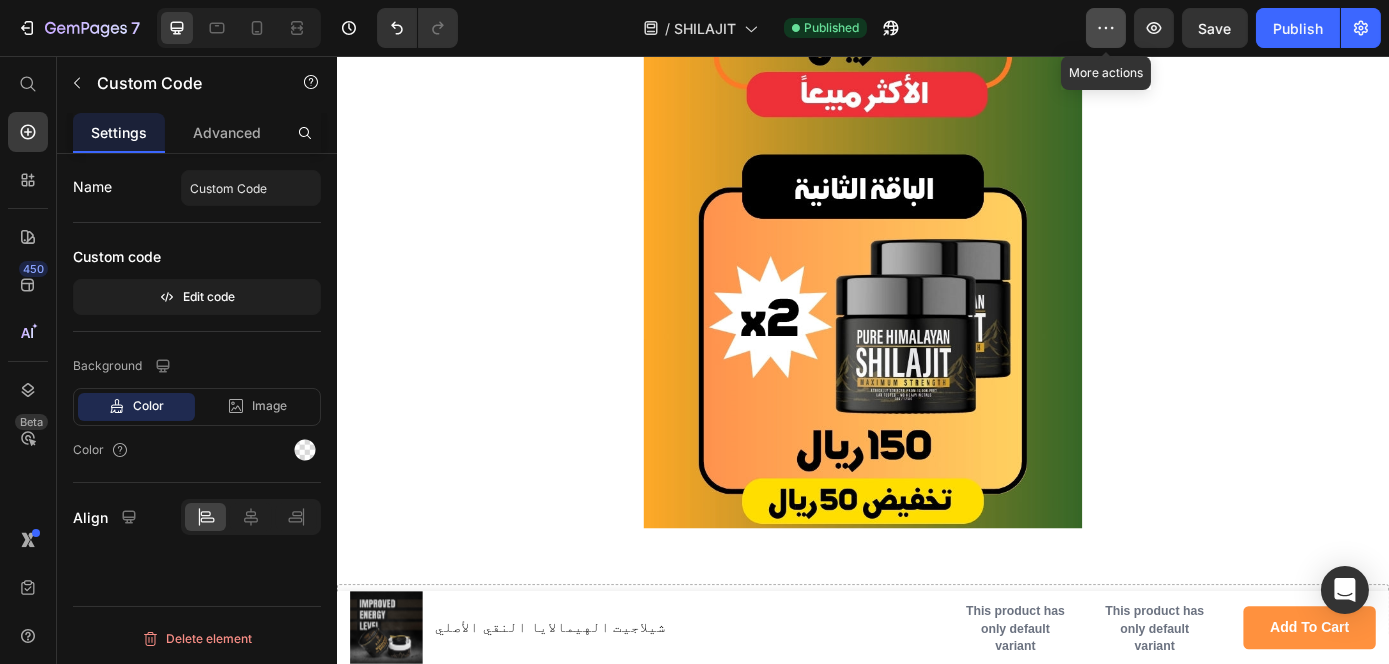 click 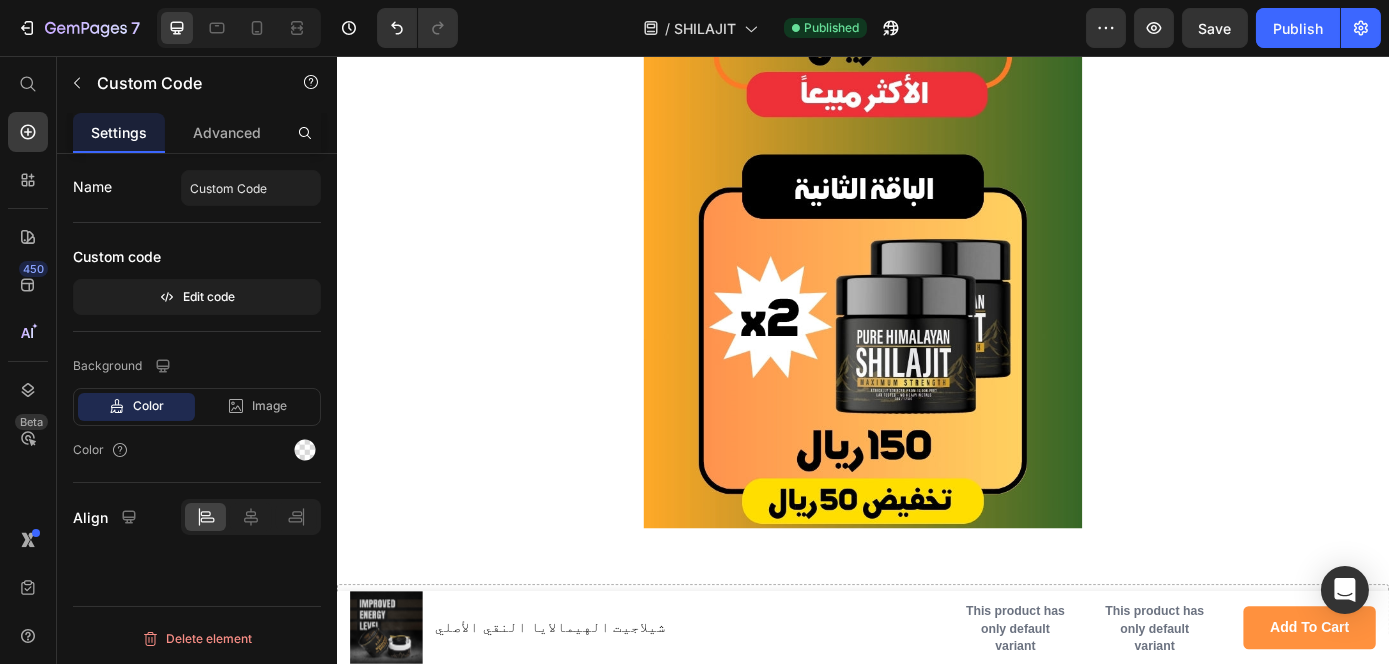 click on "/  SHILAJIT Published" 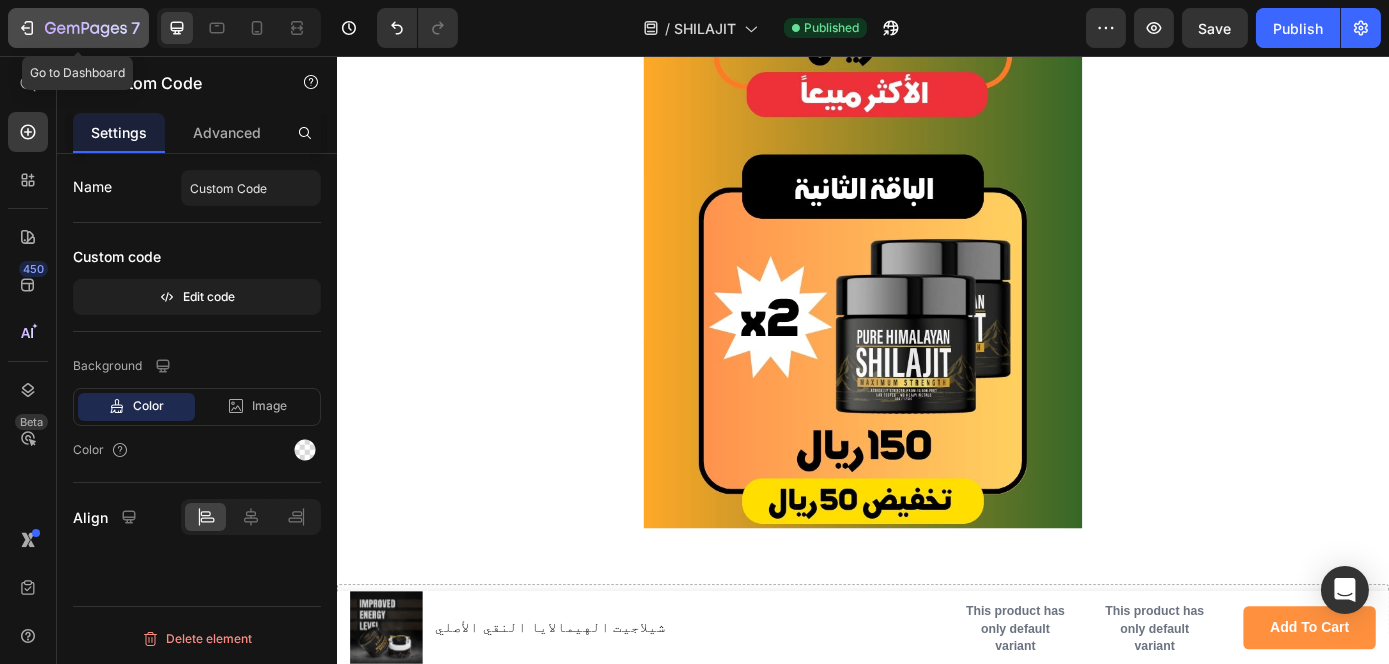 click 